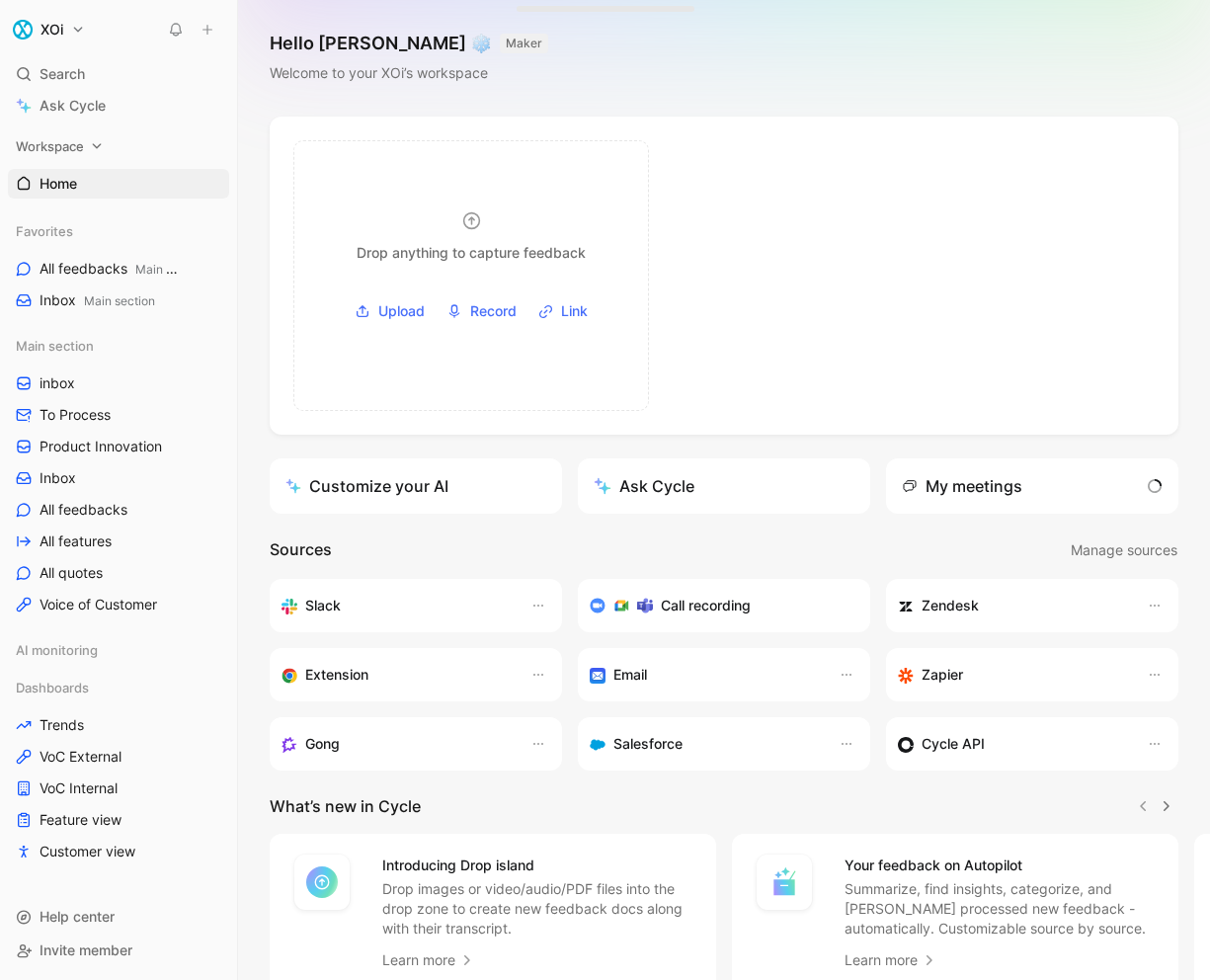 scroll, scrollTop: 0, scrollLeft: 0, axis: both 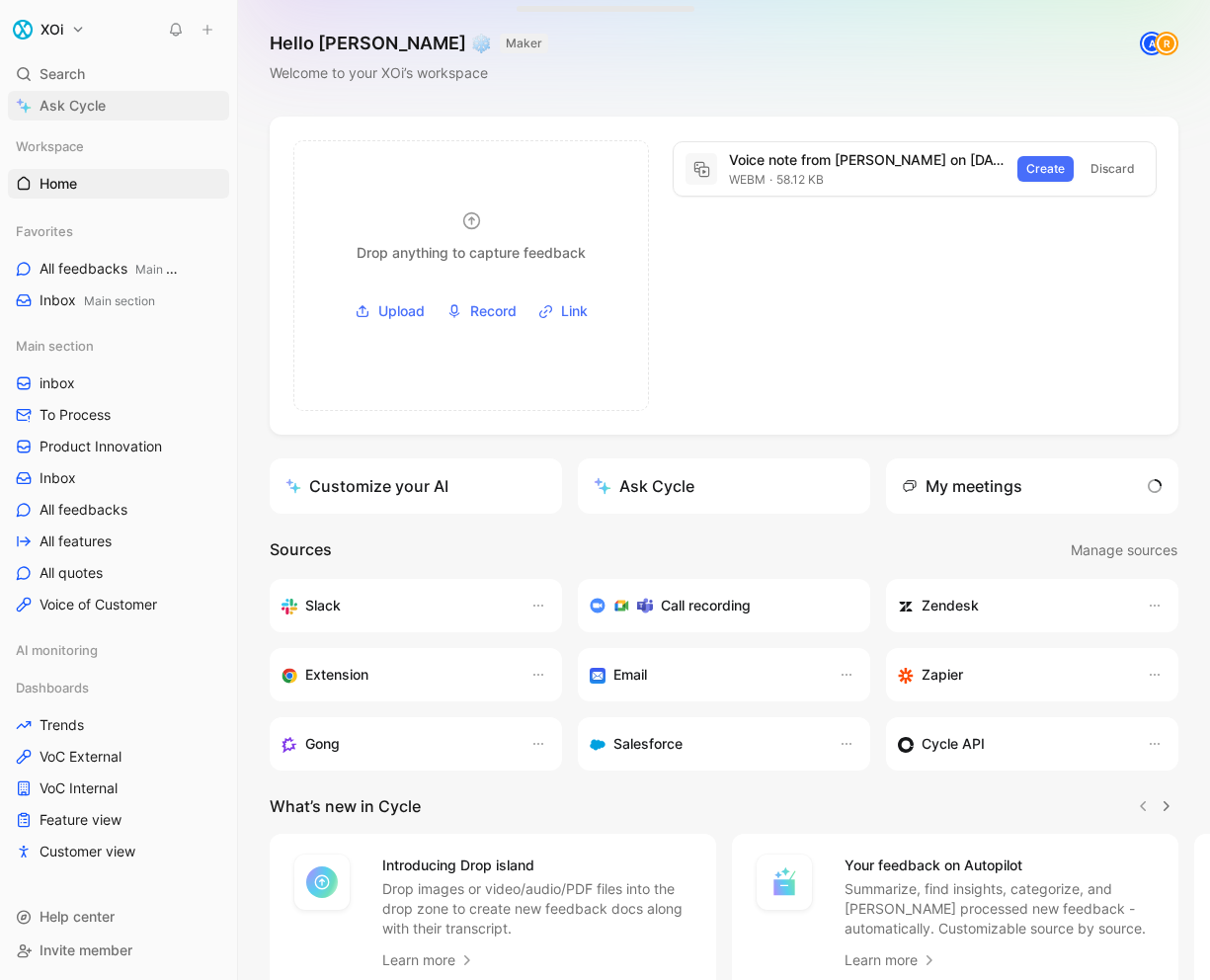 click on "Ask Cycle" at bounding box center (72, 106) 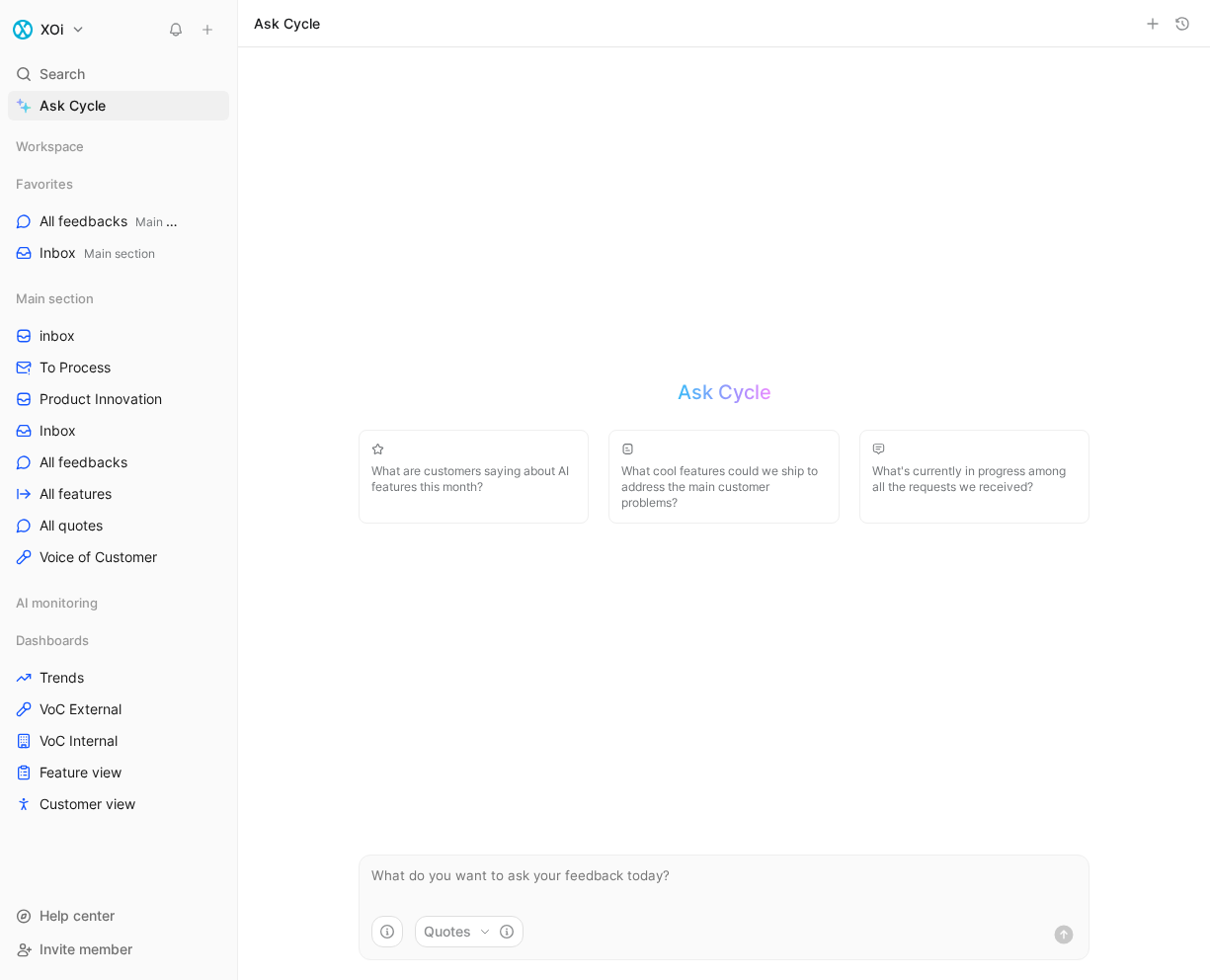 click at bounding box center (724, 885) 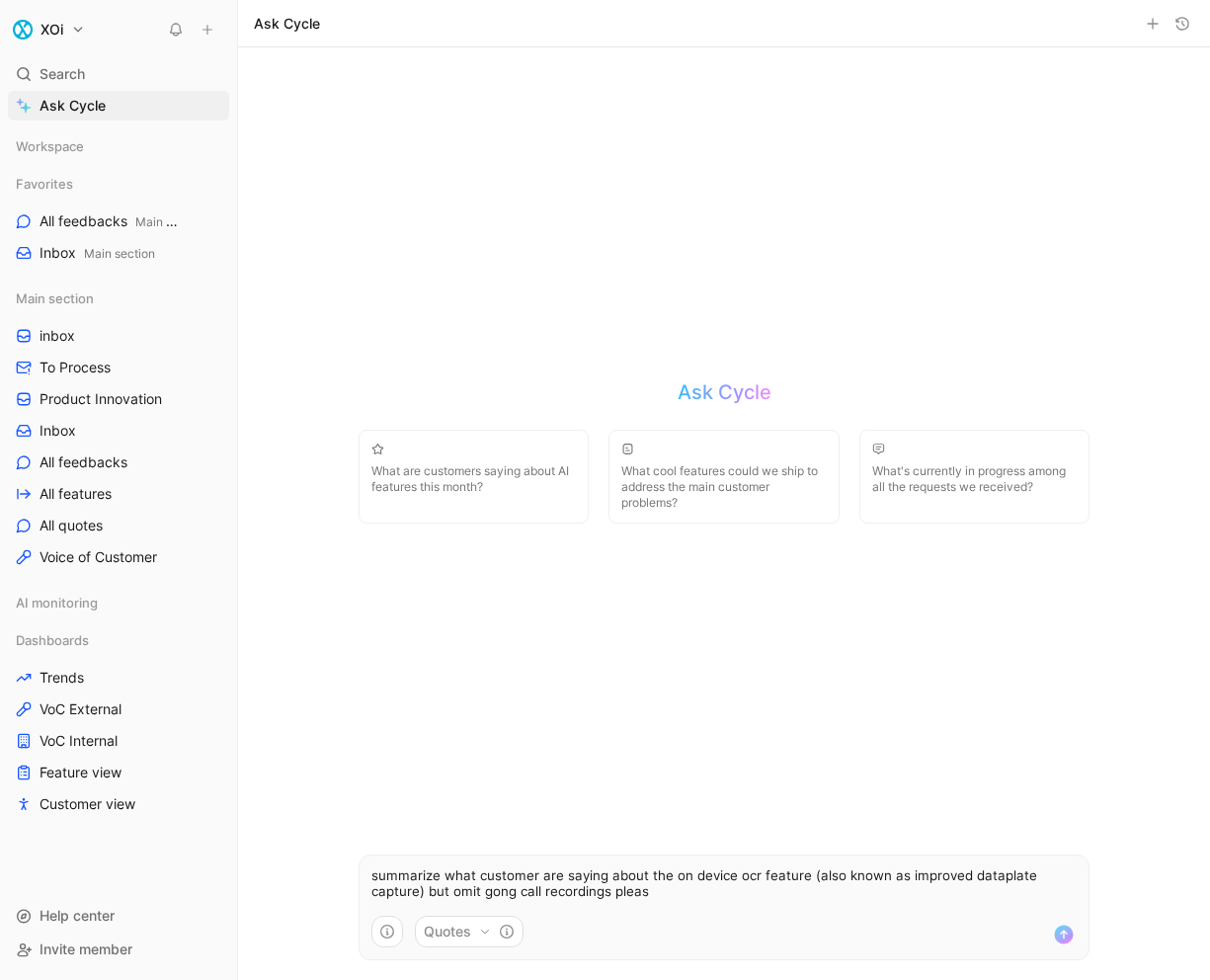 type on "summarize what customer are saying about the on device ocr feature (also known as improved dataplate capture) but omit gong call recordings please" 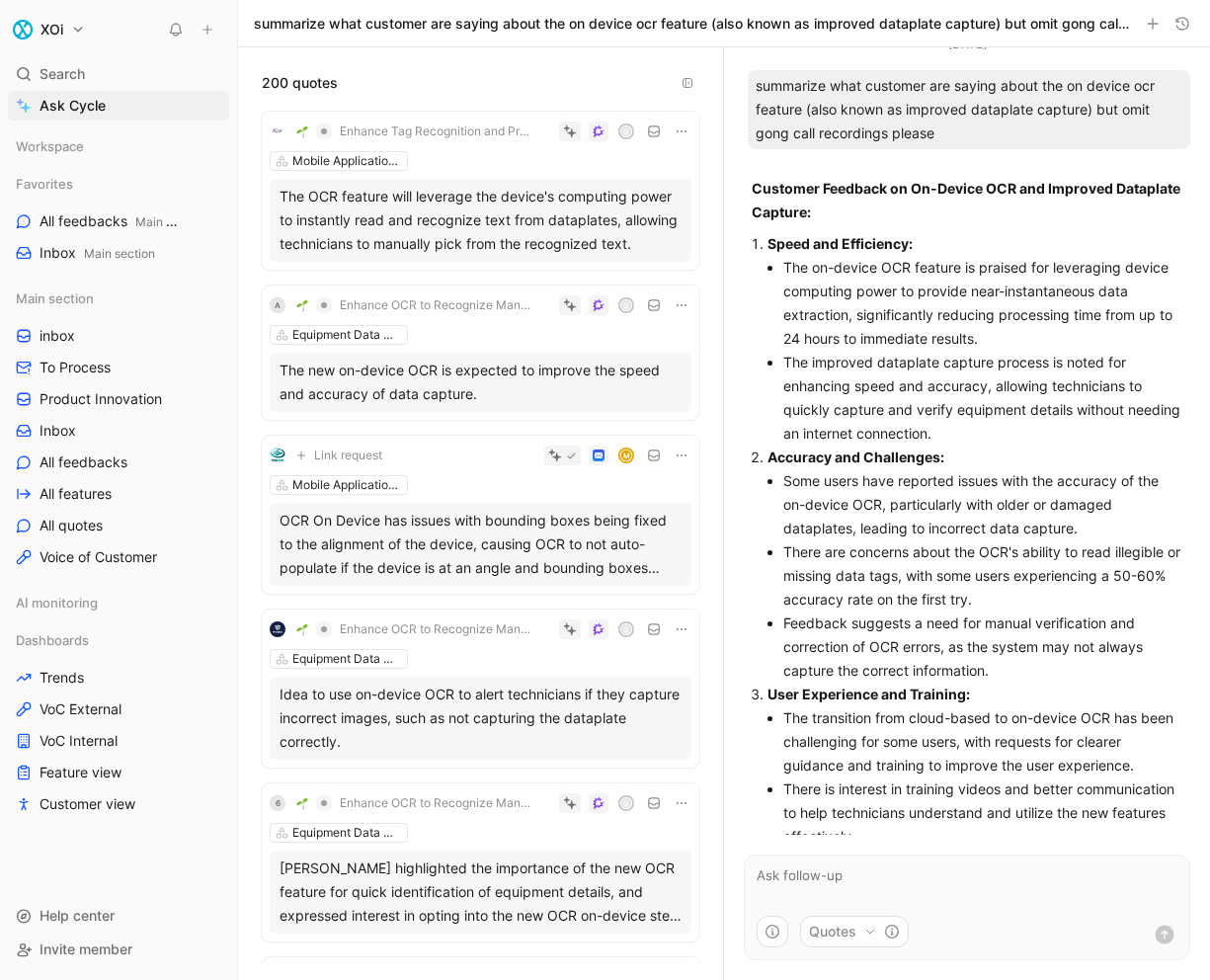 scroll, scrollTop: 0, scrollLeft: 0, axis: both 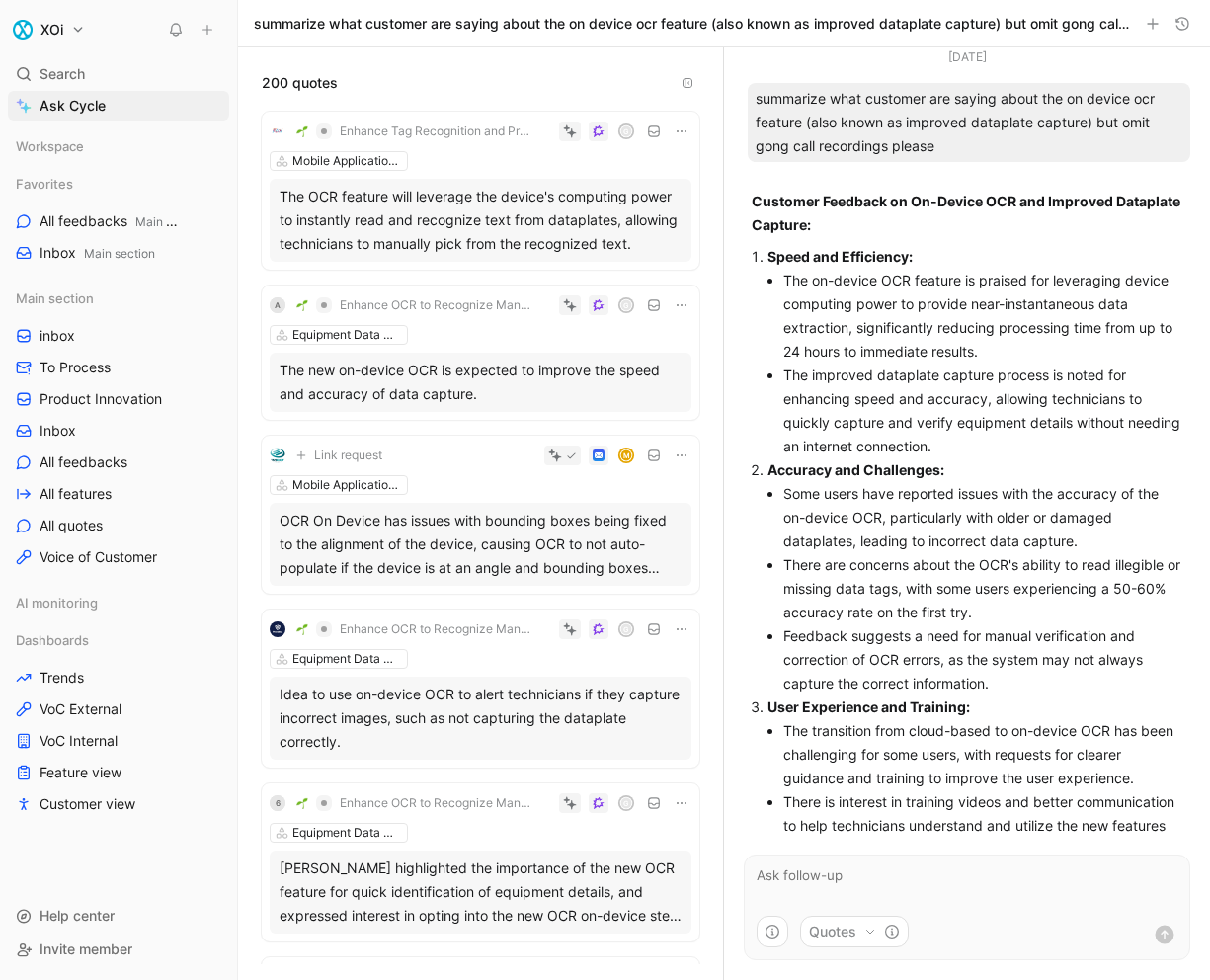 click on "Mobile Application Enhancements" at bounding box center (480, 161) 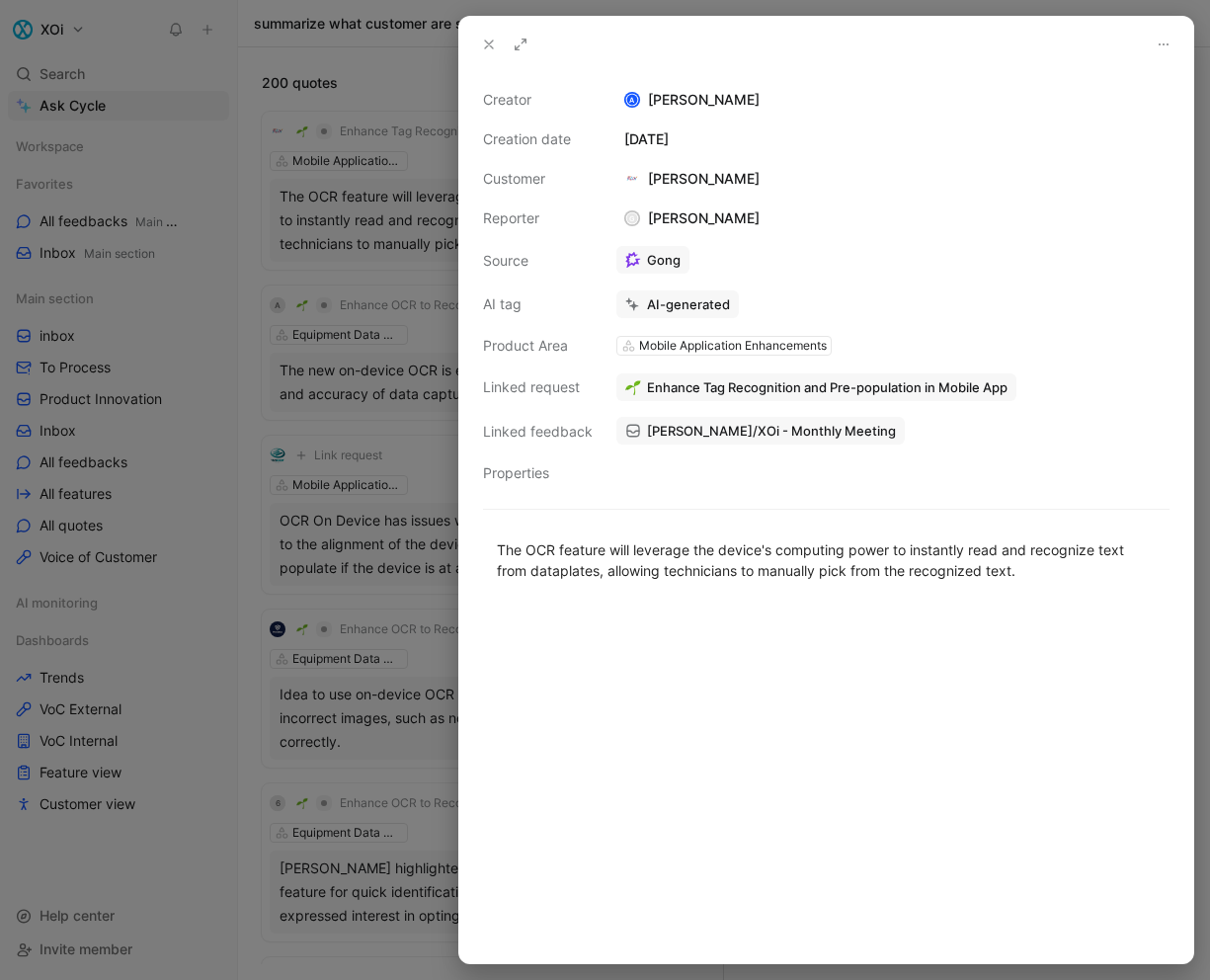 click at bounding box center [826, 44] 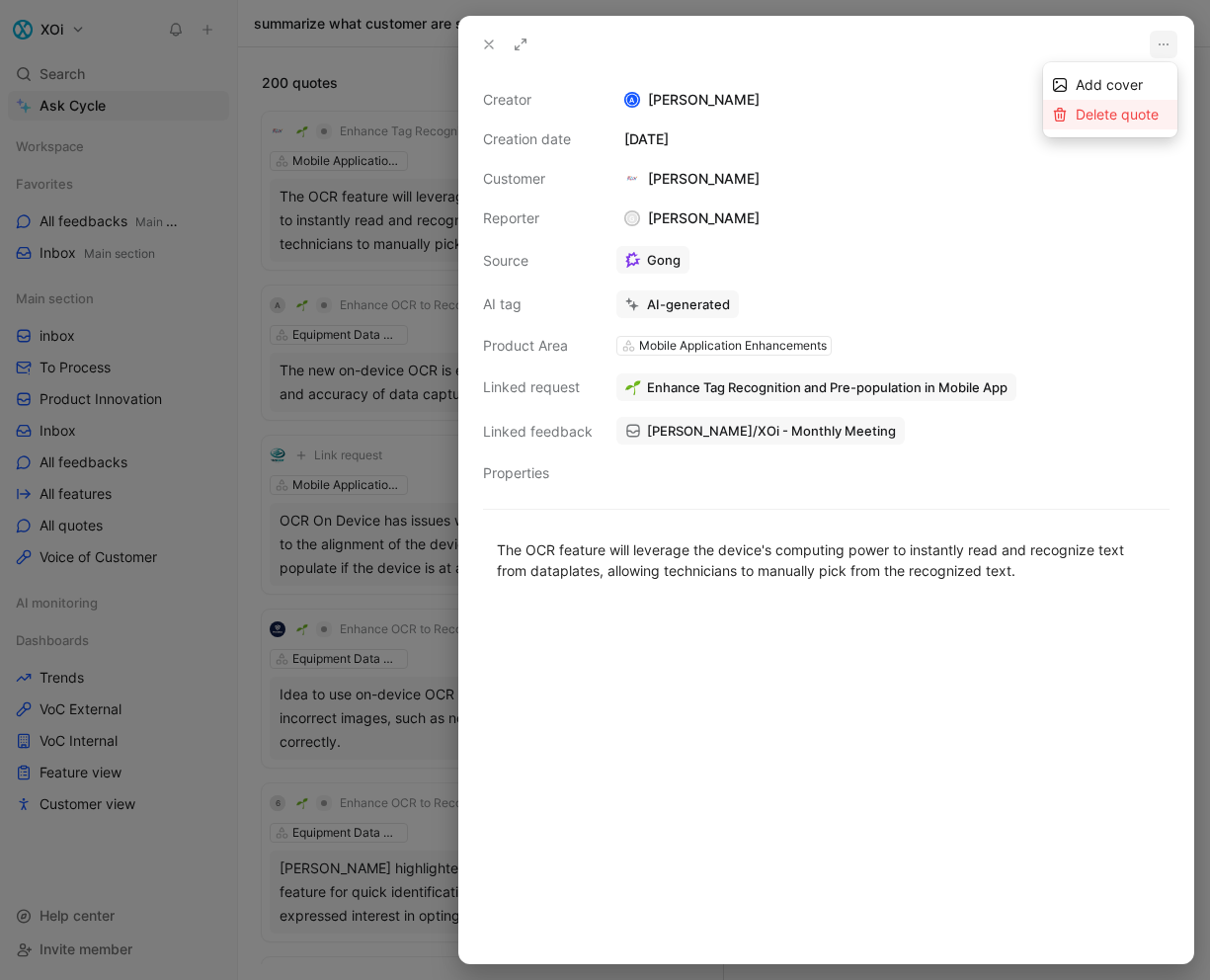 click on "Delete quote" at bounding box center [1117, 114] 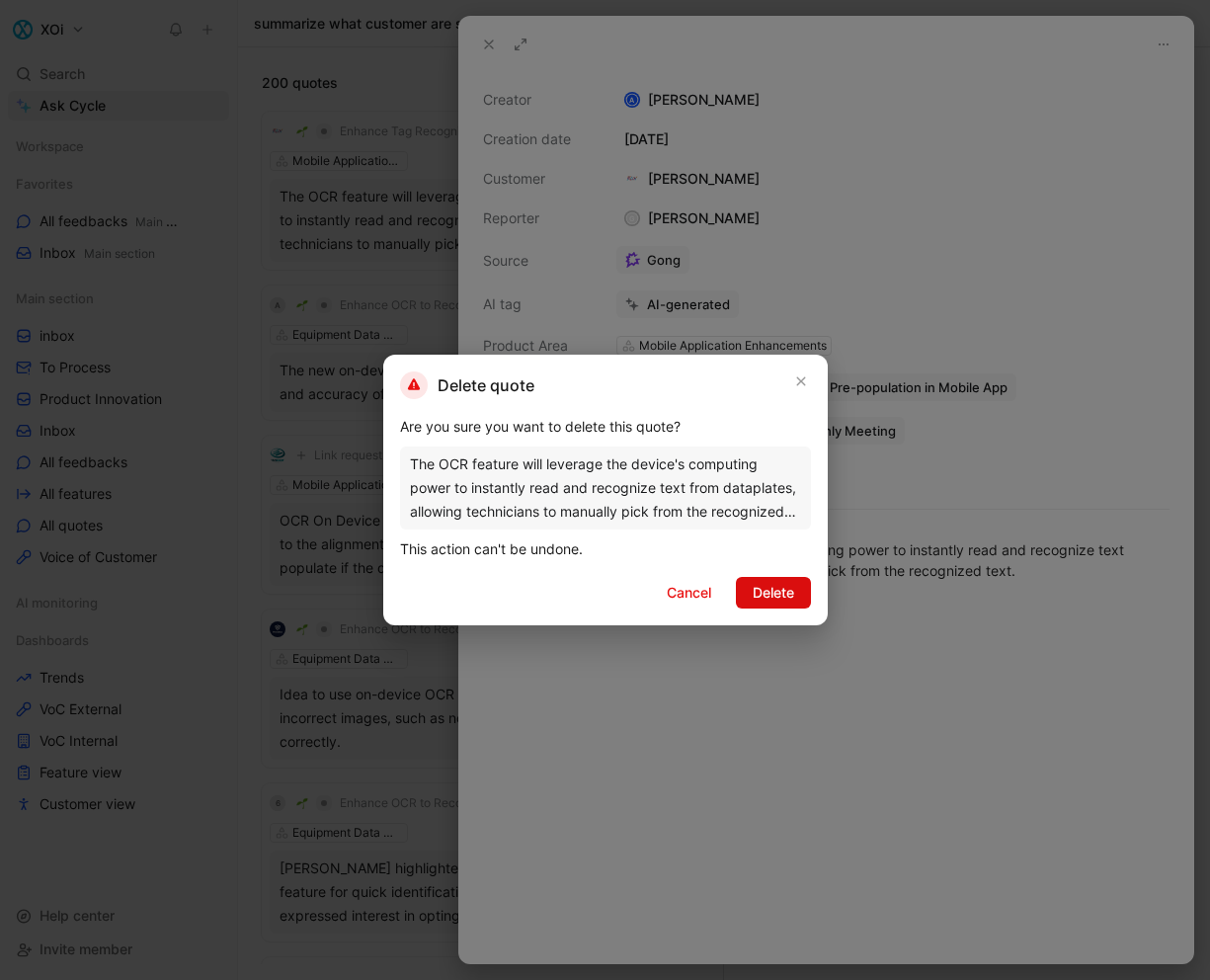 click on "Delete" at bounding box center (773, 593) 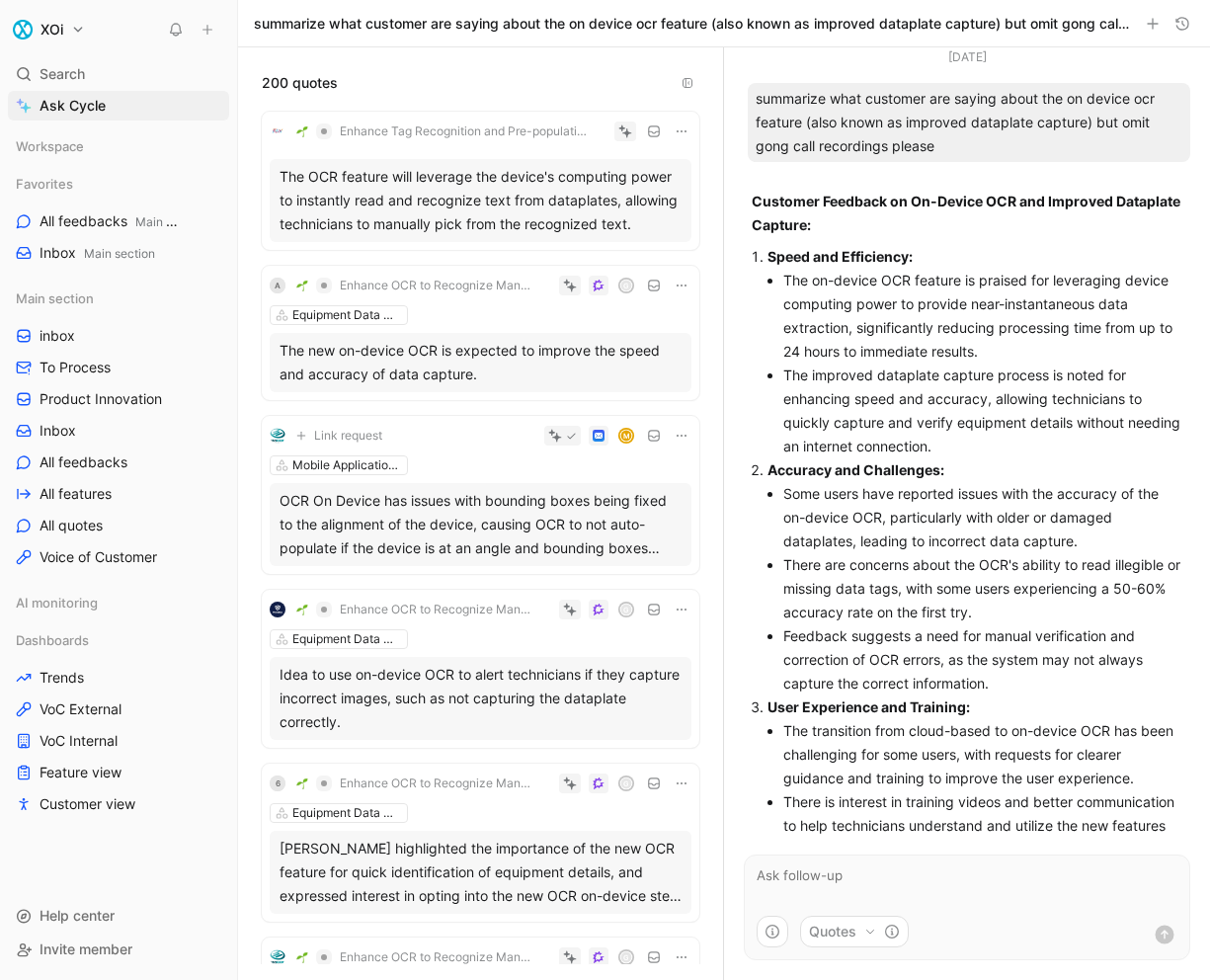 click on "Enhance Tag Recognition and Pre-population in Mobile App" at bounding box center [443, 131] 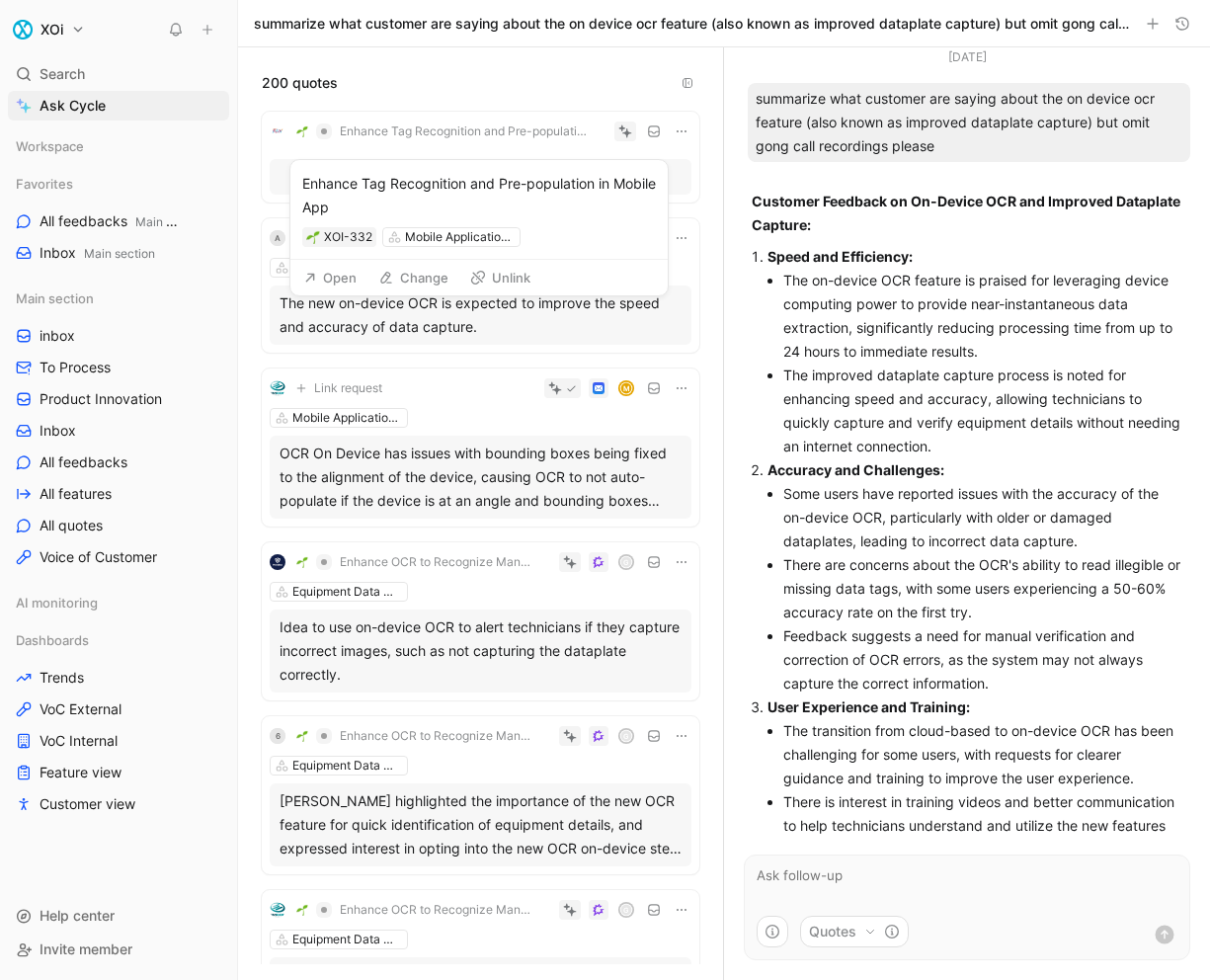 click on "Enhance Tag Recognition and Pre-population in Mobile App" at bounding box center [480, 157] 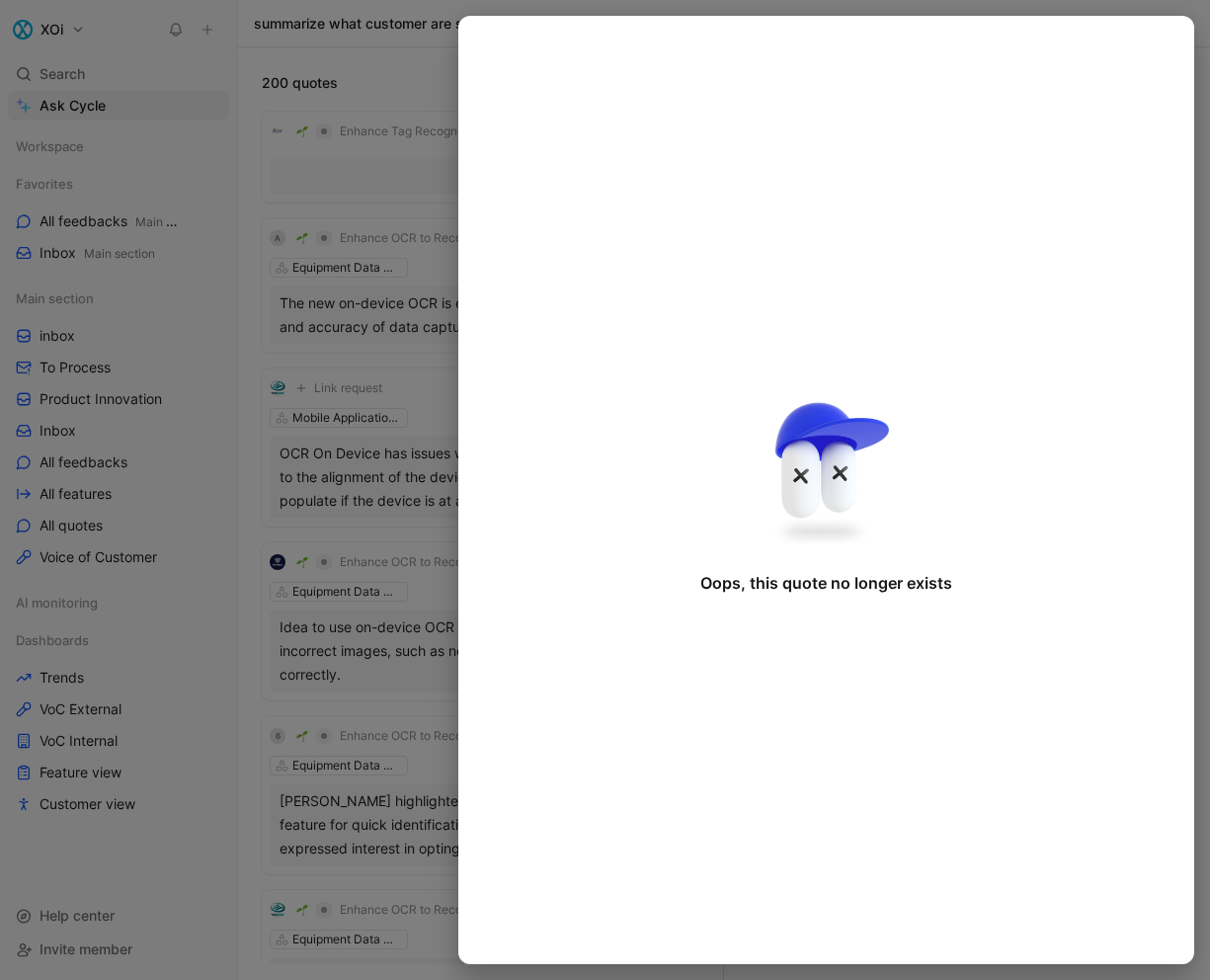 click at bounding box center [605, 490] 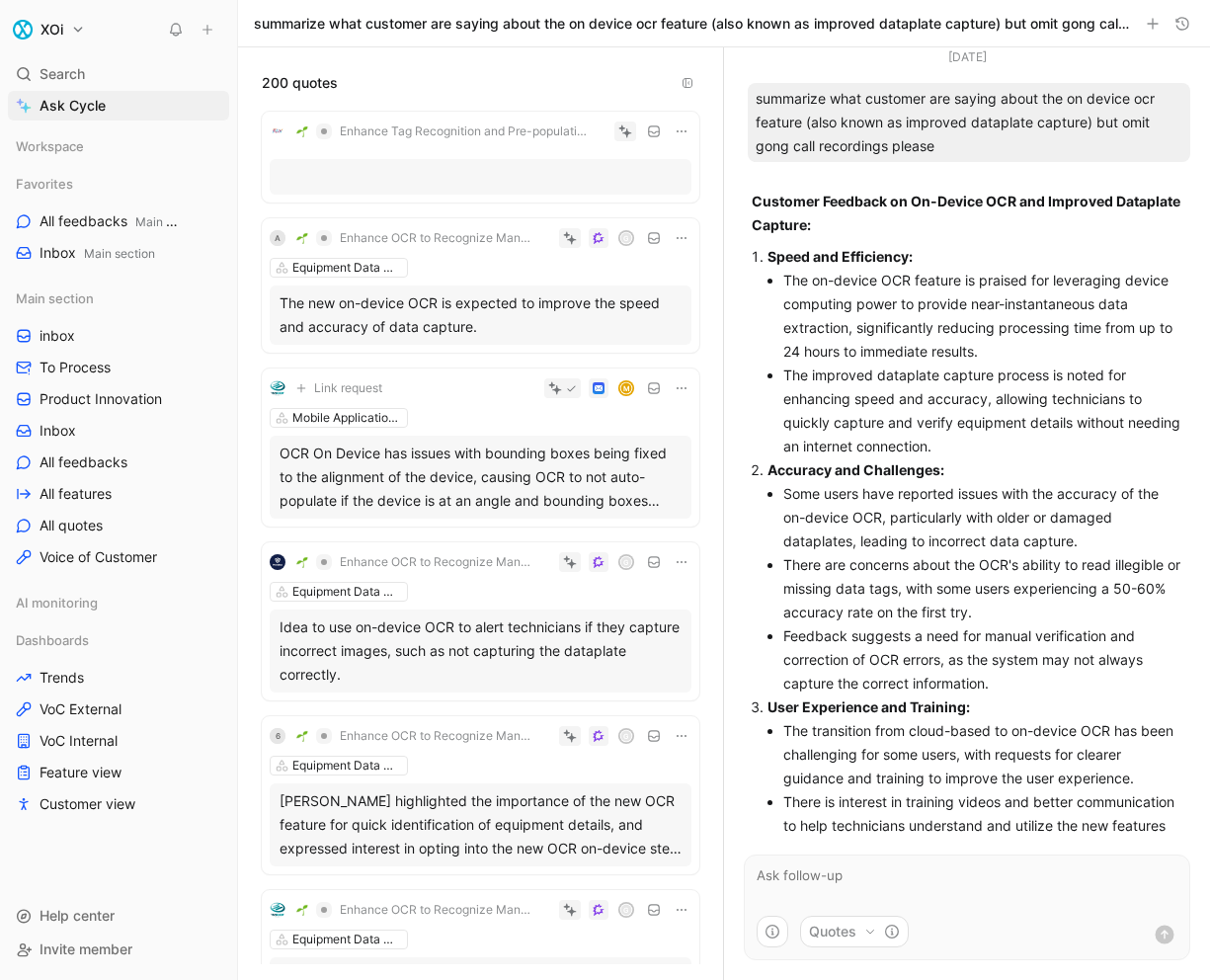 click 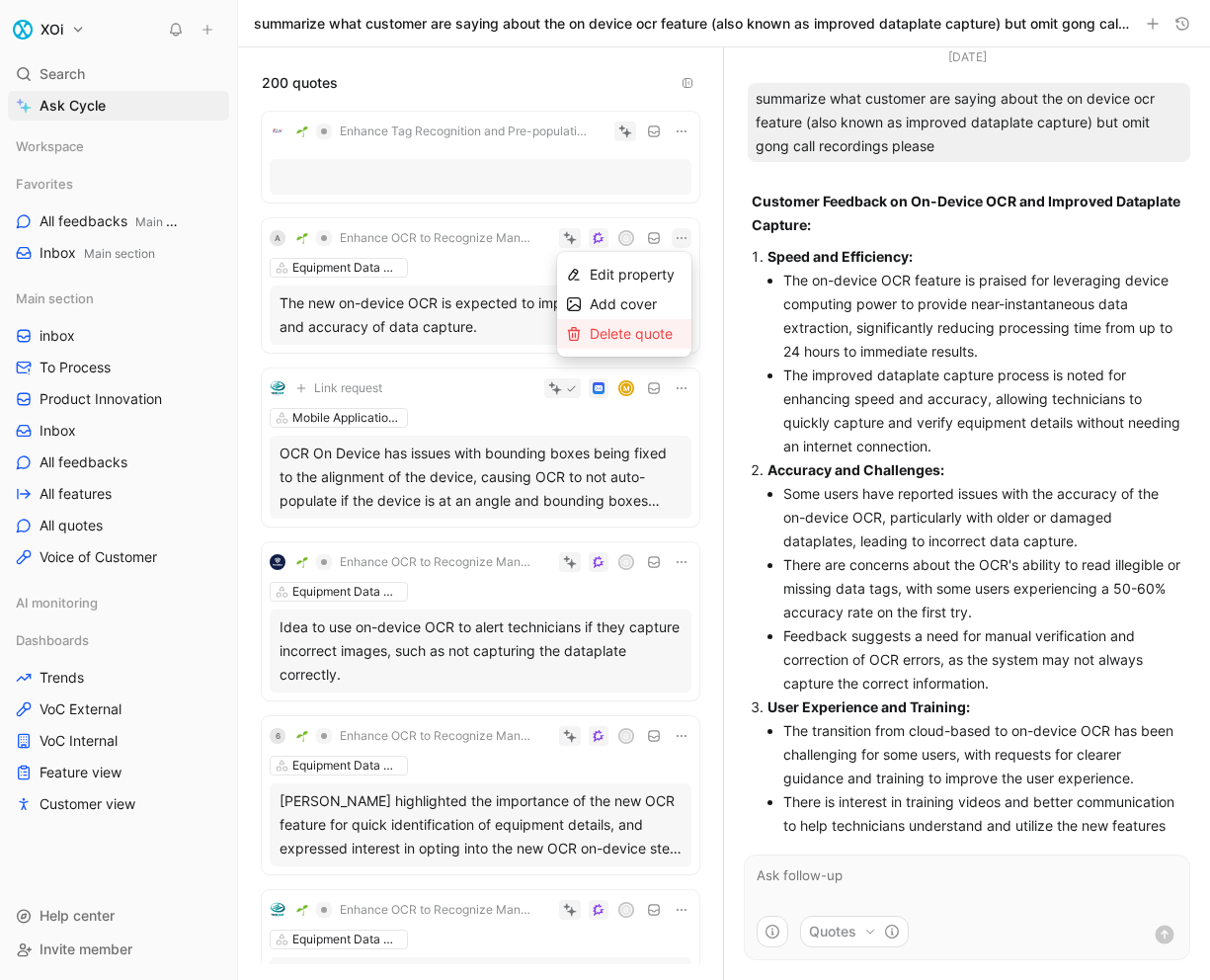 click on "Delete quote" at bounding box center (631, 333) 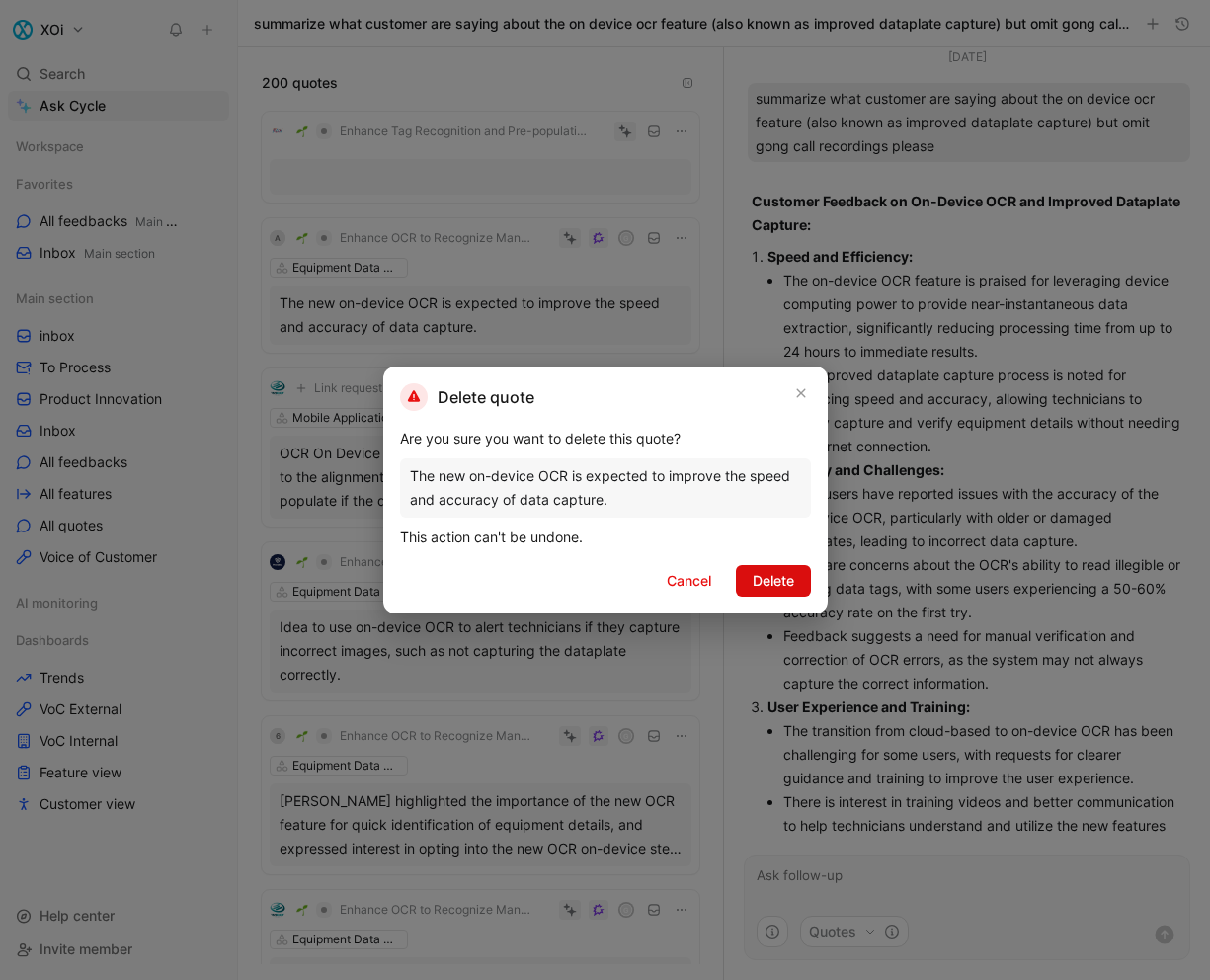 click on "Delete" at bounding box center (773, 581) 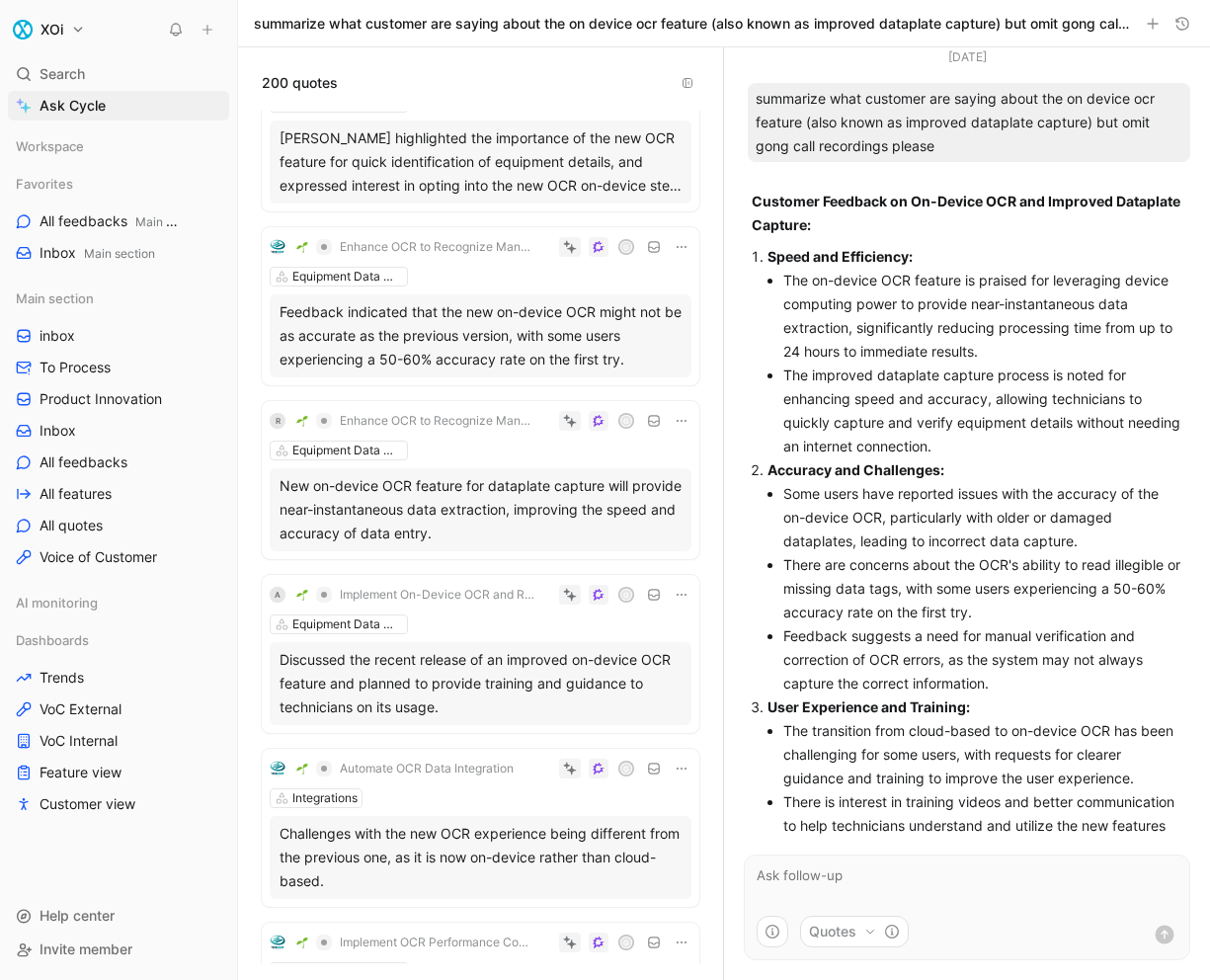 scroll, scrollTop: 691, scrollLeft: 0, axis: vertical 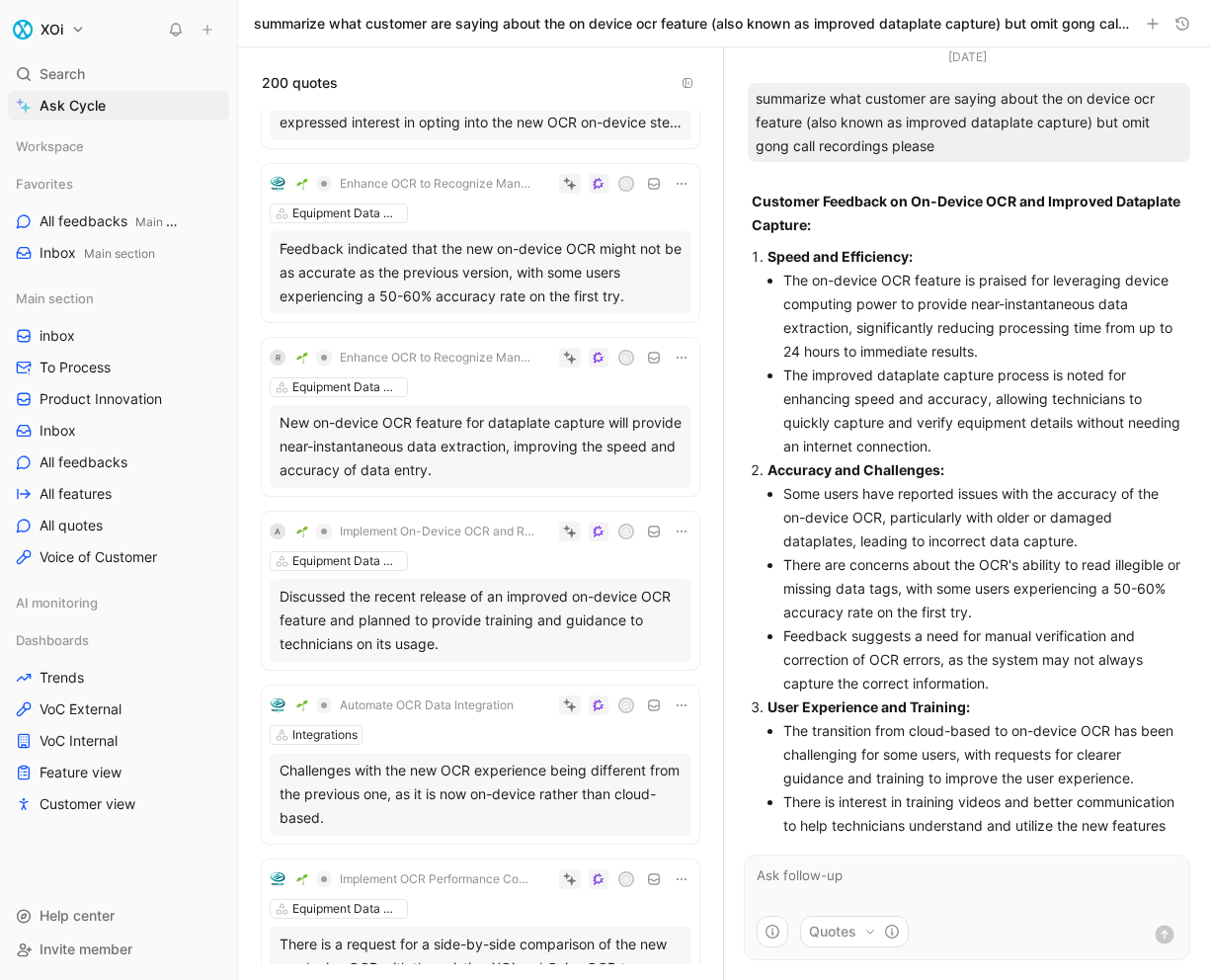 click on "Equipment Data Management" at bounding box center (480, 387) 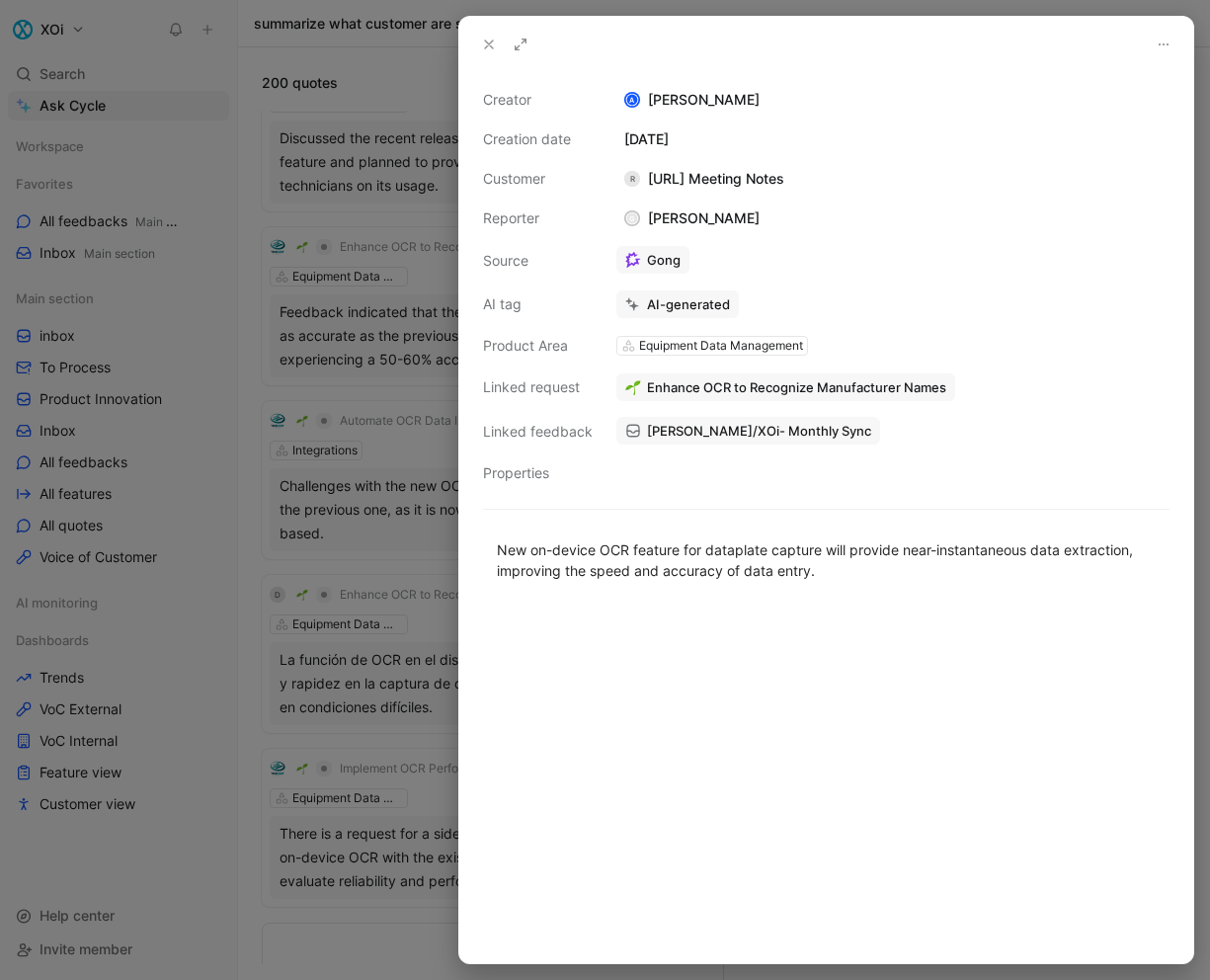 scroll, scrollTop: 406, scrollLeft: 0, axis: vertical 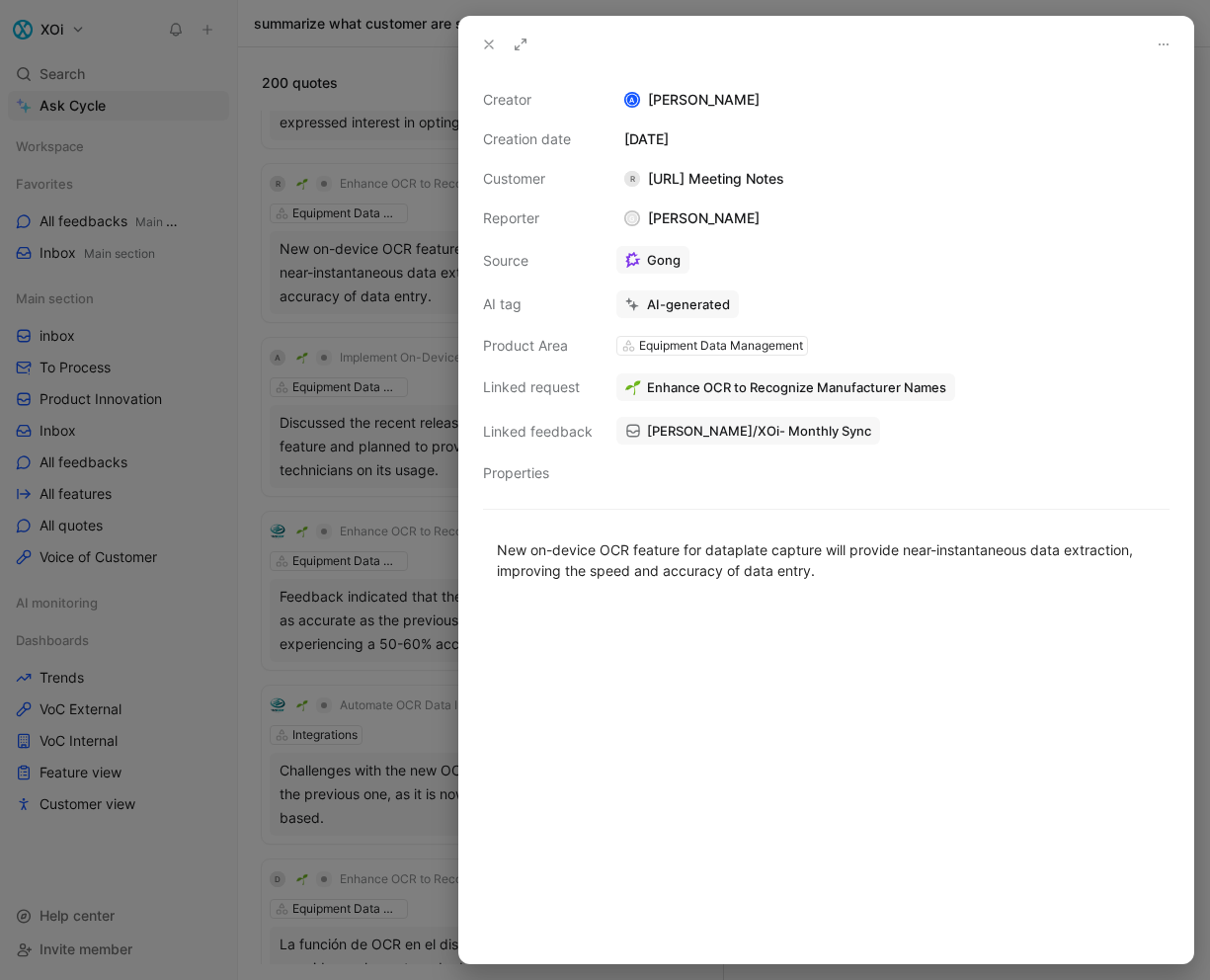 click 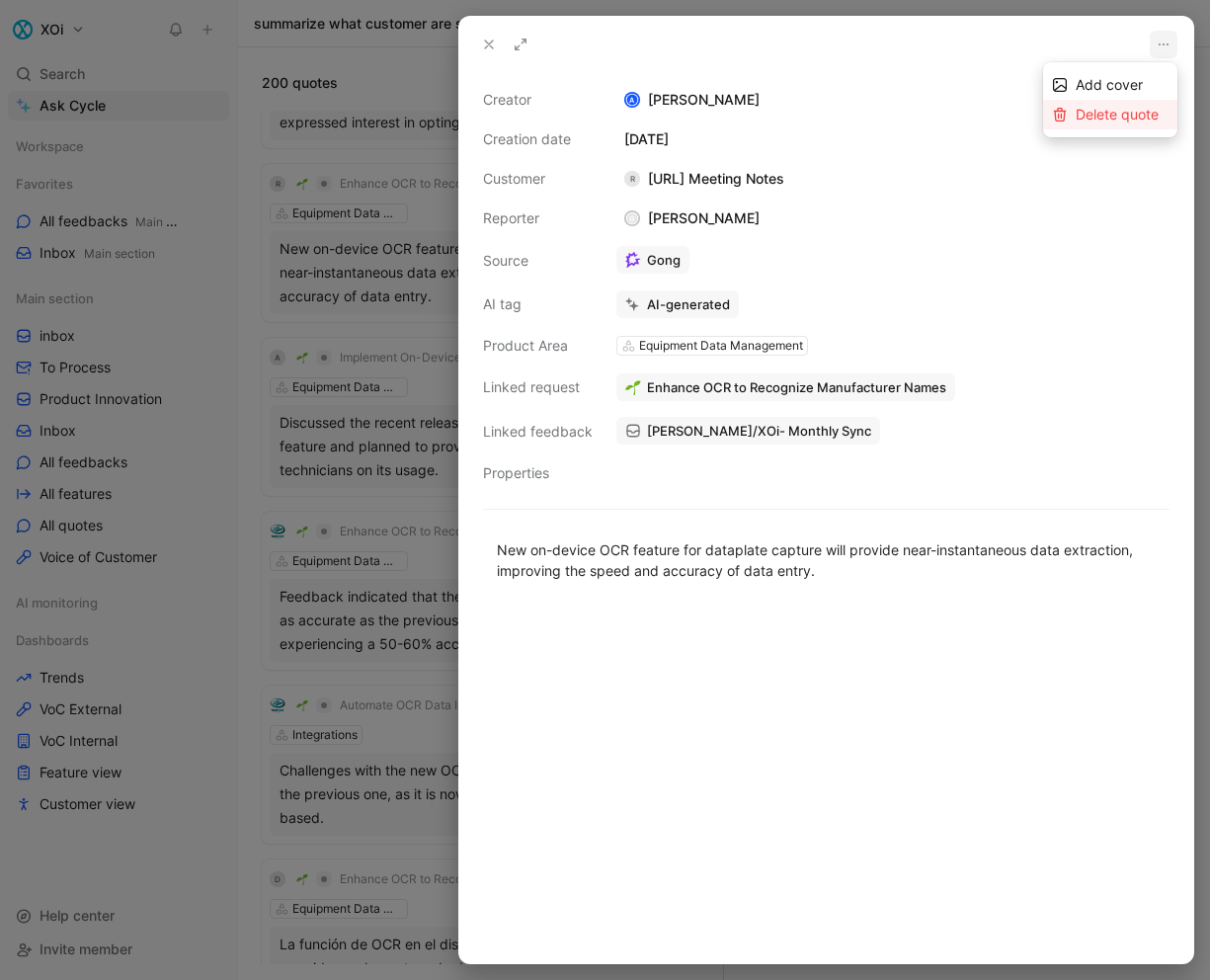 click on "Delete quote" at bounding box center (1117, 114) 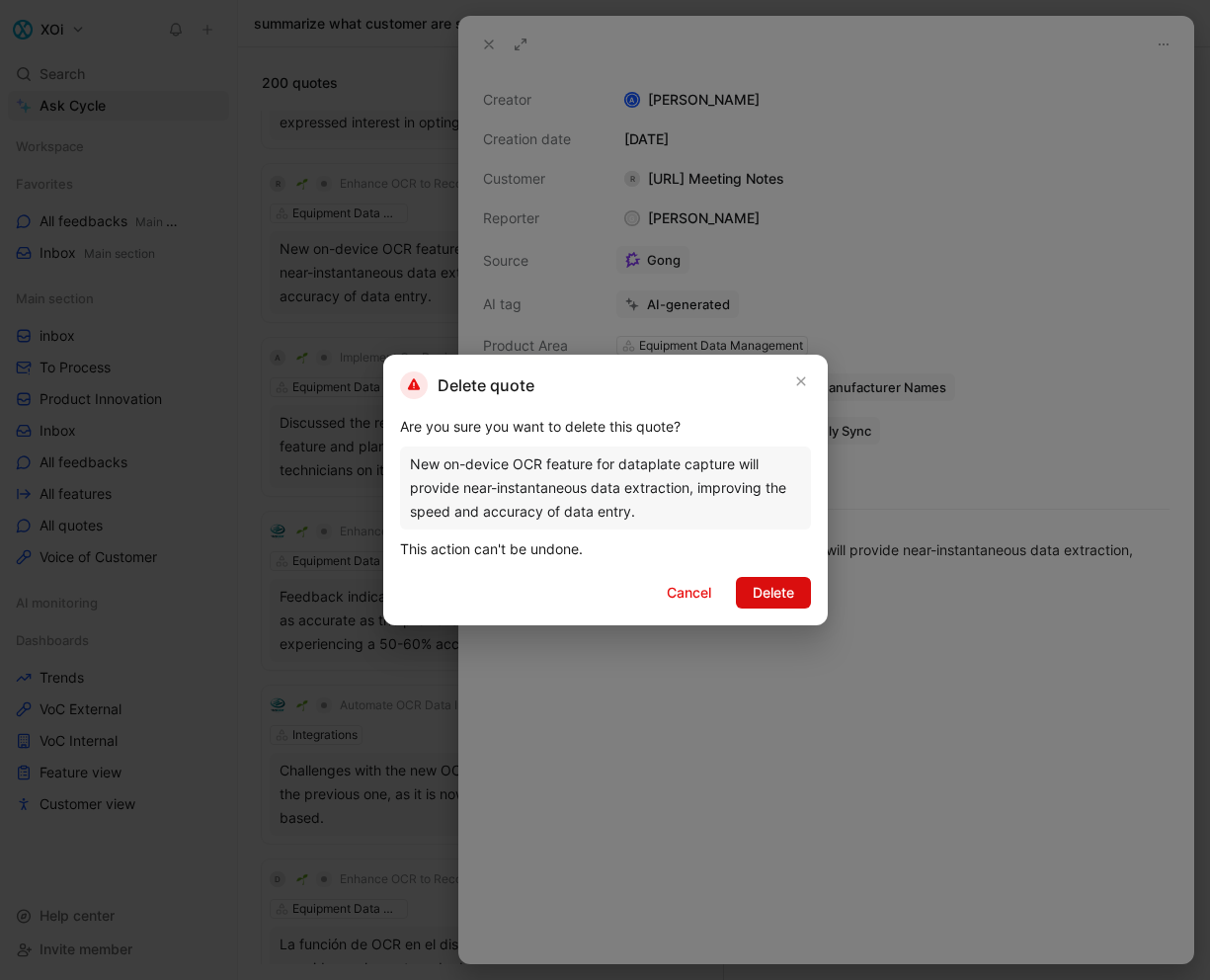 click on "Delete" at bounding box center [773, 593] 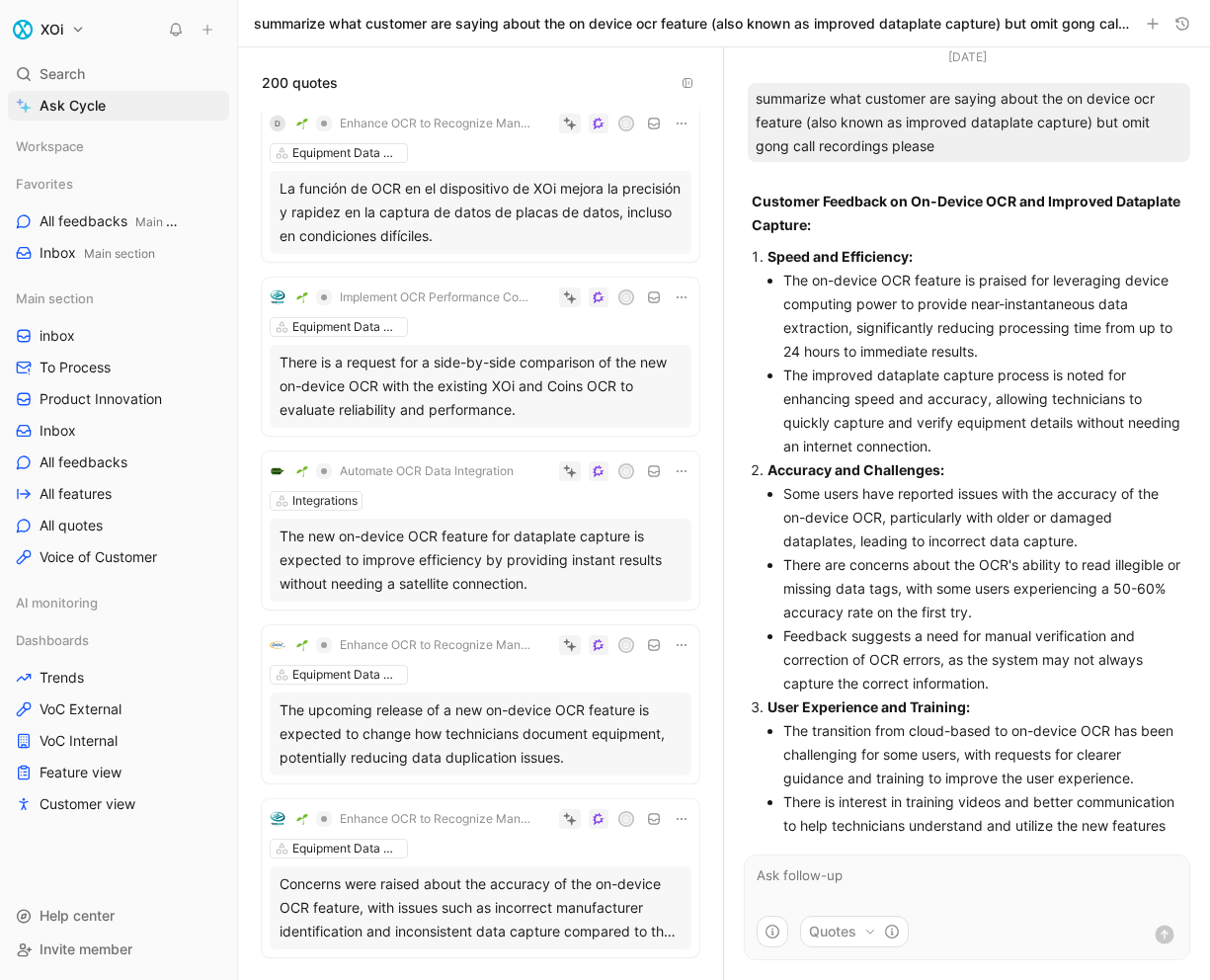 scroll, scrollTop: 1107, scrollLeft: 0, axis: vertical 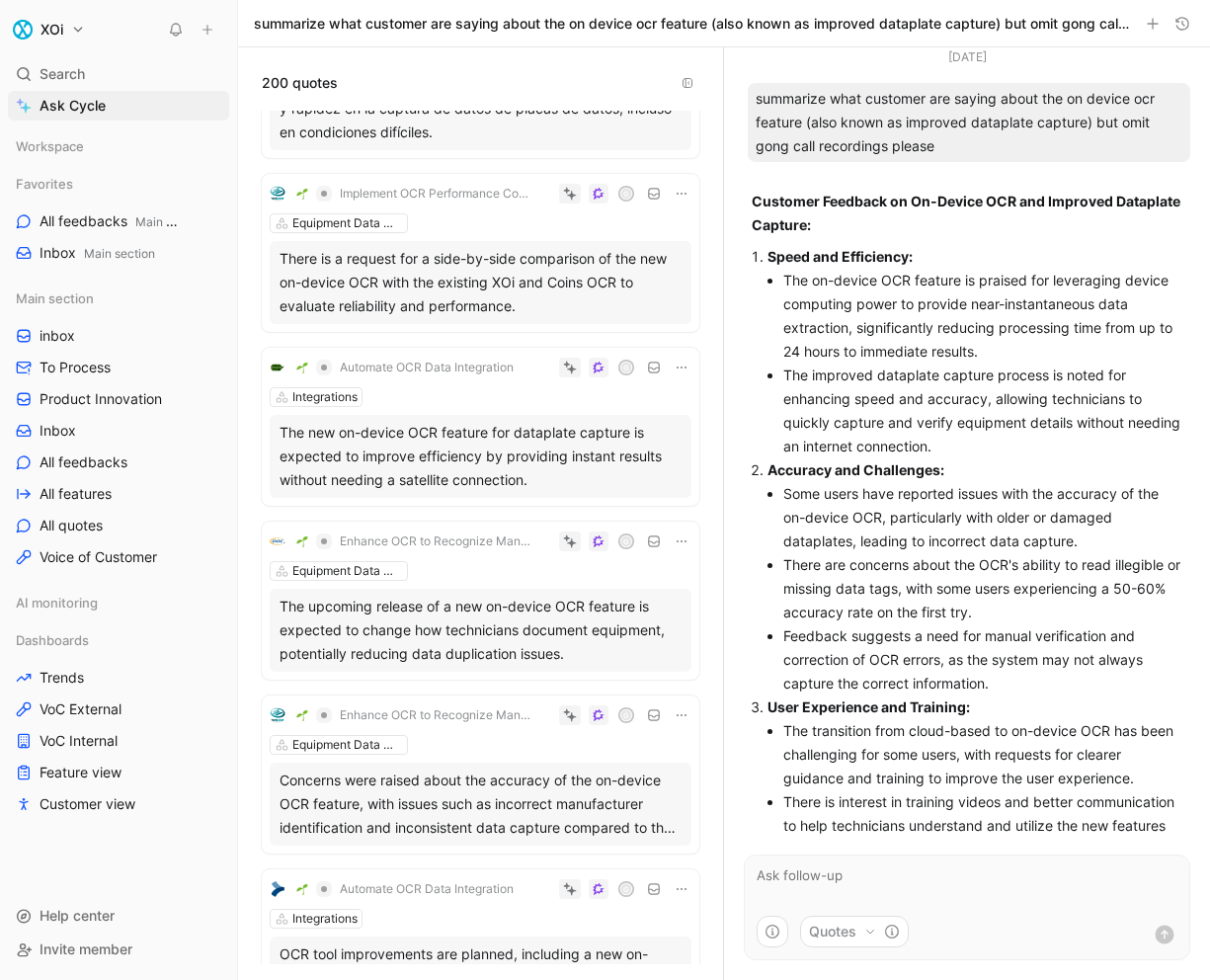 click on "Integrations" at bounding box center [480, 397] 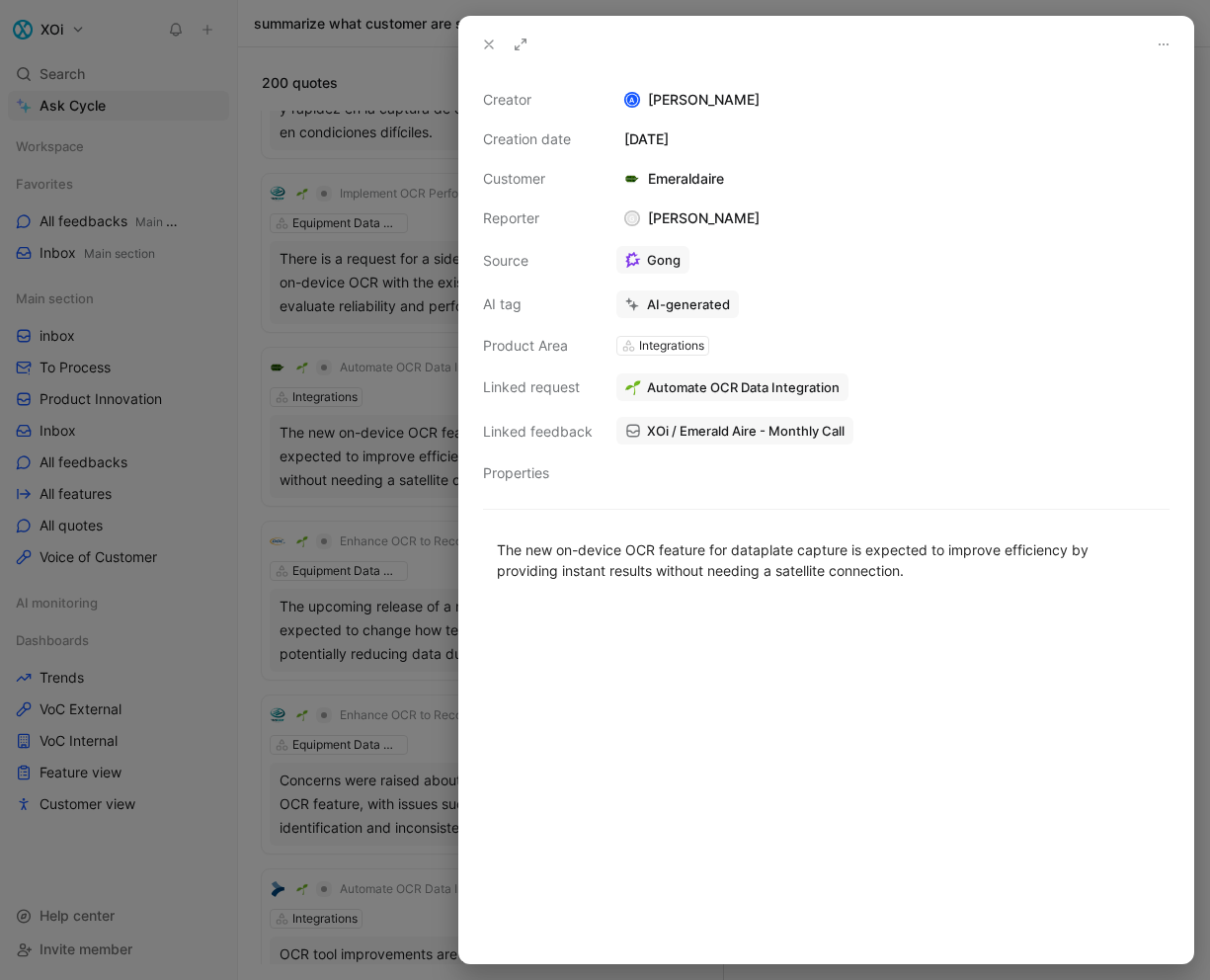 click at bounding box center (1164, 44) 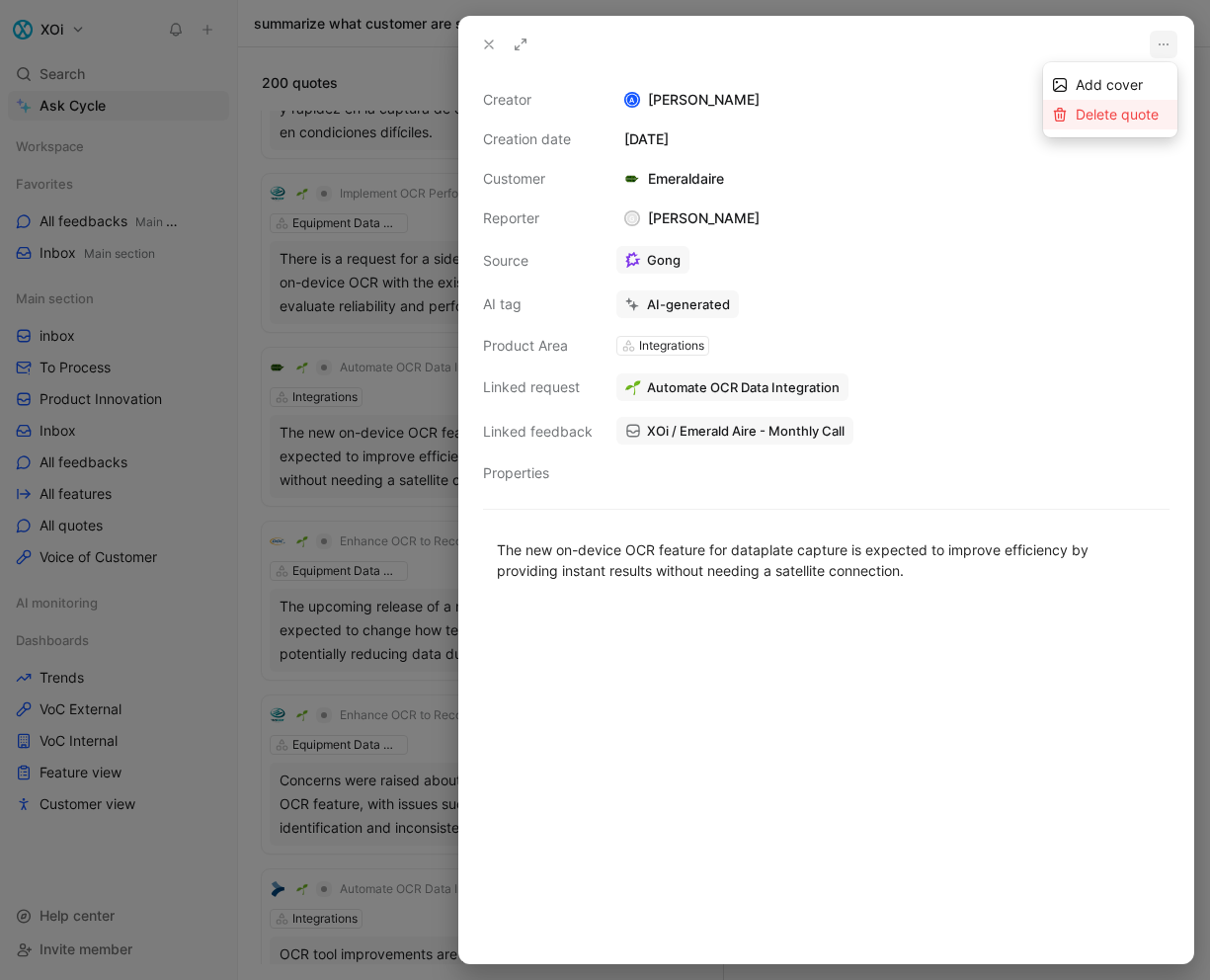 click on "Delete quote" at bounding box center [1122, 115] 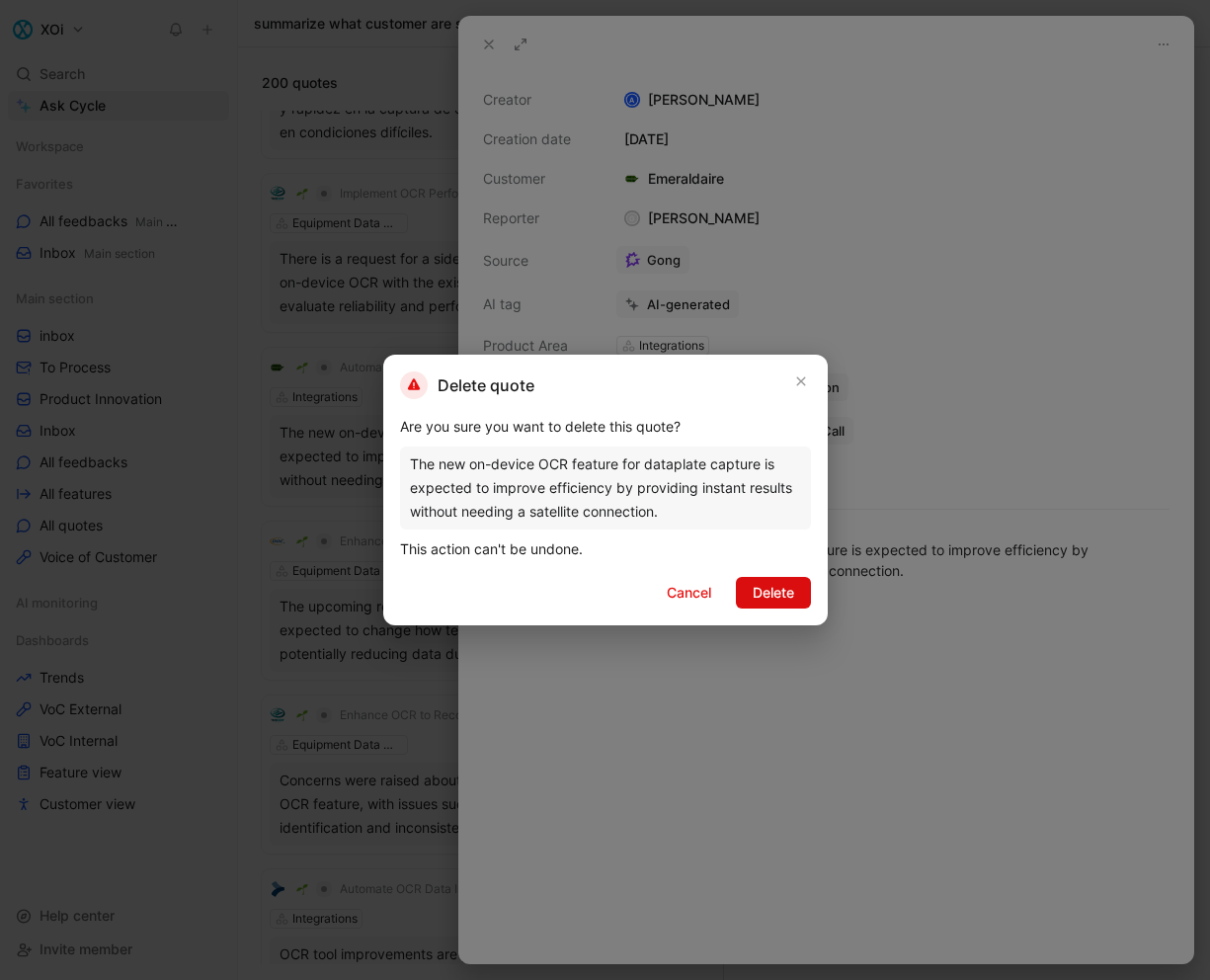 click on "Delete" at bounding box center [773, 593] 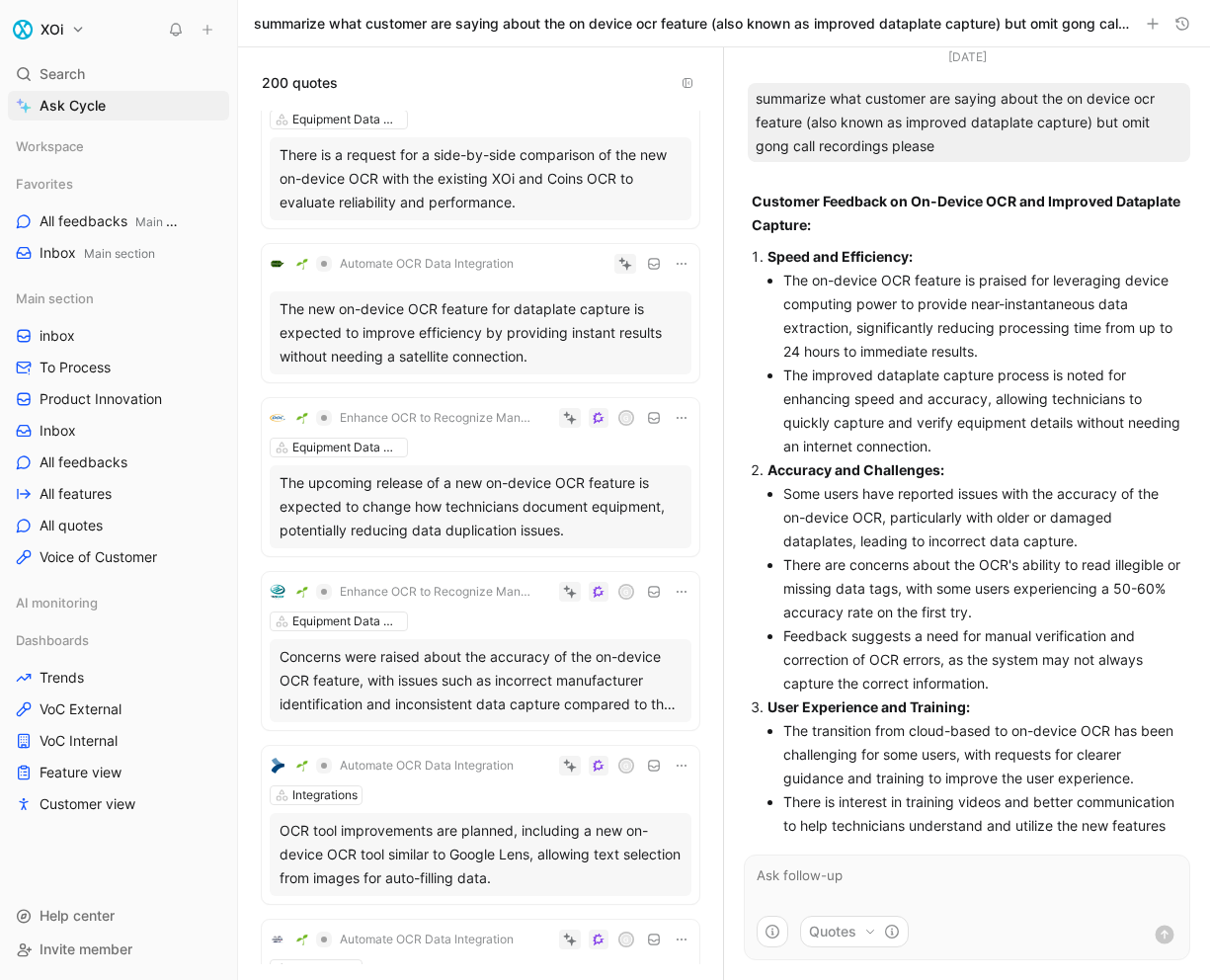 scroll, scrollTop: 1253, scrollLeft: 0, axis: vertical 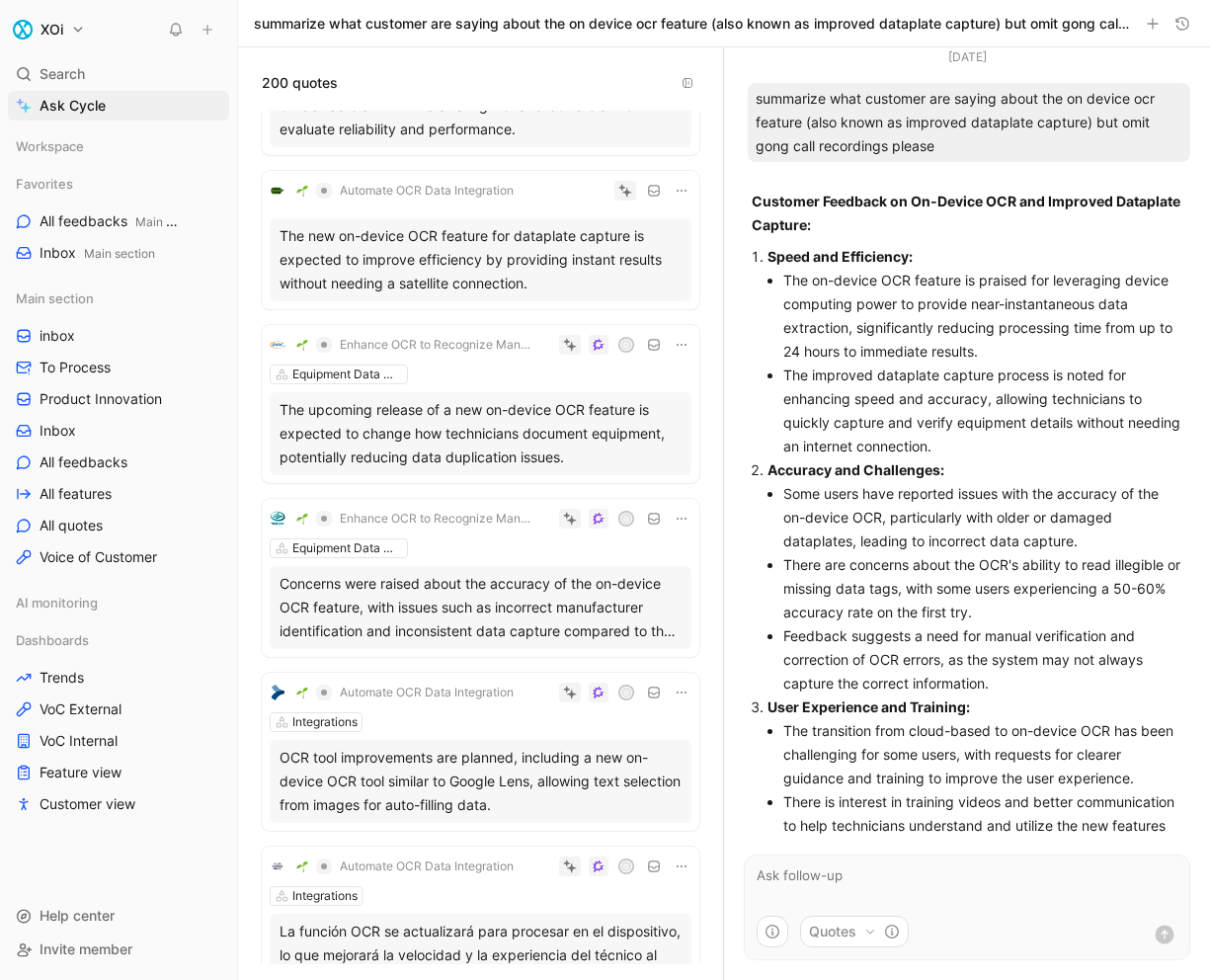 click on "Equipment Data Management" at bounding box center [480, 374] 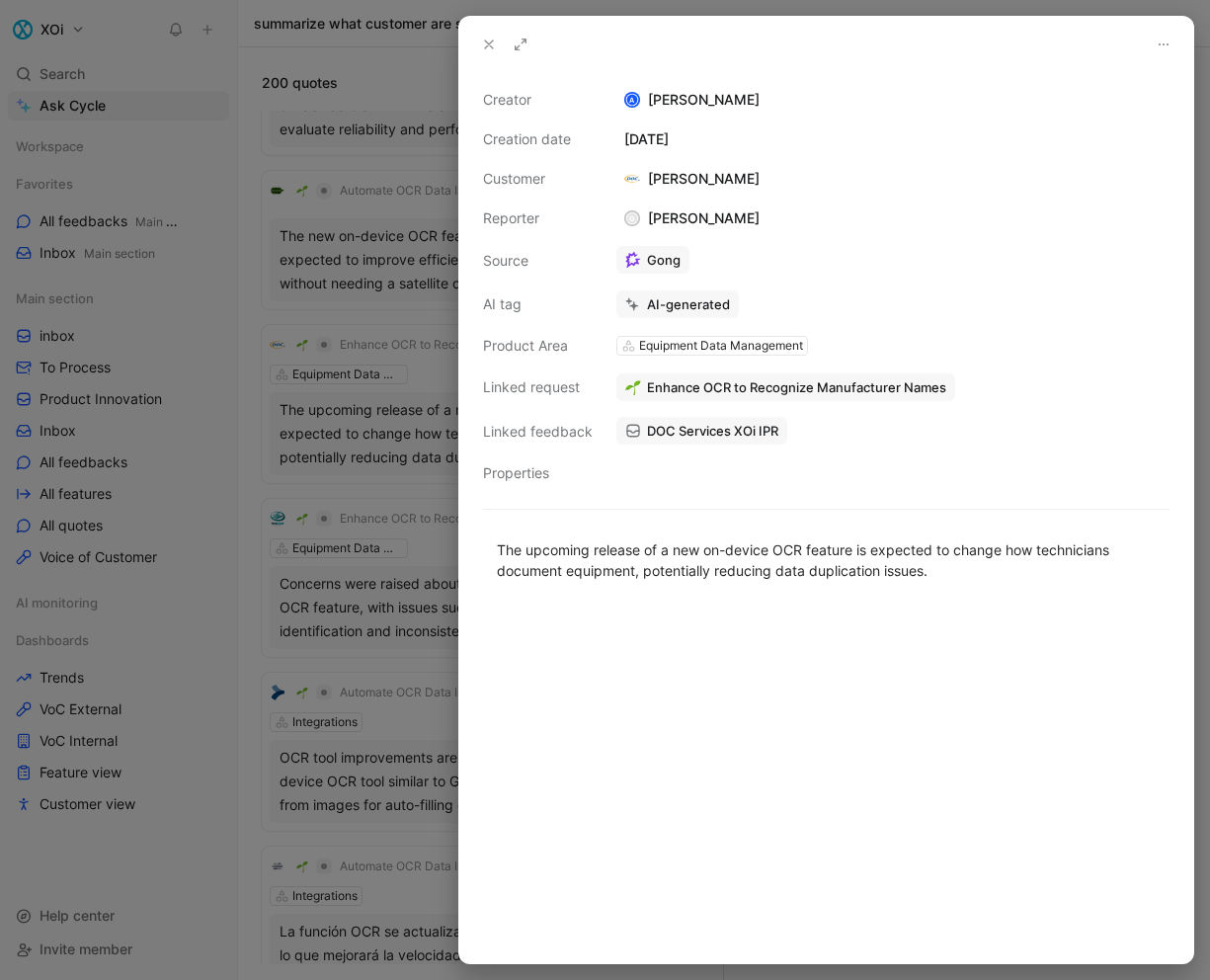 click 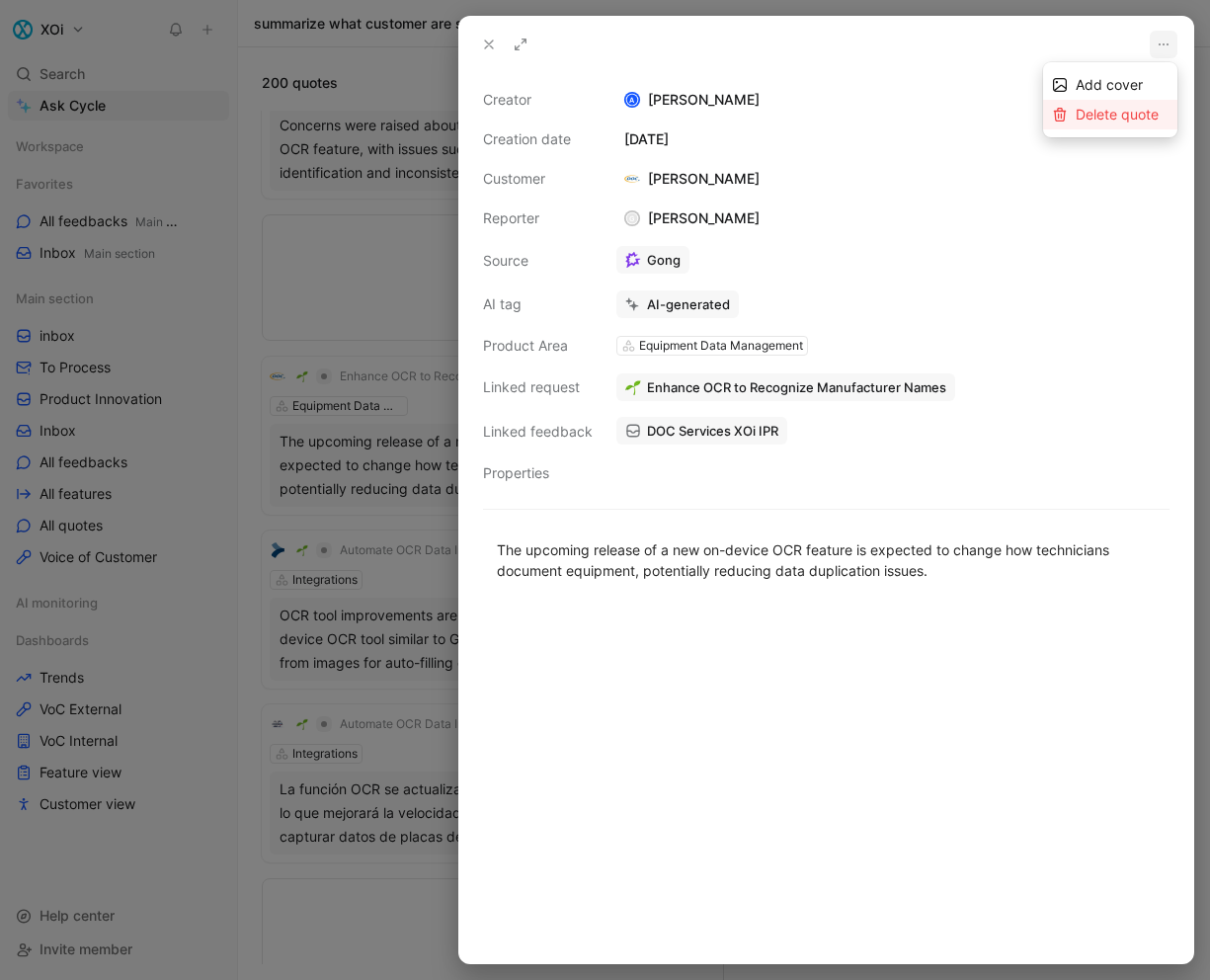 scroll, scrollTop: 968, scrollLeft: 0, axis: vertical 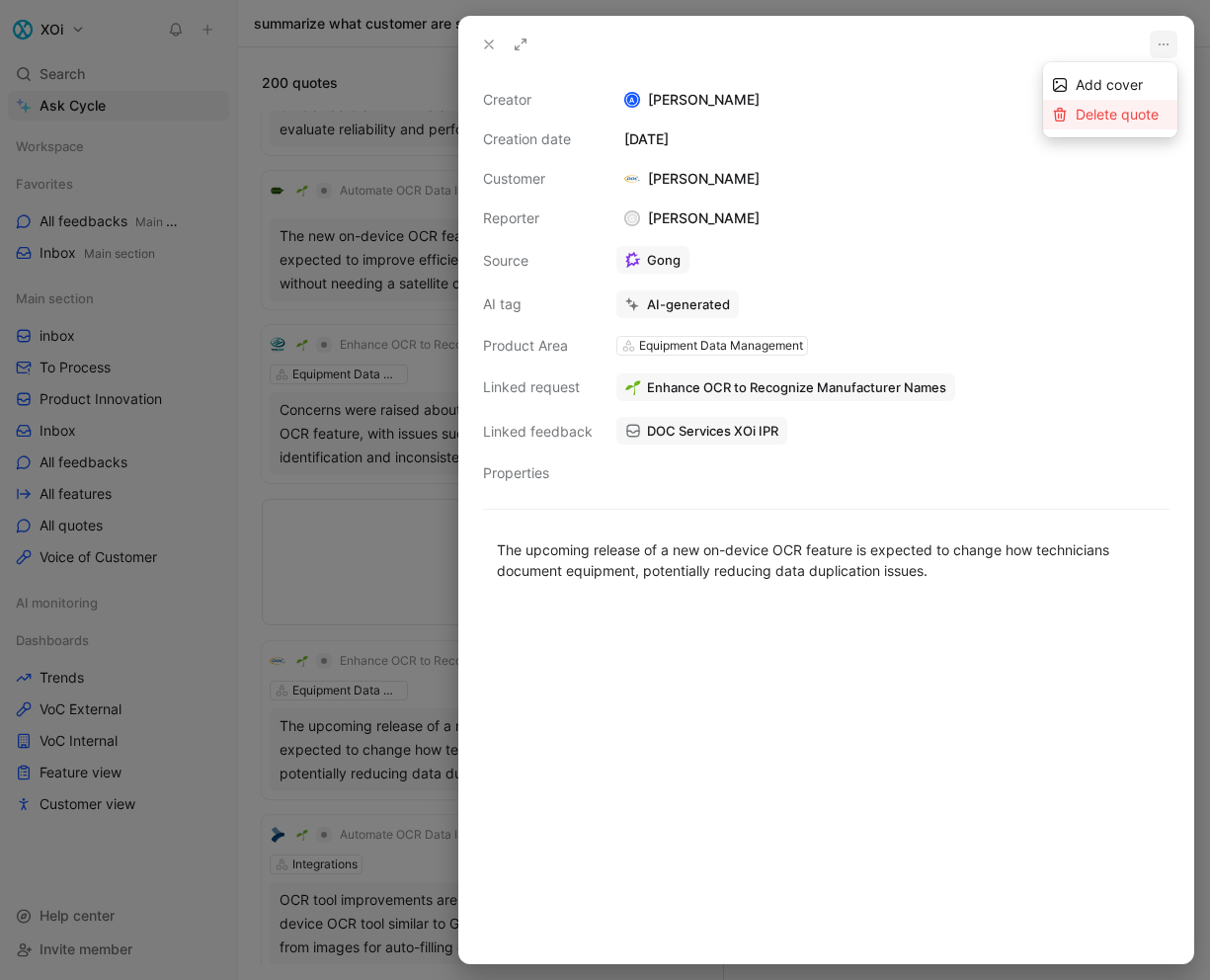 click on "Delete quote" at bounding box center [1122, 115] 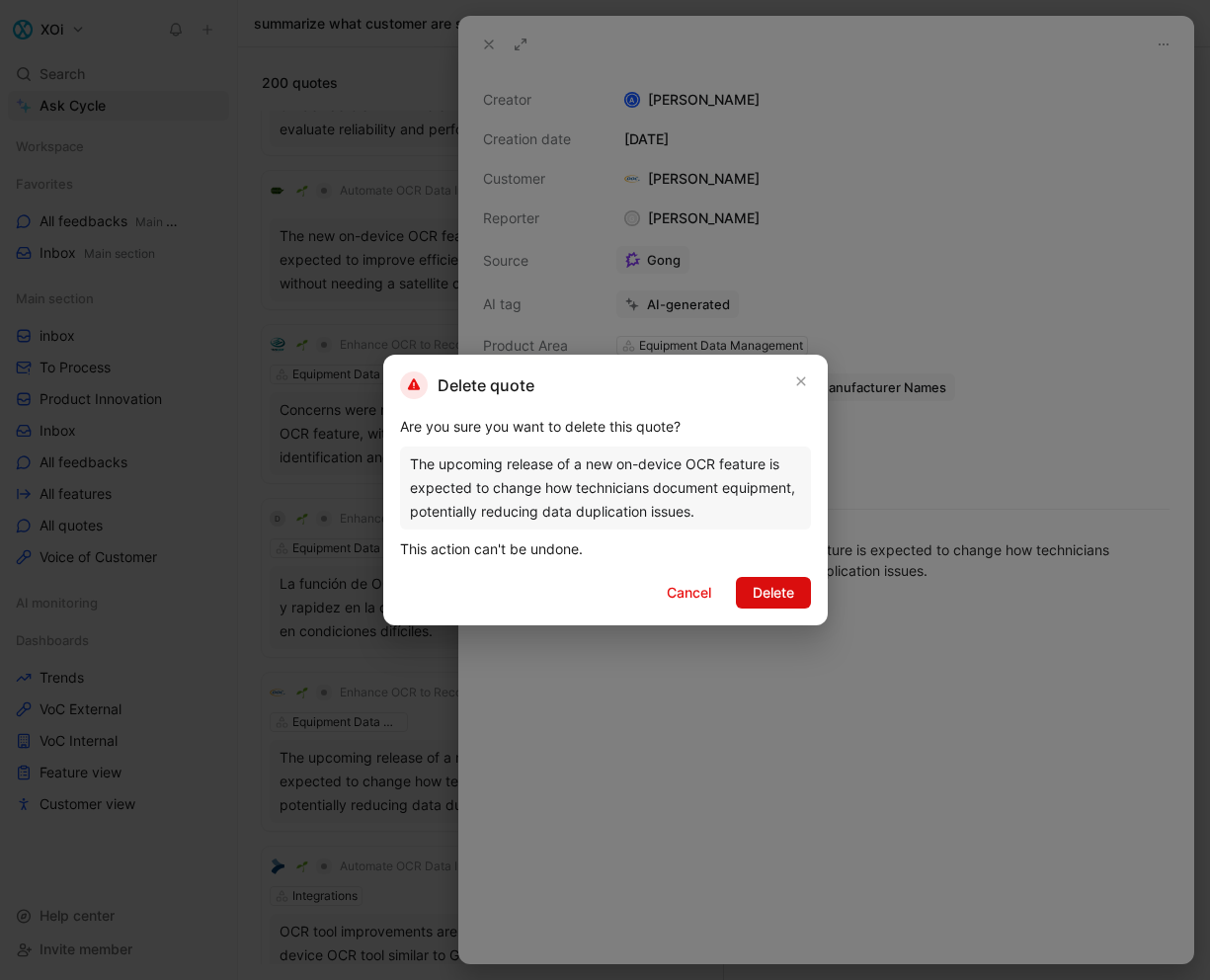 click on "Delete" at bounding box center [773, 593] 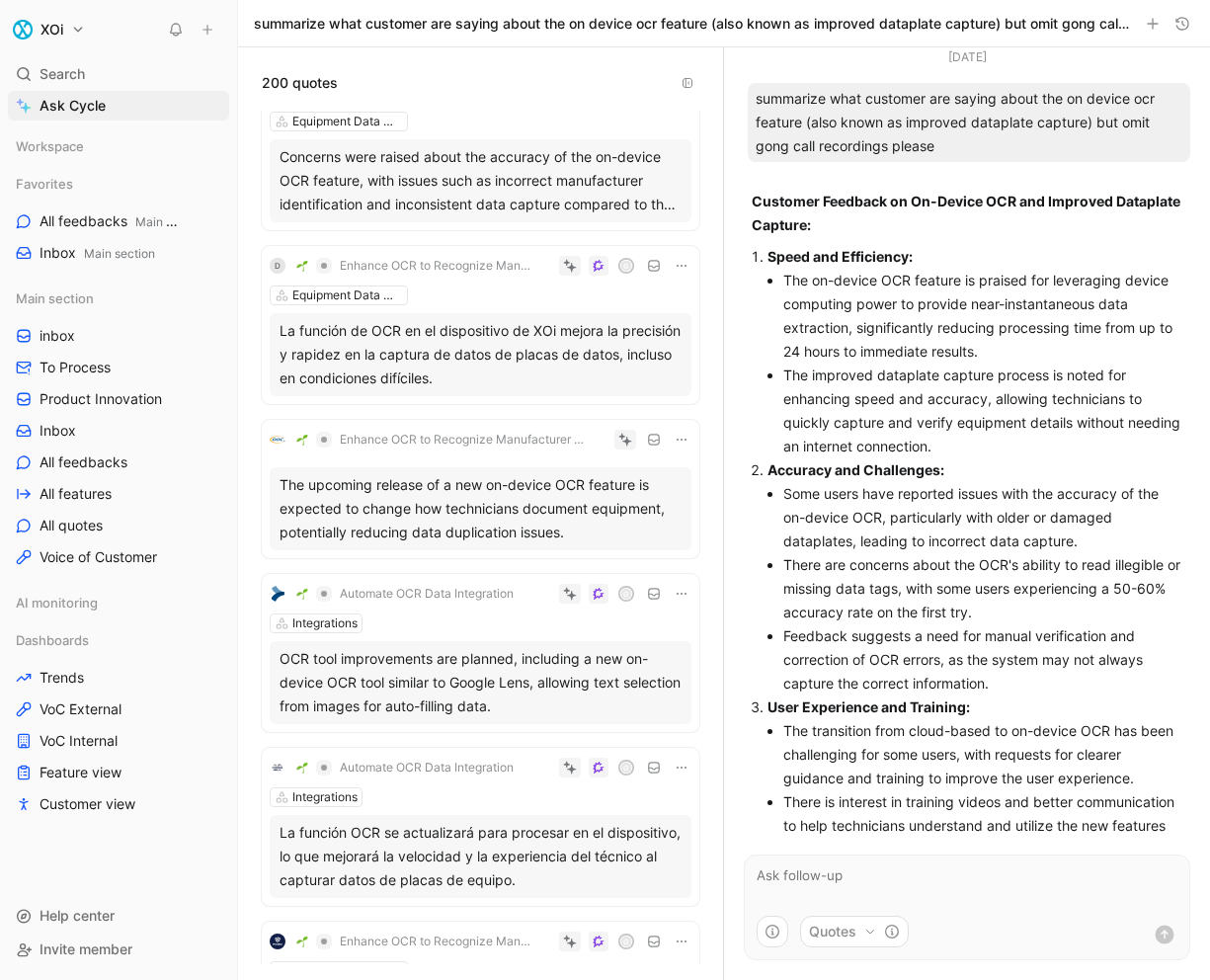 scroll, scrollTop: 1281, scrollLeft: 0, axis: vertical 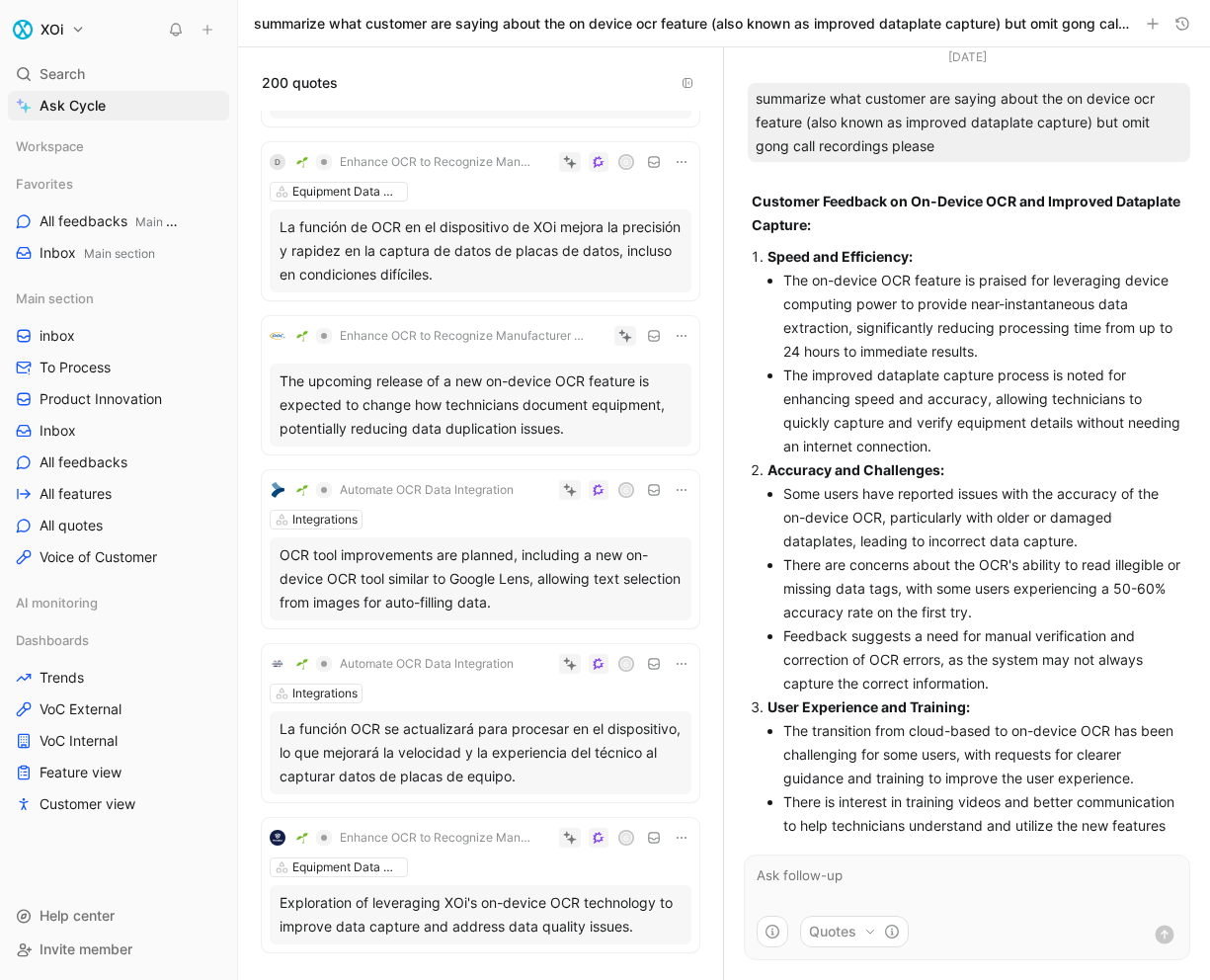 click on "Enhance OCR to Recognize Manufacturer Names The upcoming release of a new on-device OCR feature is expected to change how technicians document equipment, potentially reducing data duplication issues." at bounding box center [480, 385] 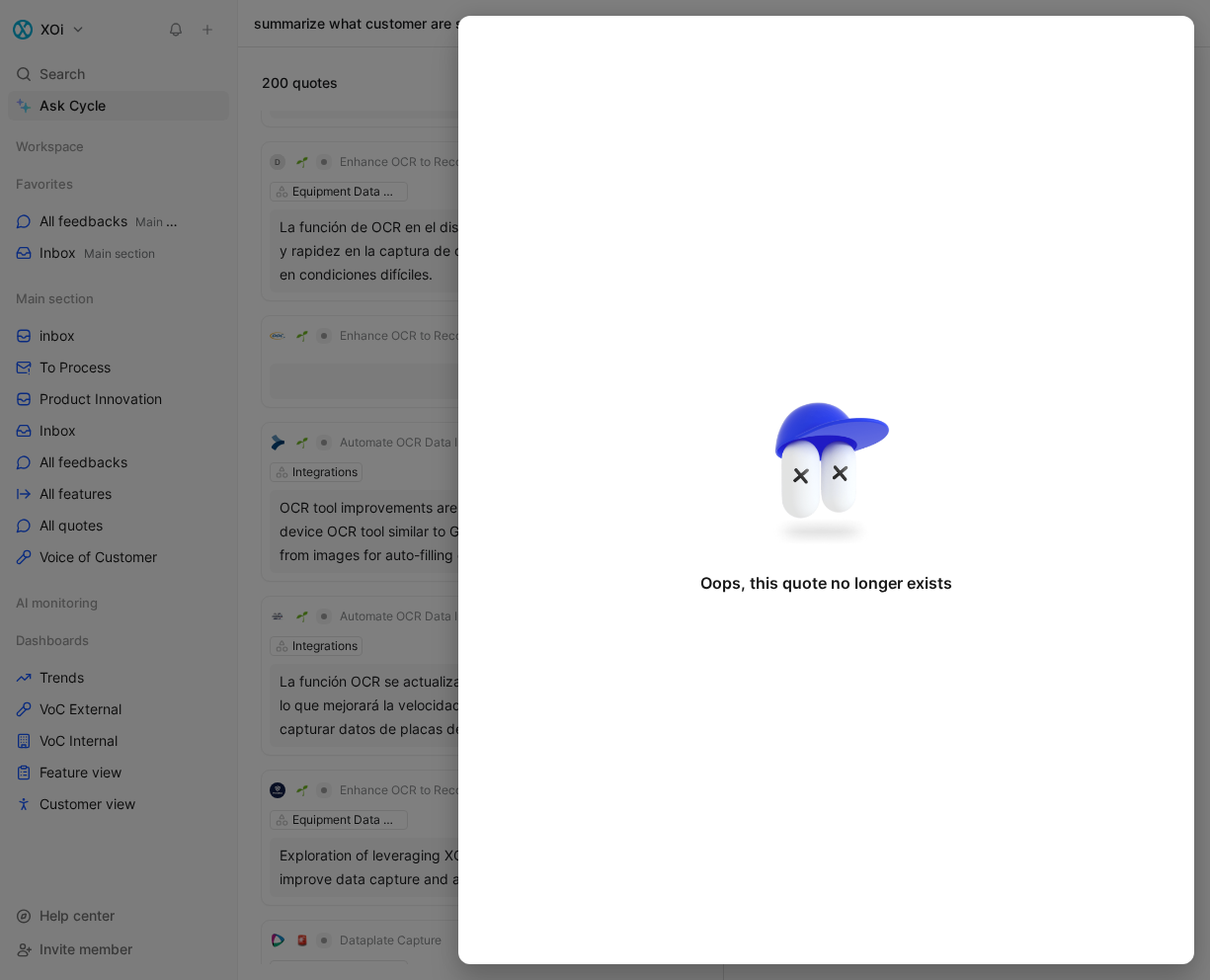 click at bounding box center [605, 490] 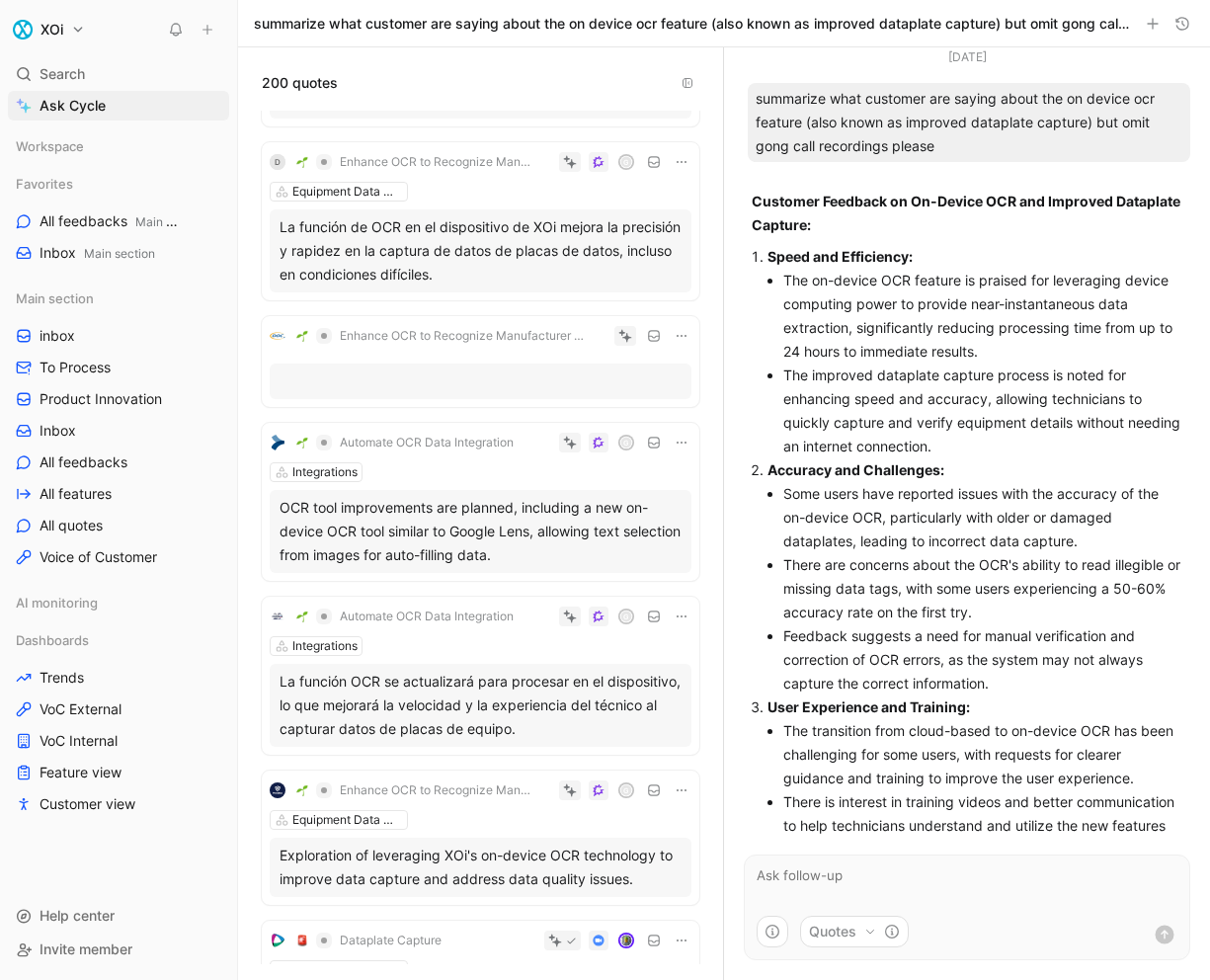 scroll, scrollTop: 1337, scrollLeft: 0, axis: vertical 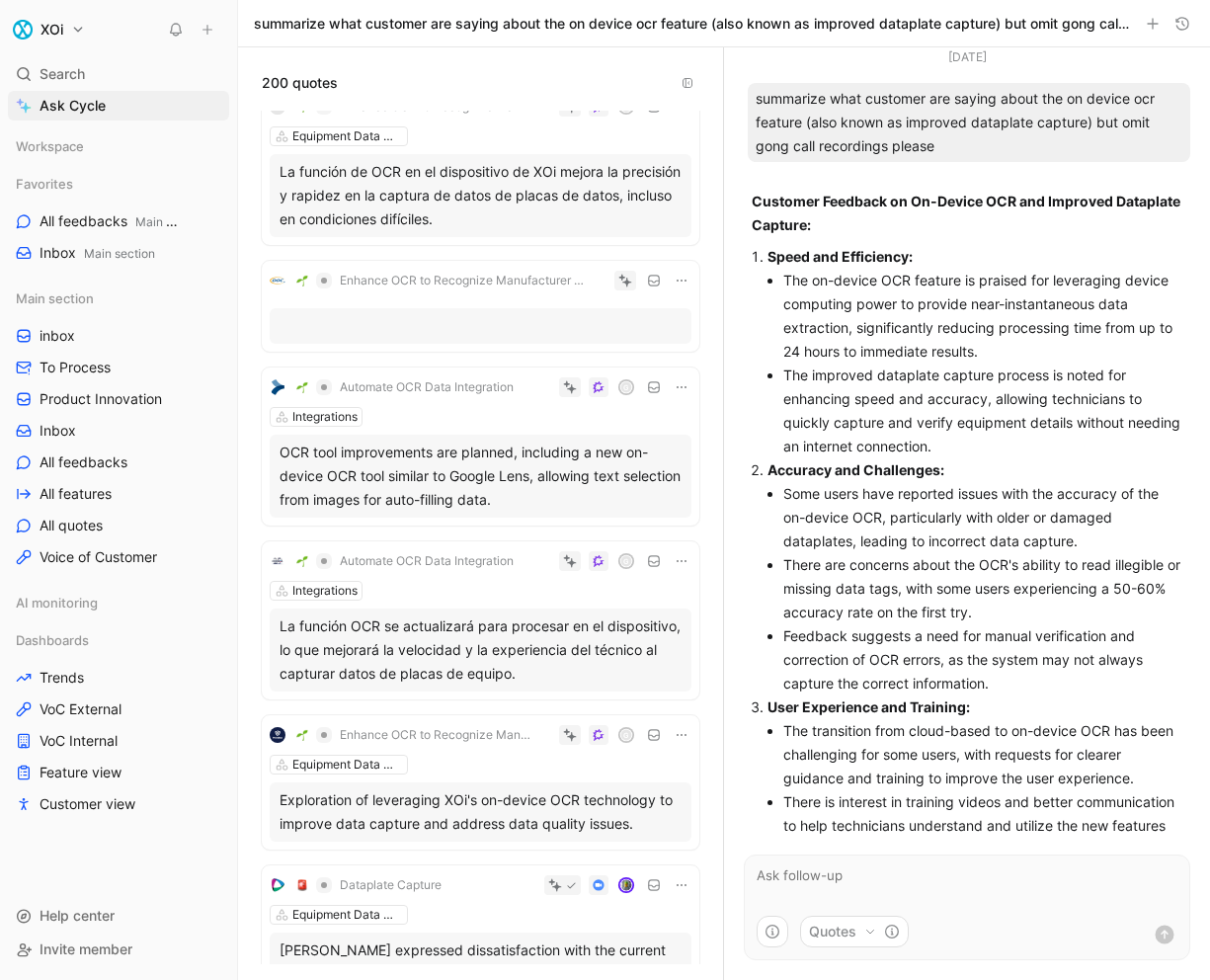 click on "Integrations" at bounding box center [480, 417] 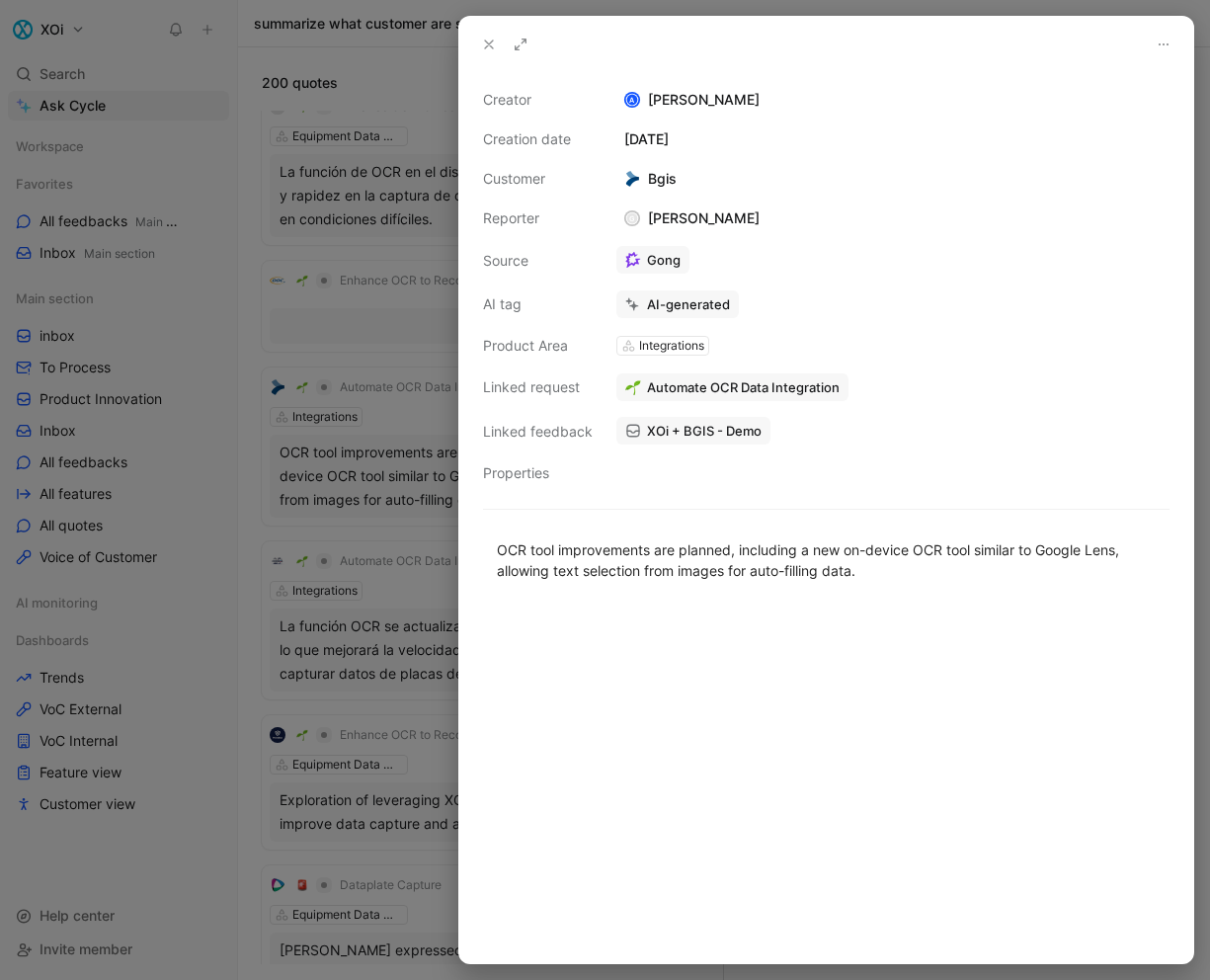 click 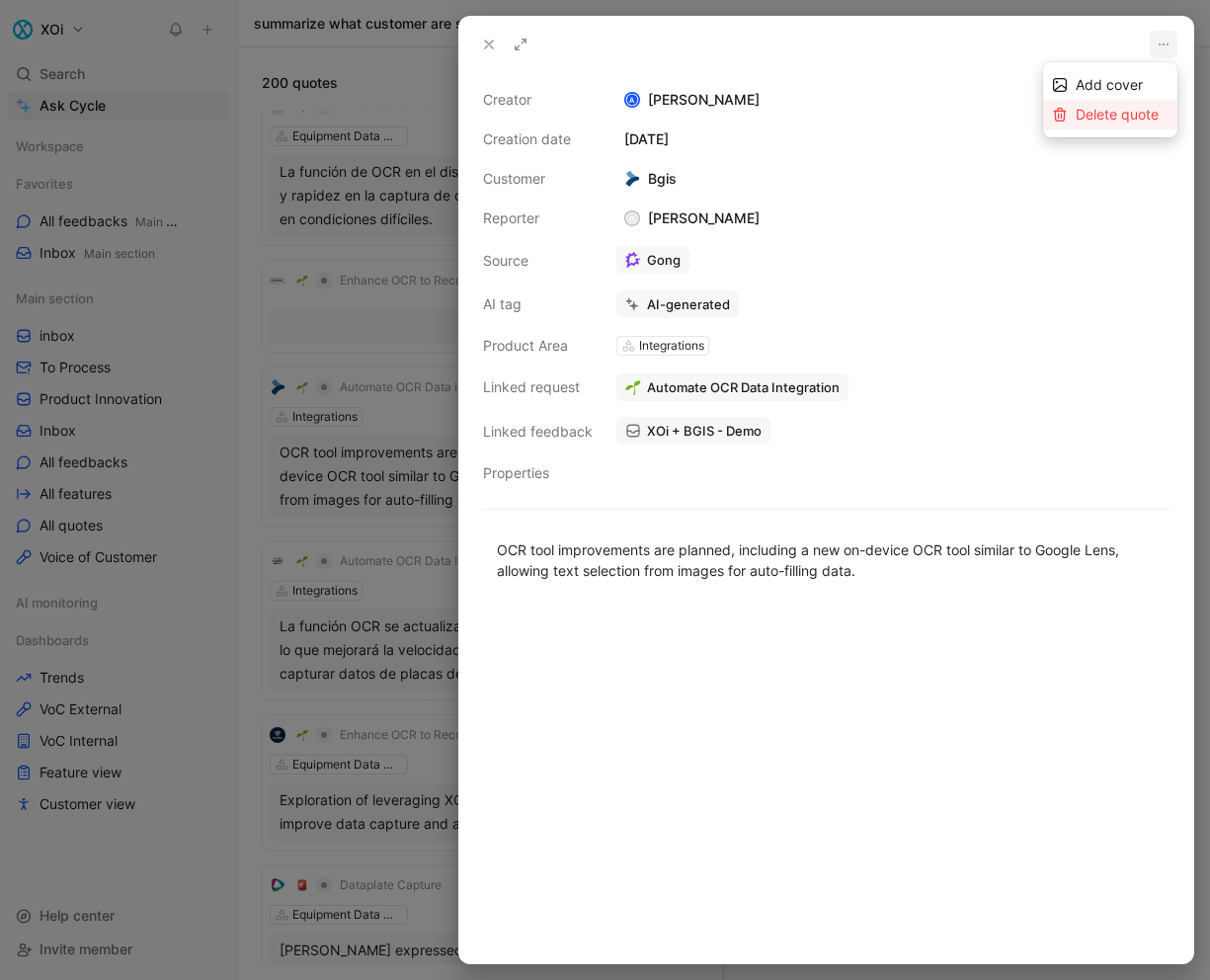 click on "Delete quote" at bounding box center (1117, 114) 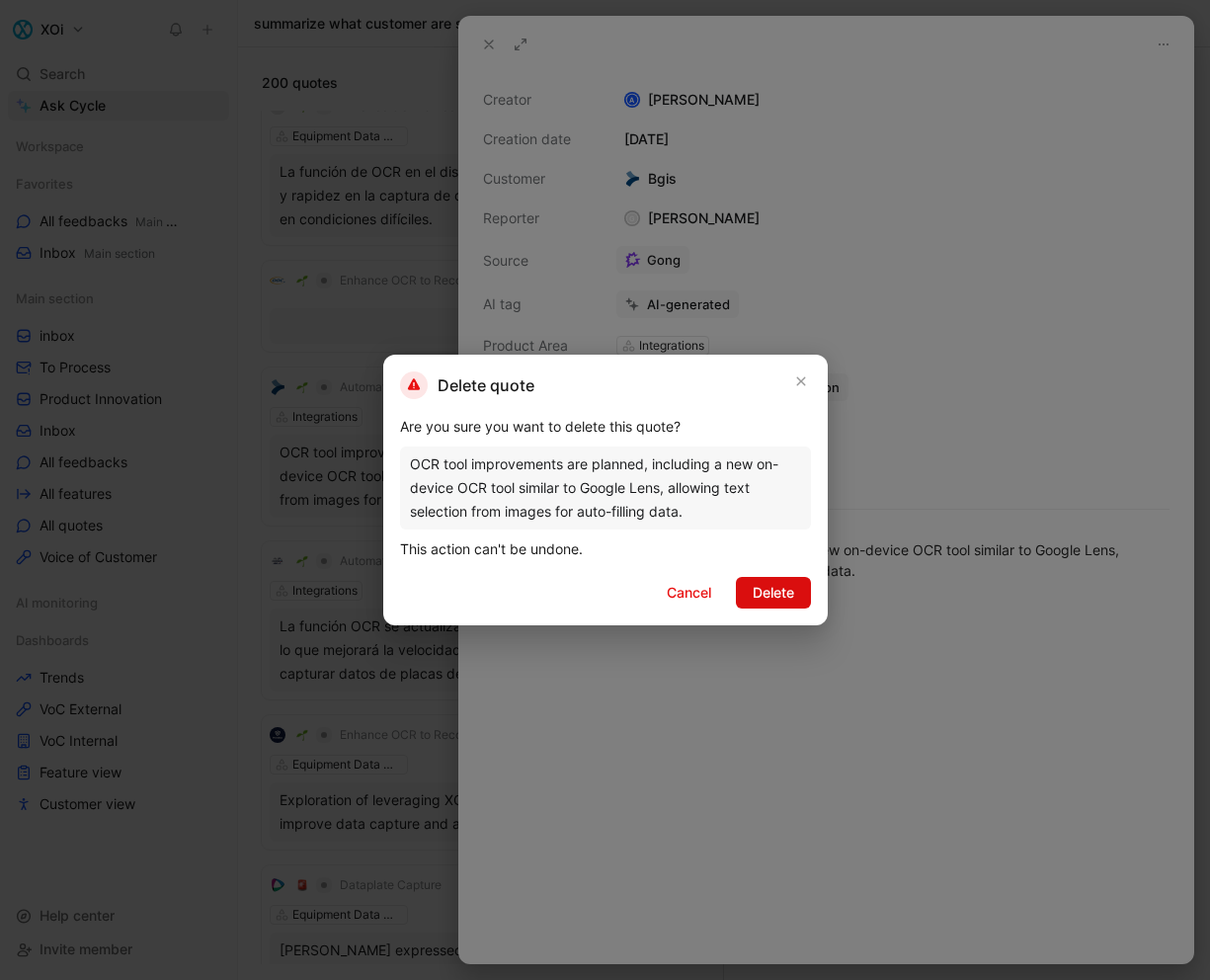 click on "Delete" at bounding box center (773, 593) 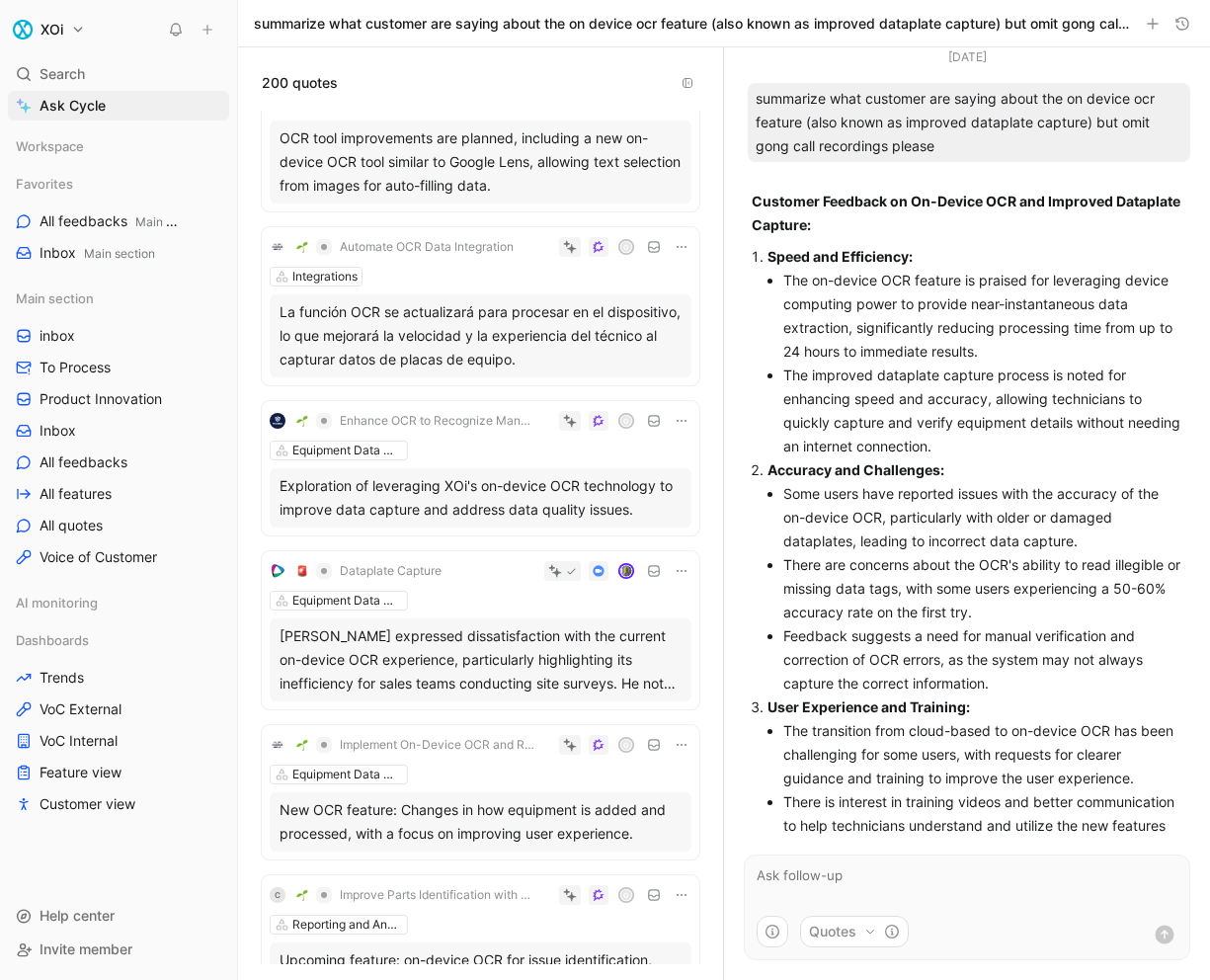 scroll, scrollTop: 1578, scrollLeft: 0, axis: vertical 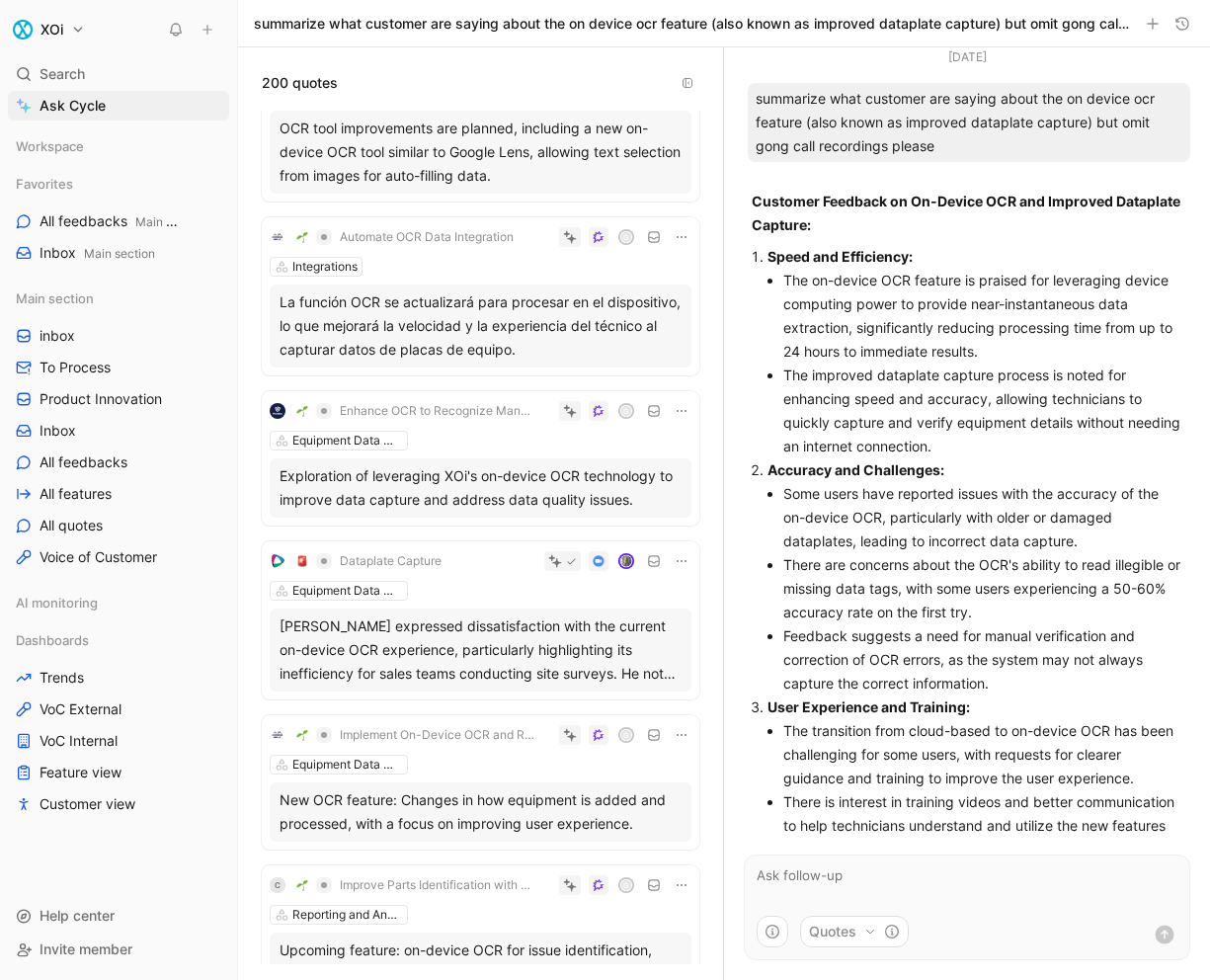 click on "Equipment Data Management" at bounding box center (480, 441) 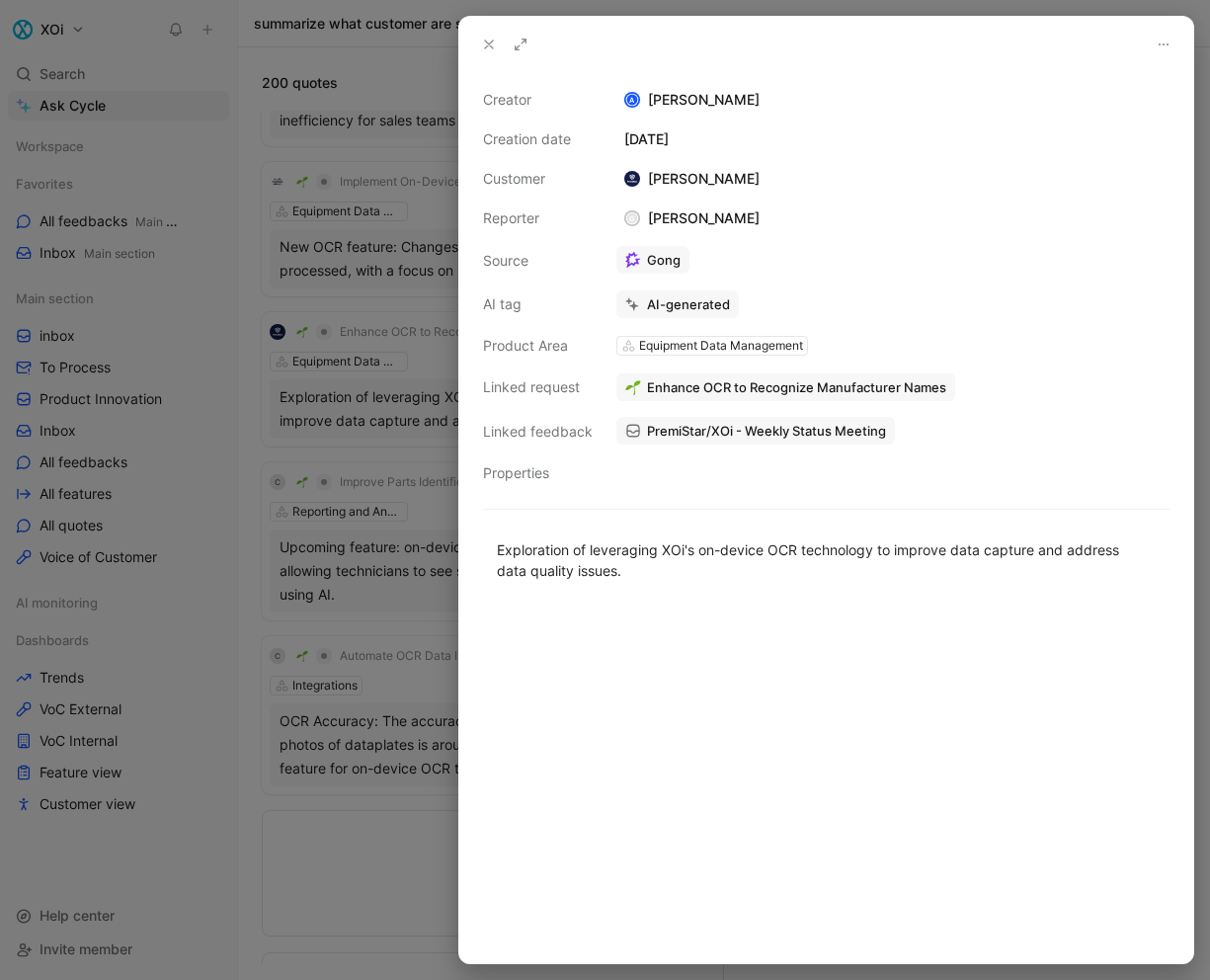 scroll, scrollTop: 1254, scrollLeft: 0, axis: vertical 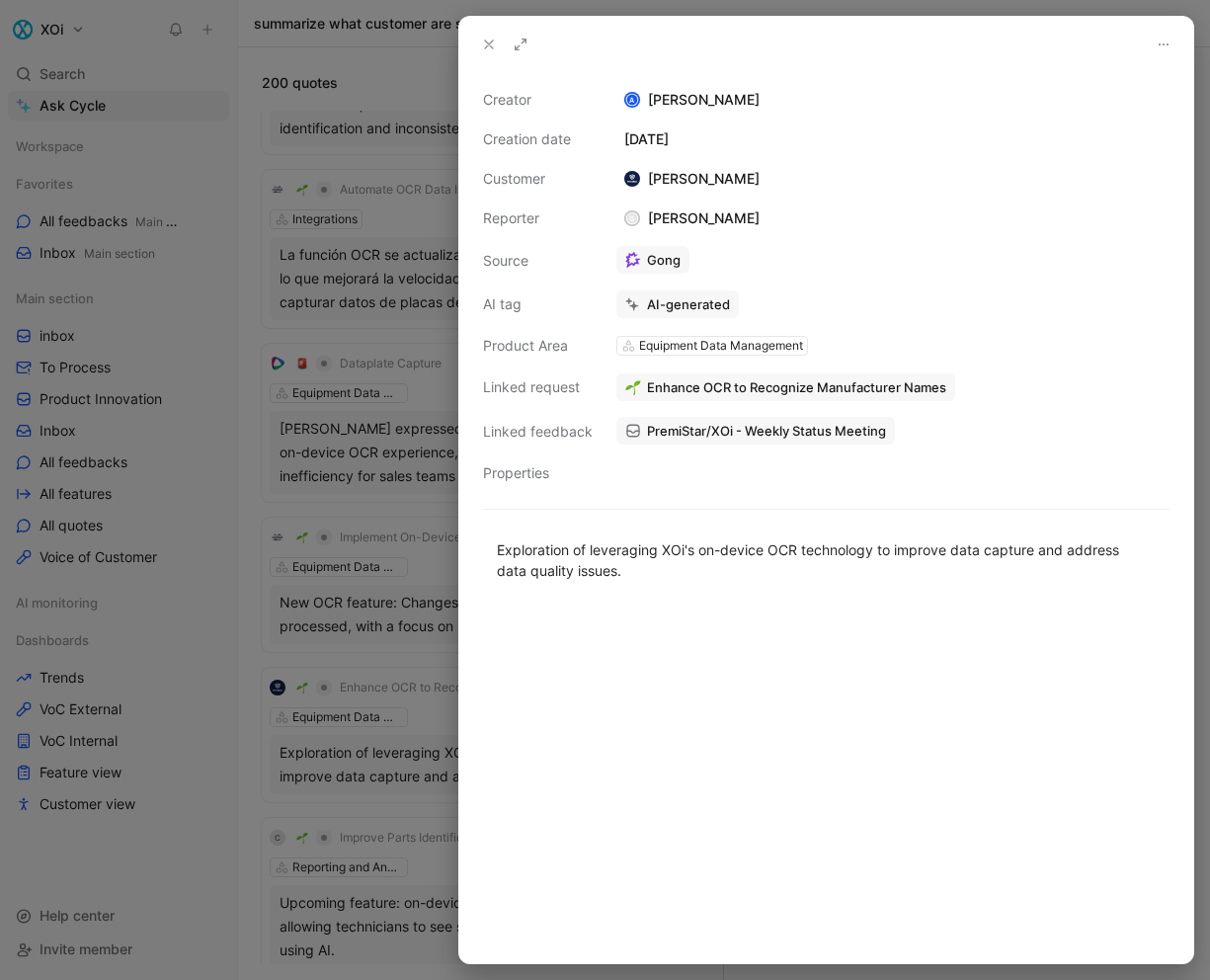 click 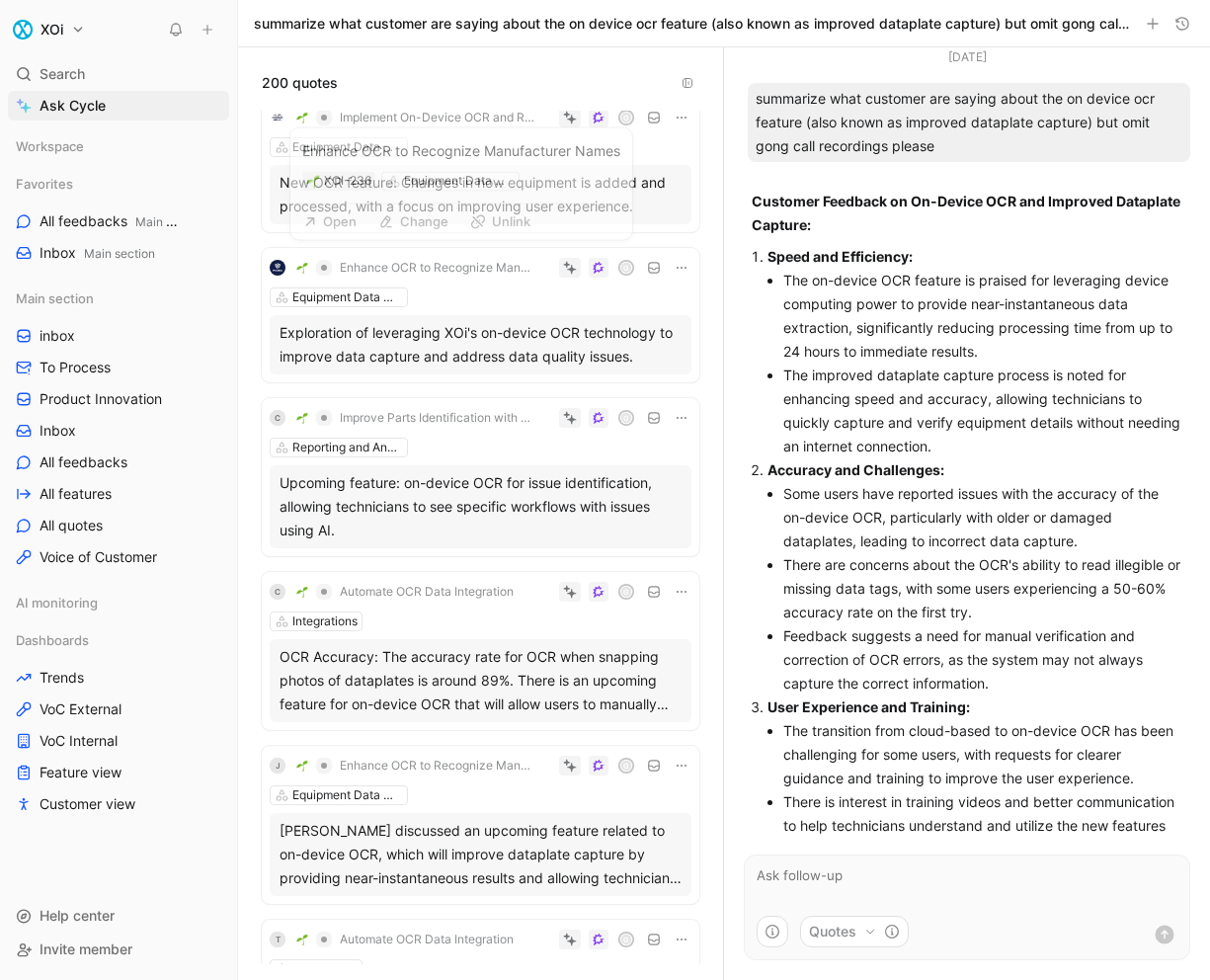 scroll, scrollTop: 1676, scrollLeft: 0, axis: vertical 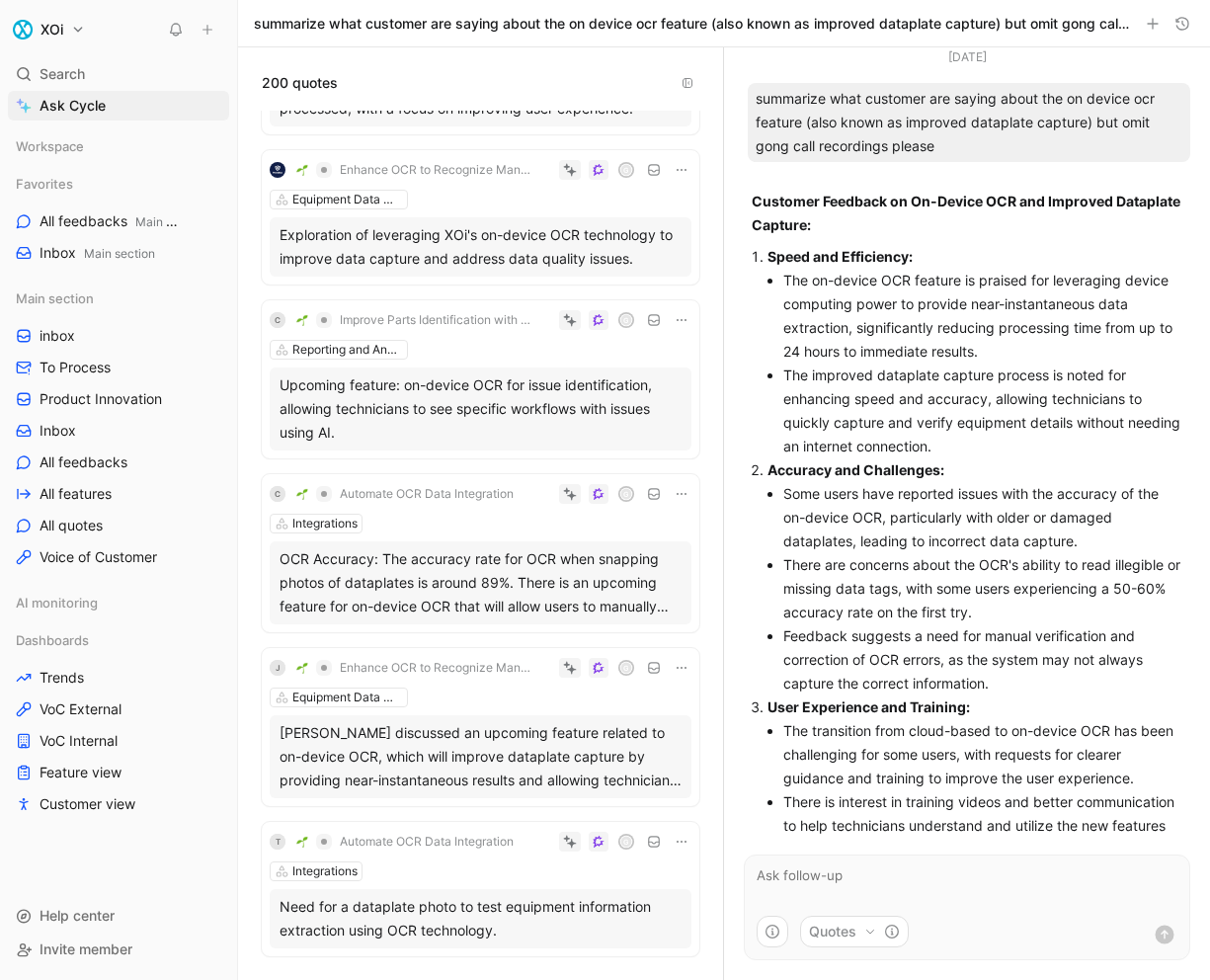 click on "Reporting and Analytics" at bounding box center (480, 350) 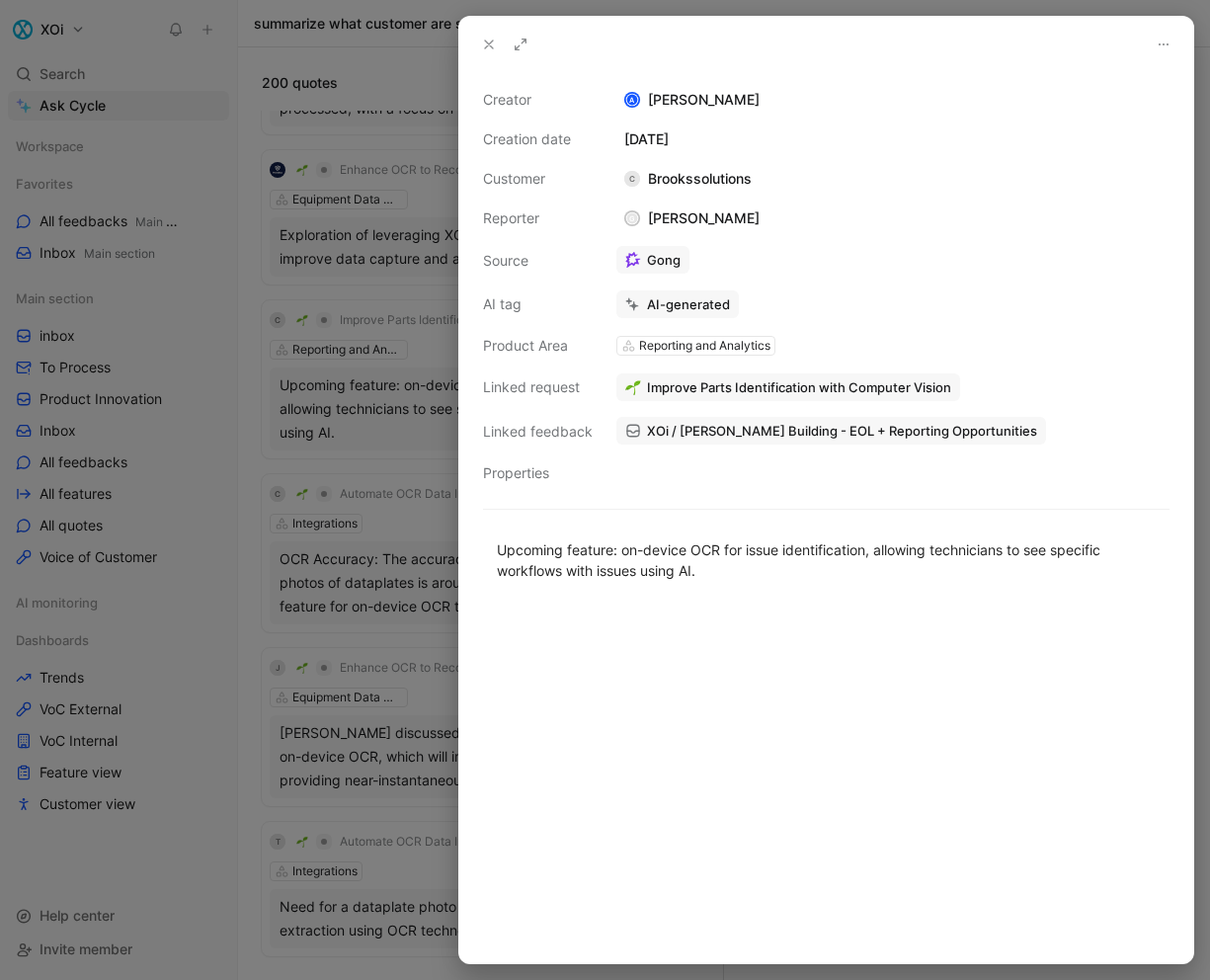click 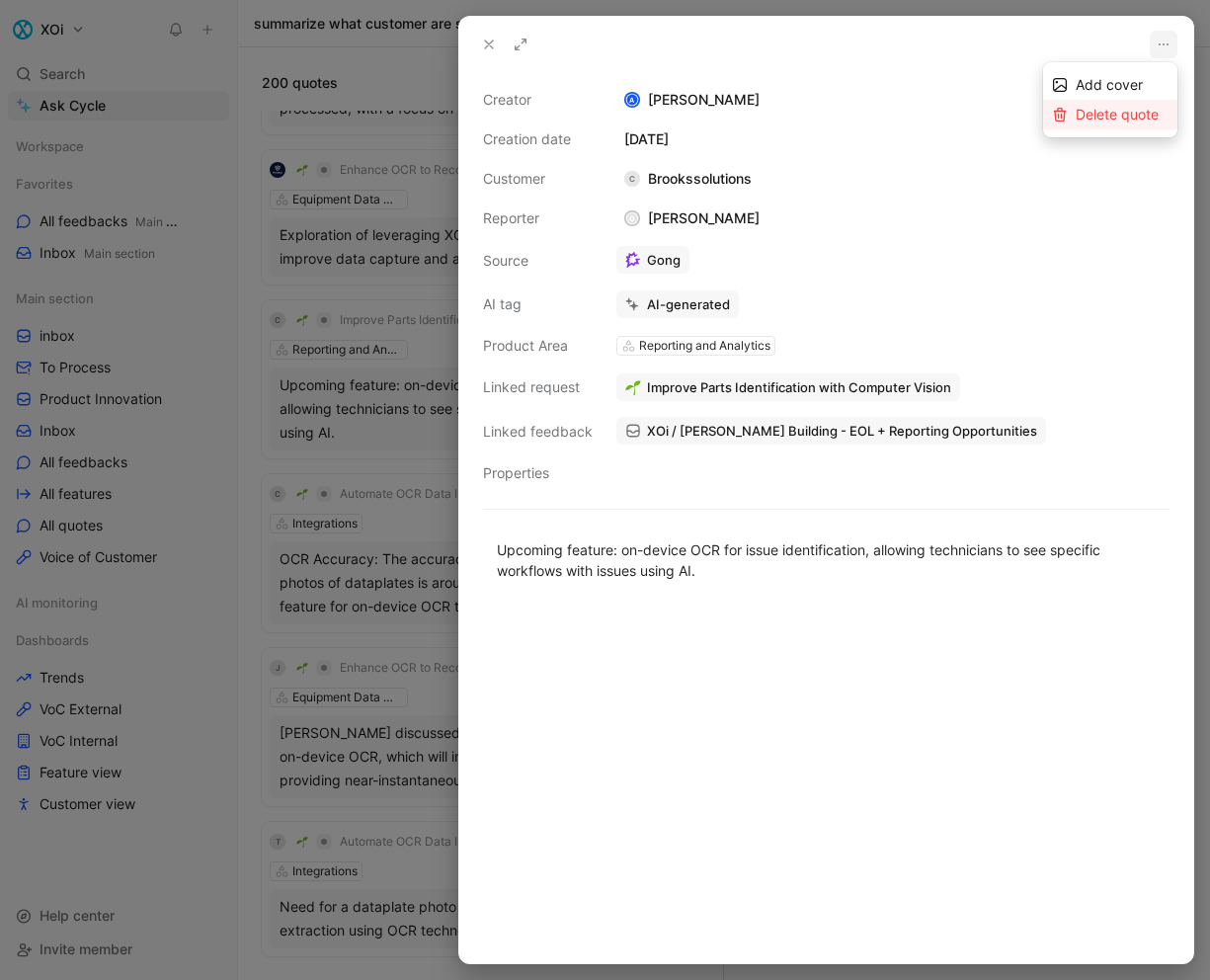 click on "Delete quote" at bounding box center [1117, 114] 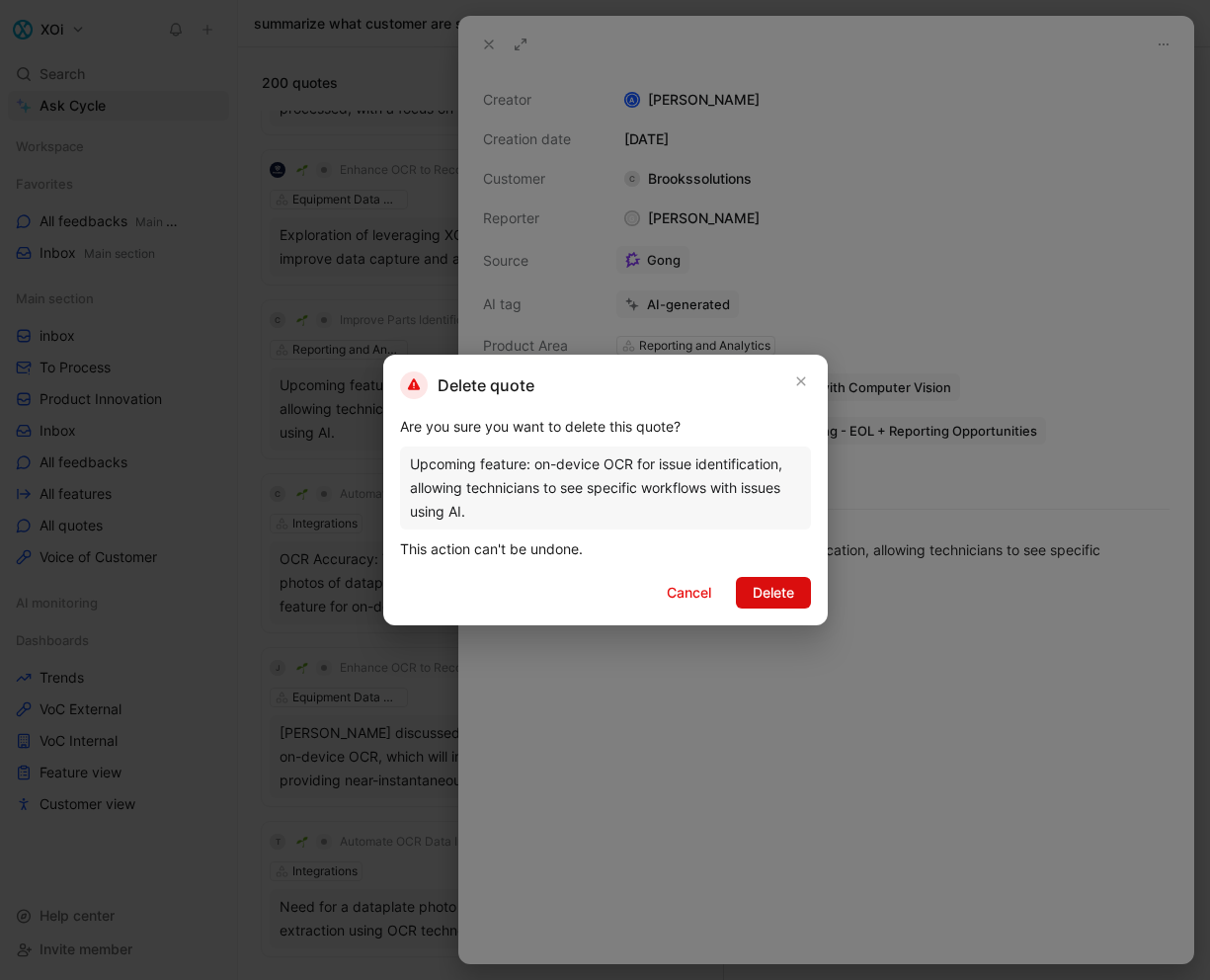 click on "Delete" at bounding box center (773, 593) 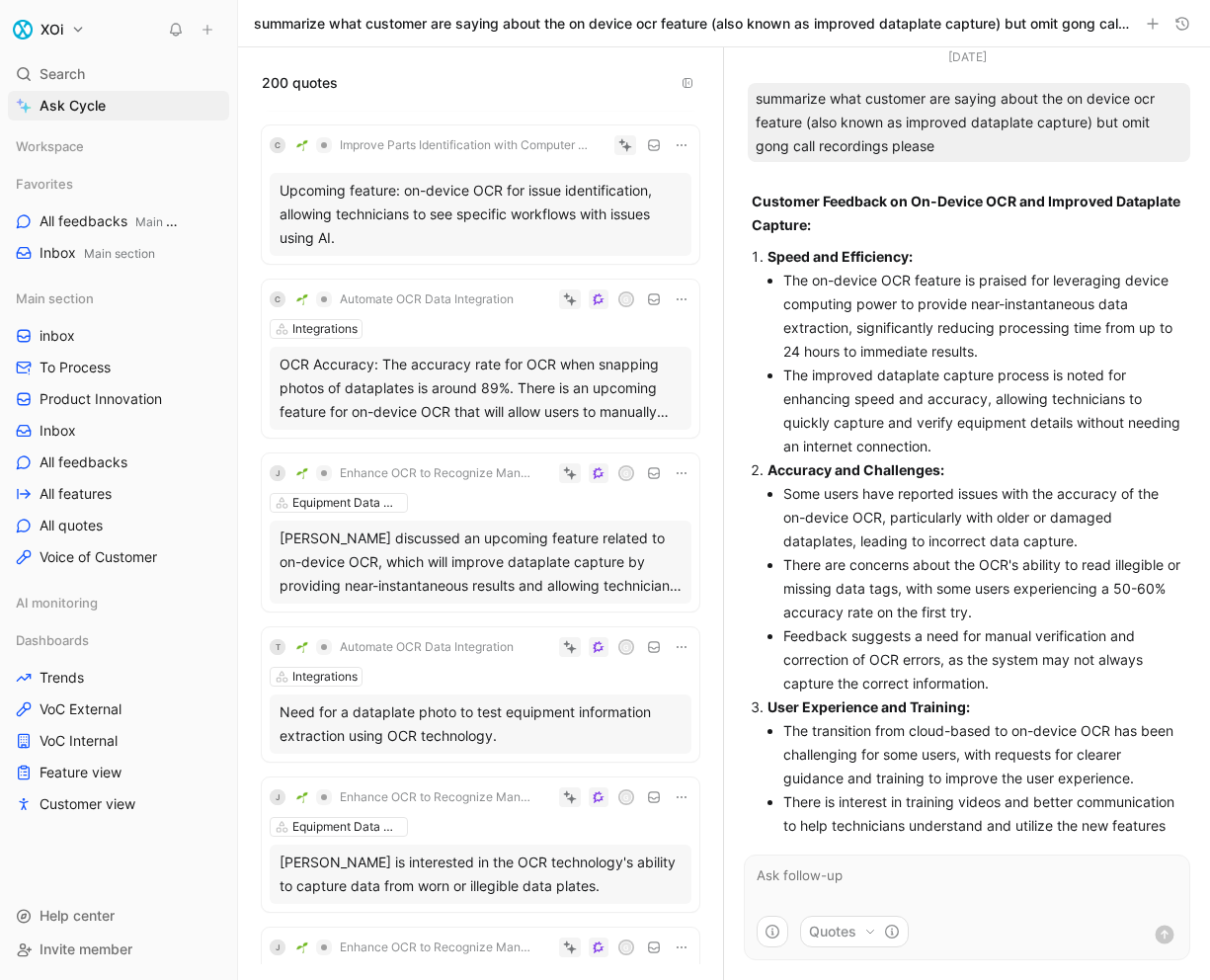 scroll, scrollTop: 1846, scrollLeft: 0, axis: vertical 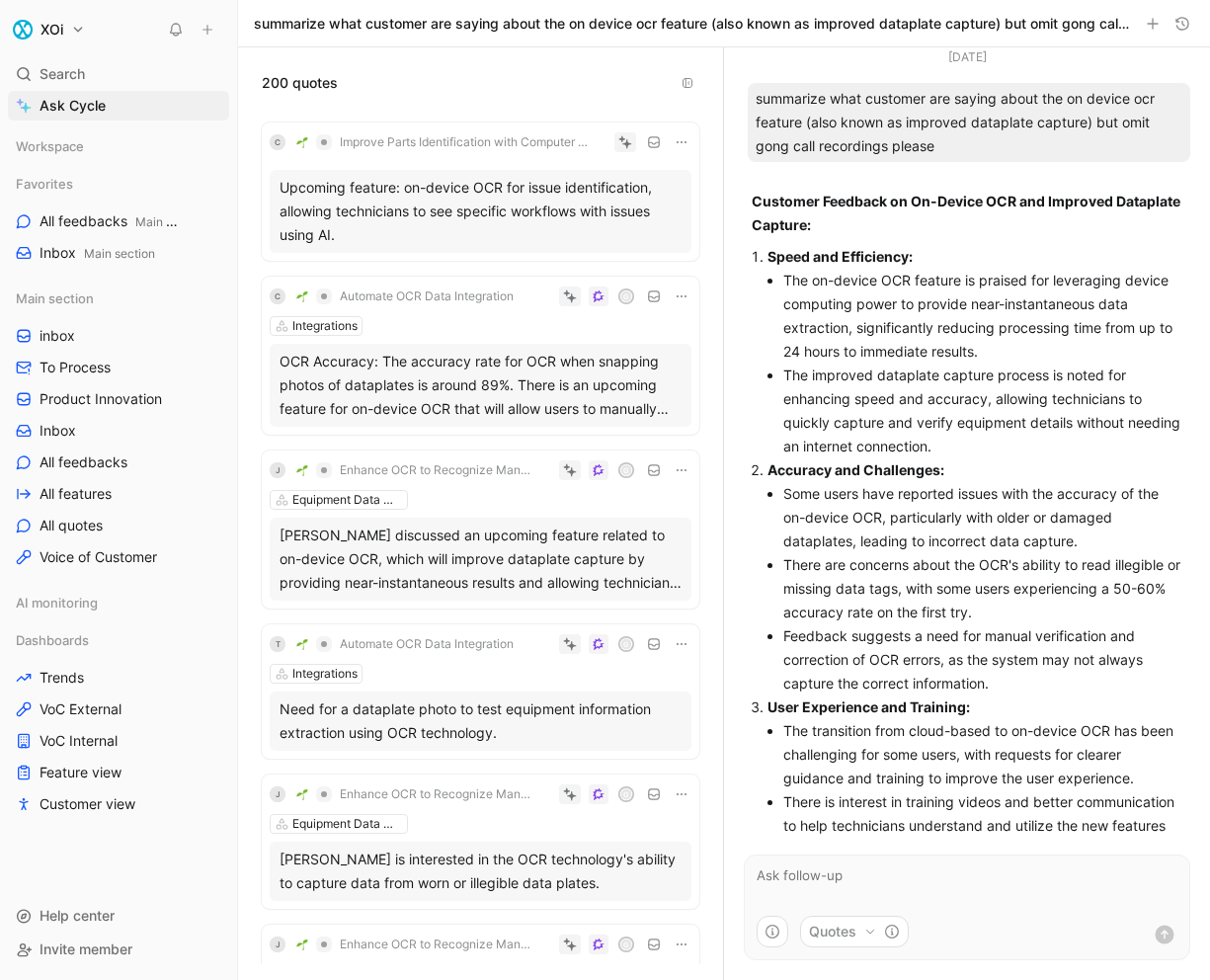 click on "C Automate OCR Data Integration" at bounding box center [400, 296] 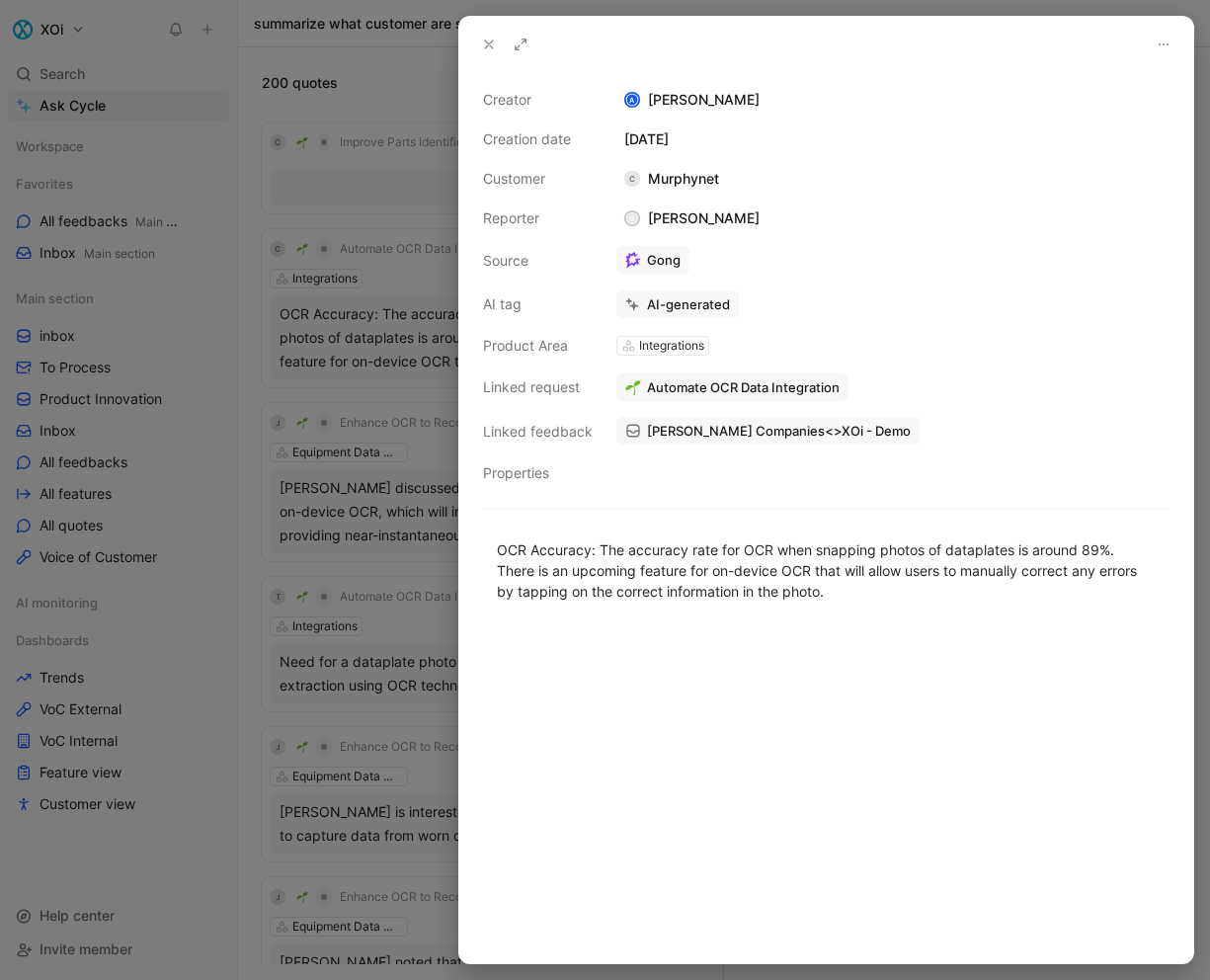 click 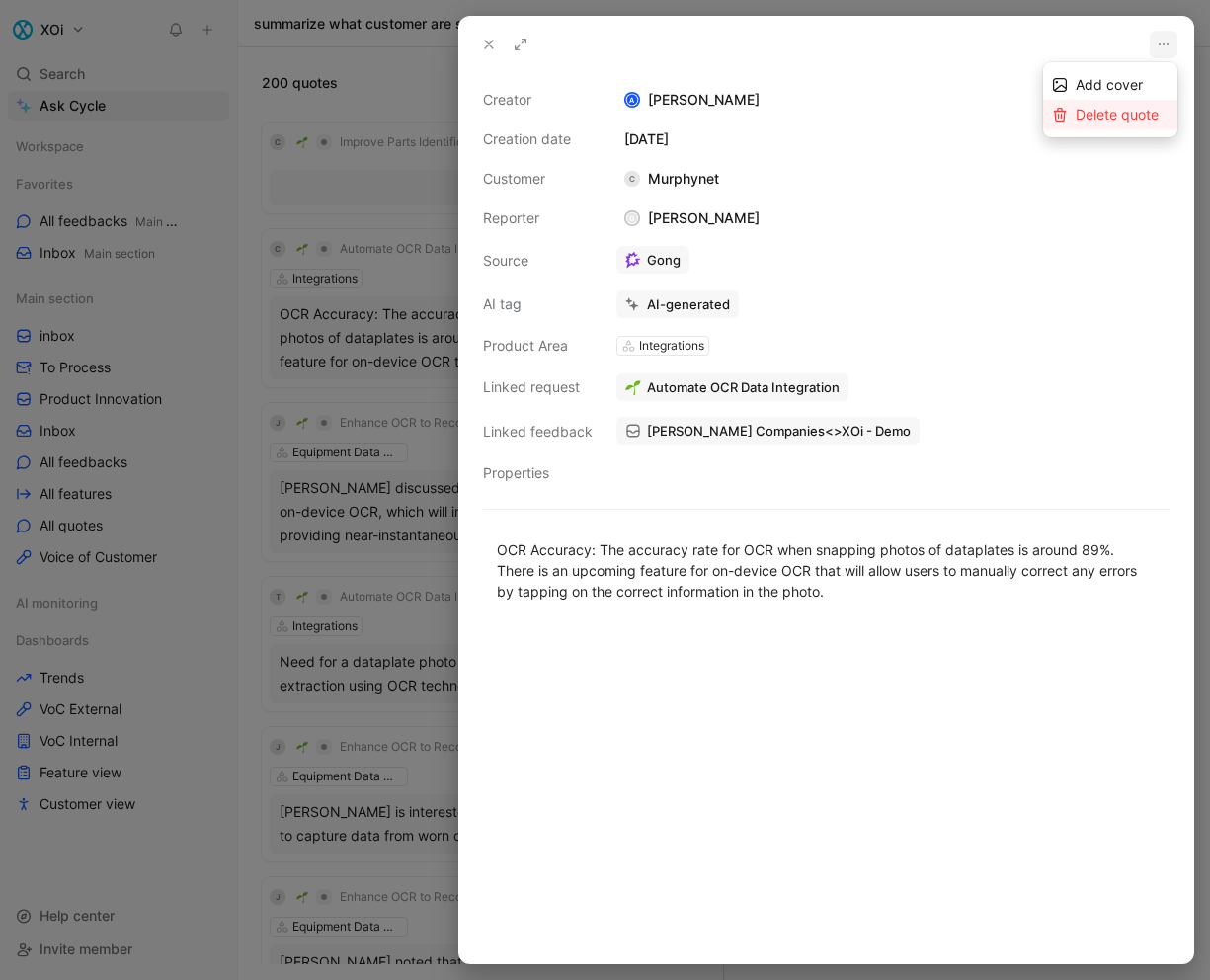 click on "Delete quote" at bounding box center [1117, 114] 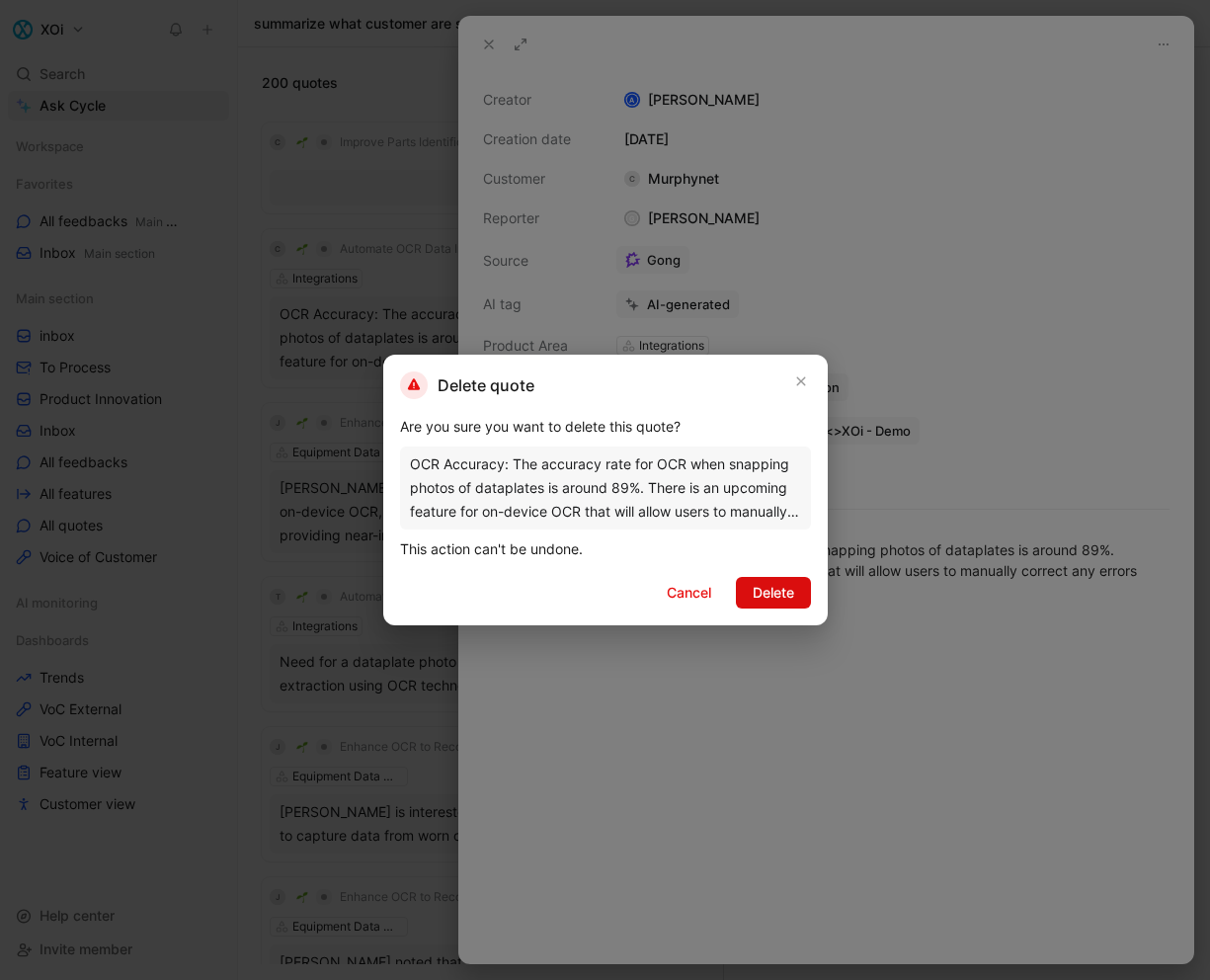 click on "Delete" at bounding box center [773, 593] 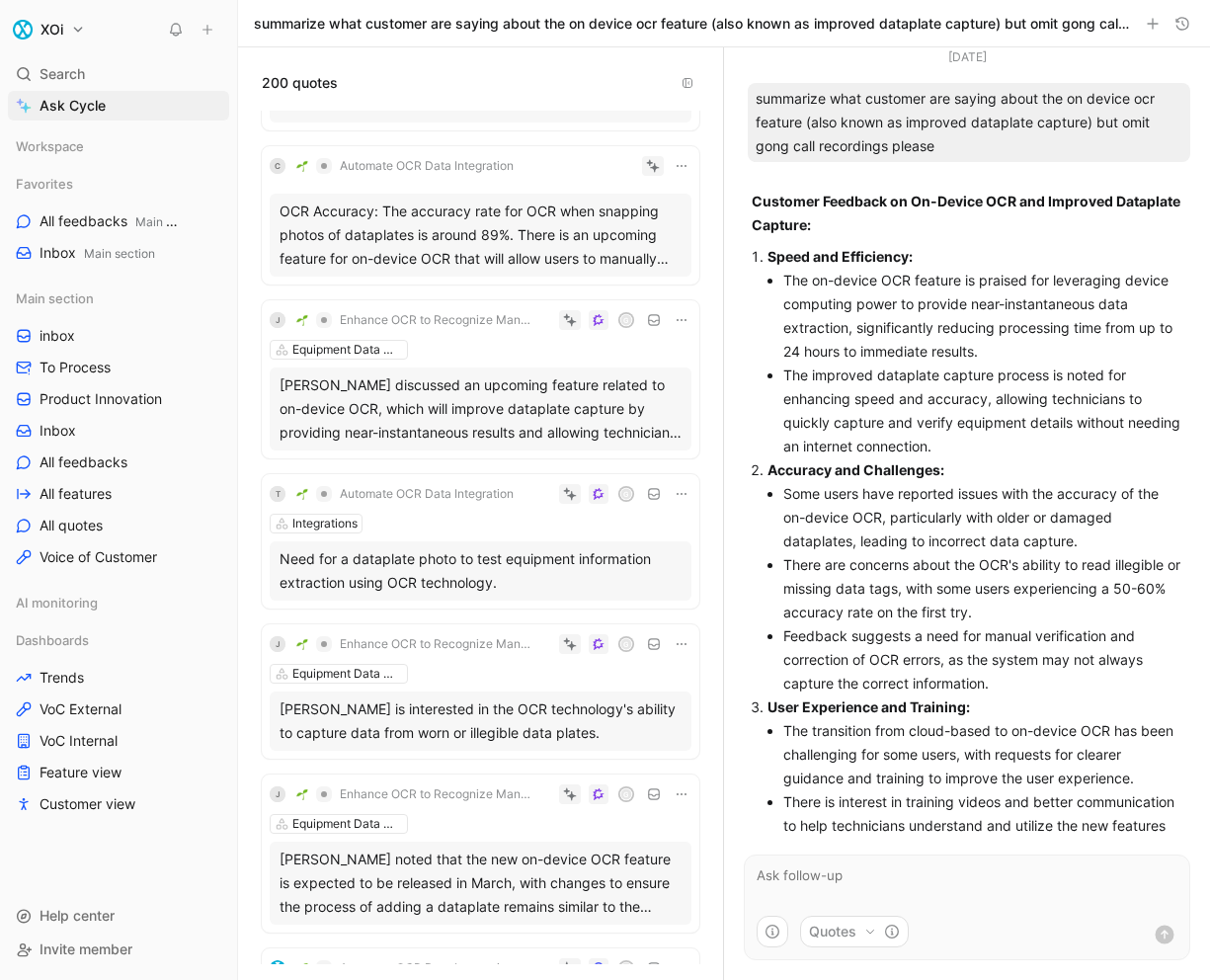 scroll, scrollTop: 1961, scrollLeft: 0, axis: vertical 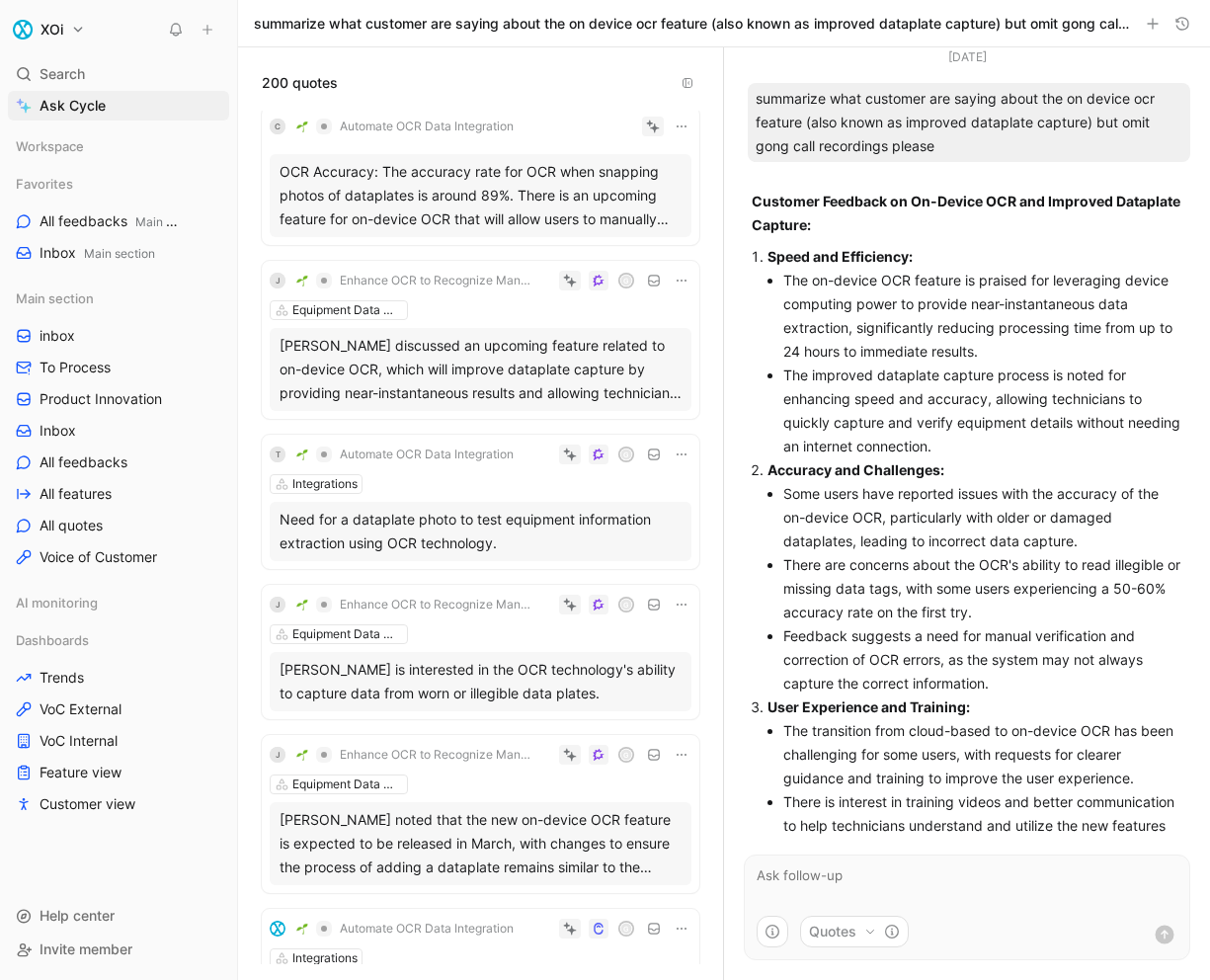 click on "Equipment Data Management" at bounding box center (480, 310) 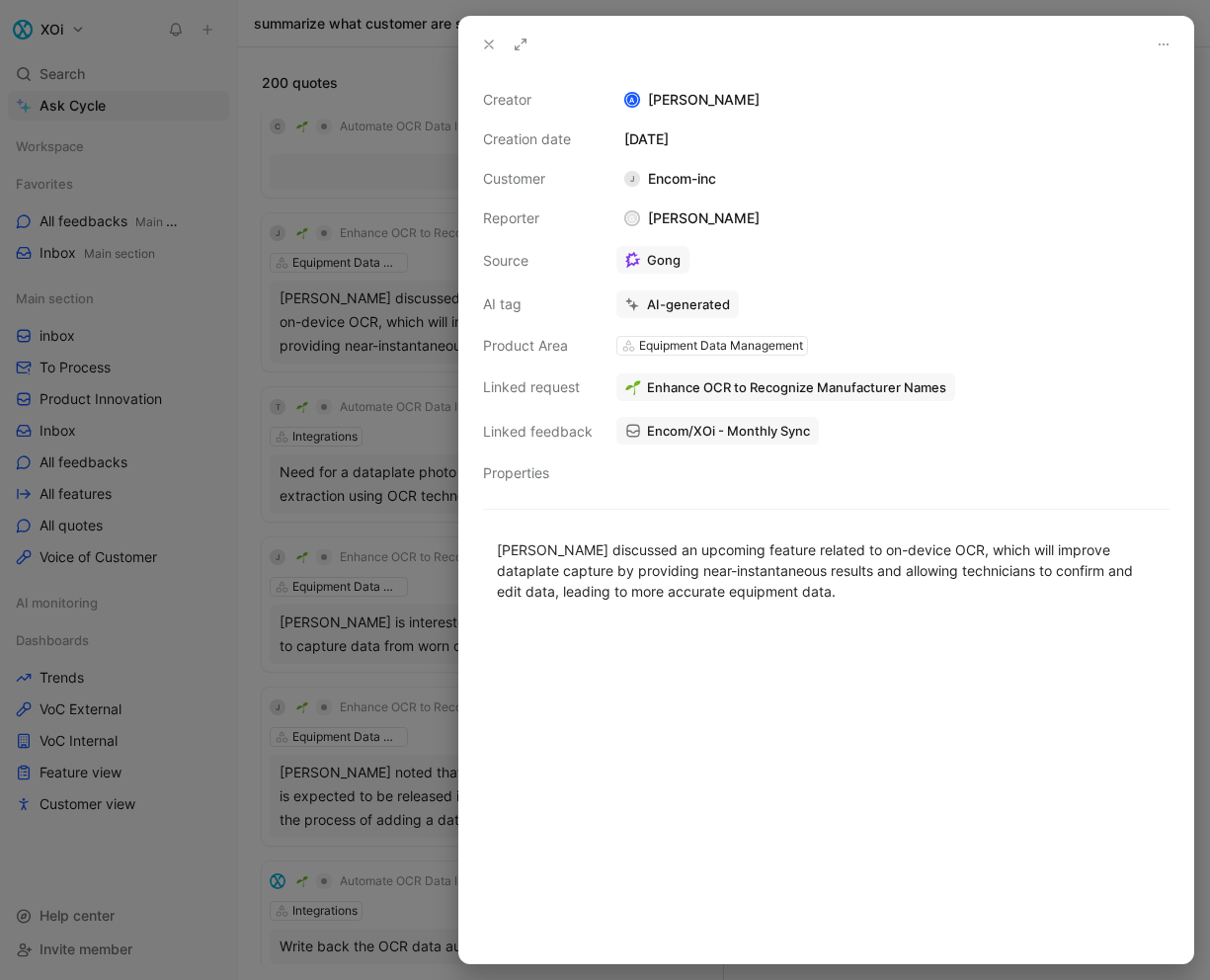 click 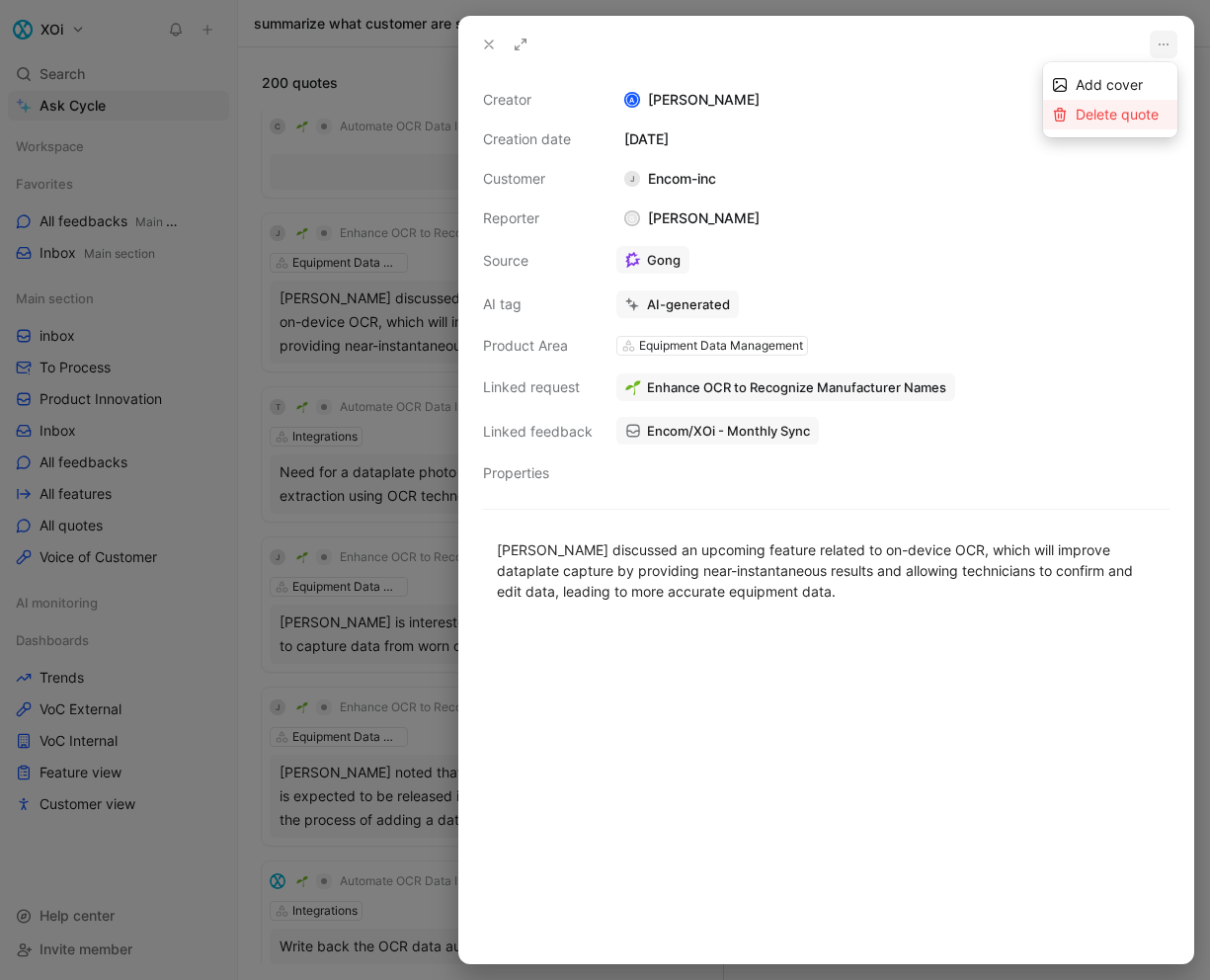 click on "Delete quote" at bounding box center [1117, 114] 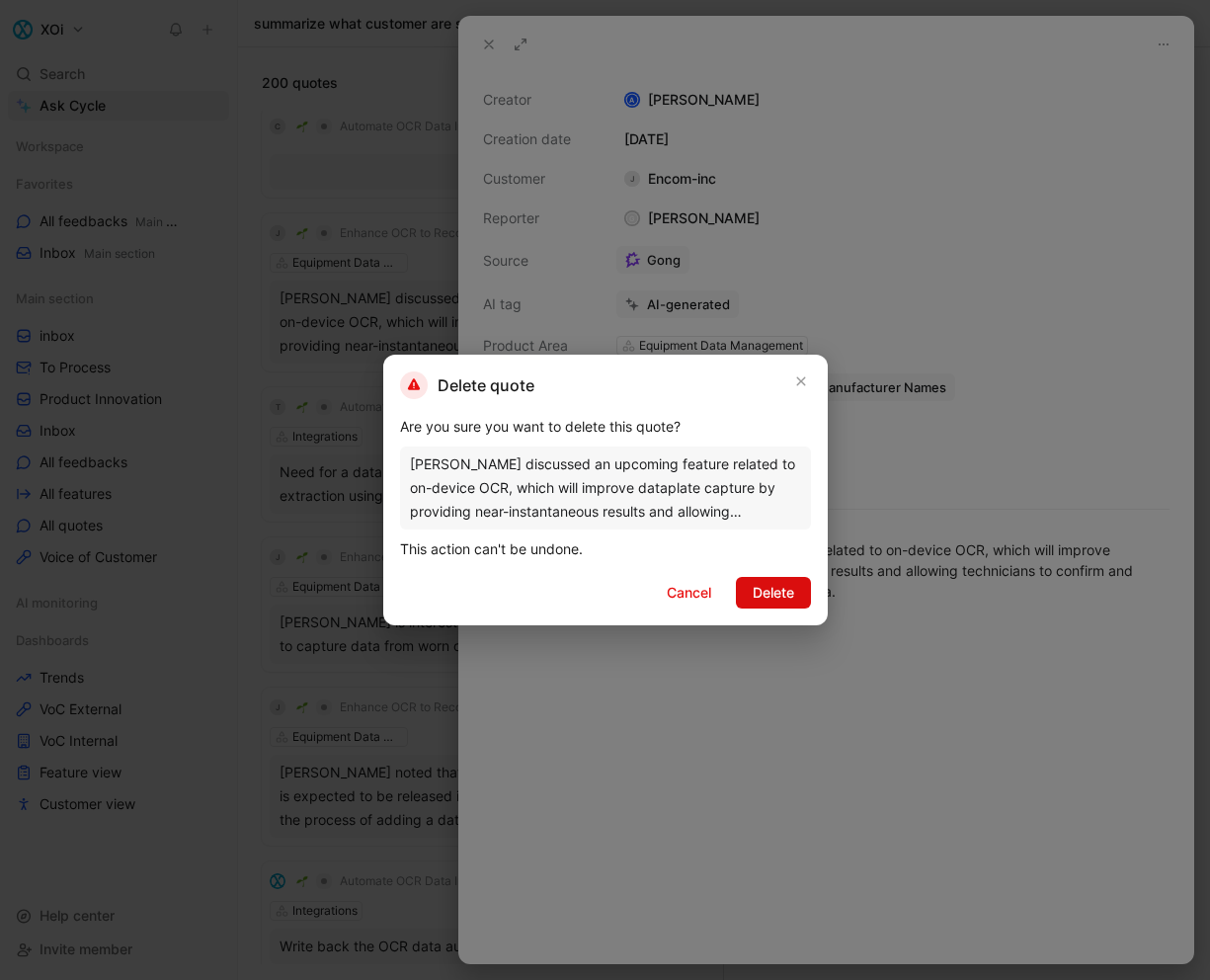 click on "Delete" at bounding box center [773, 593] 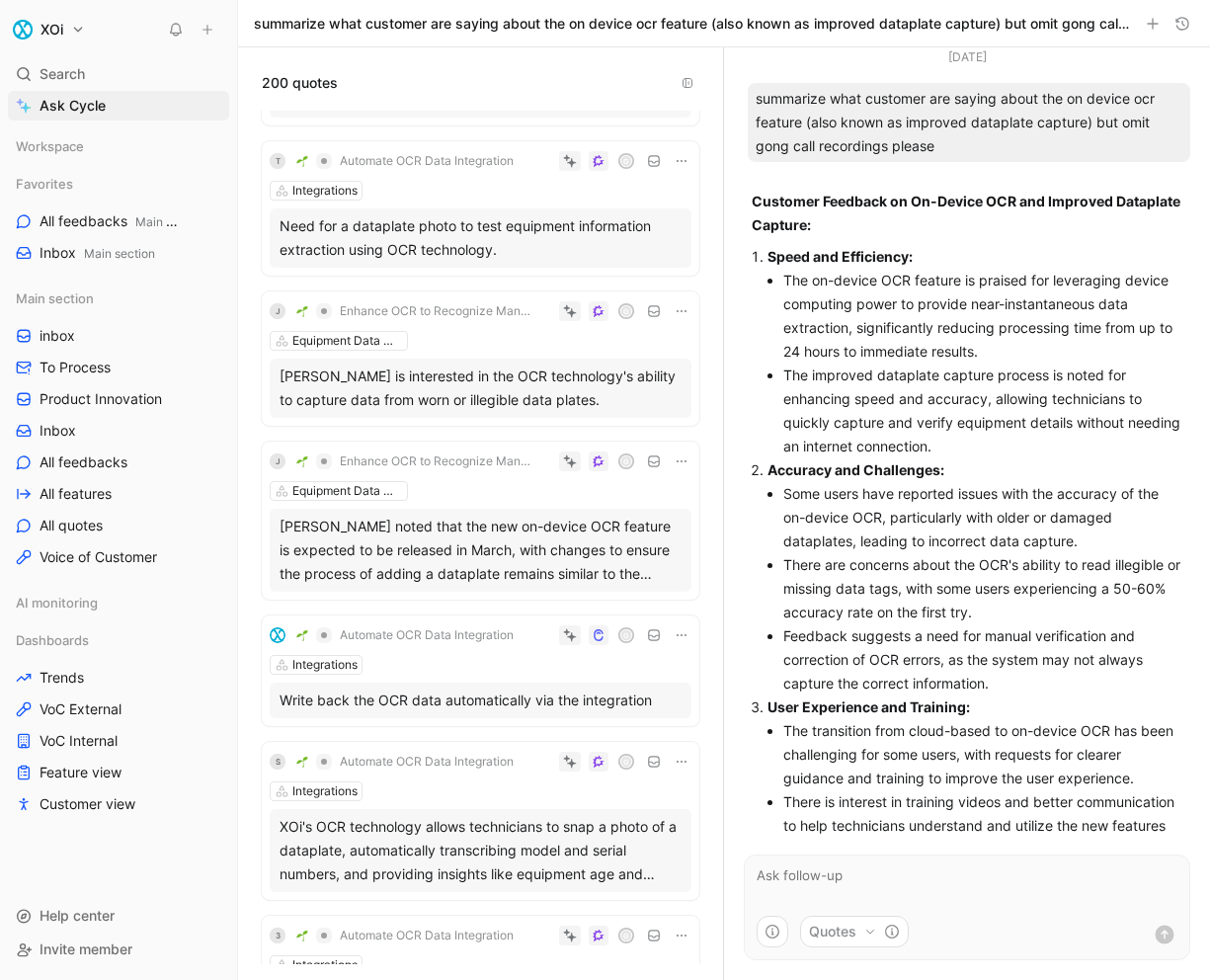 scroll, scrollTop: 2335, scrollLeft: 0, axis: vertical 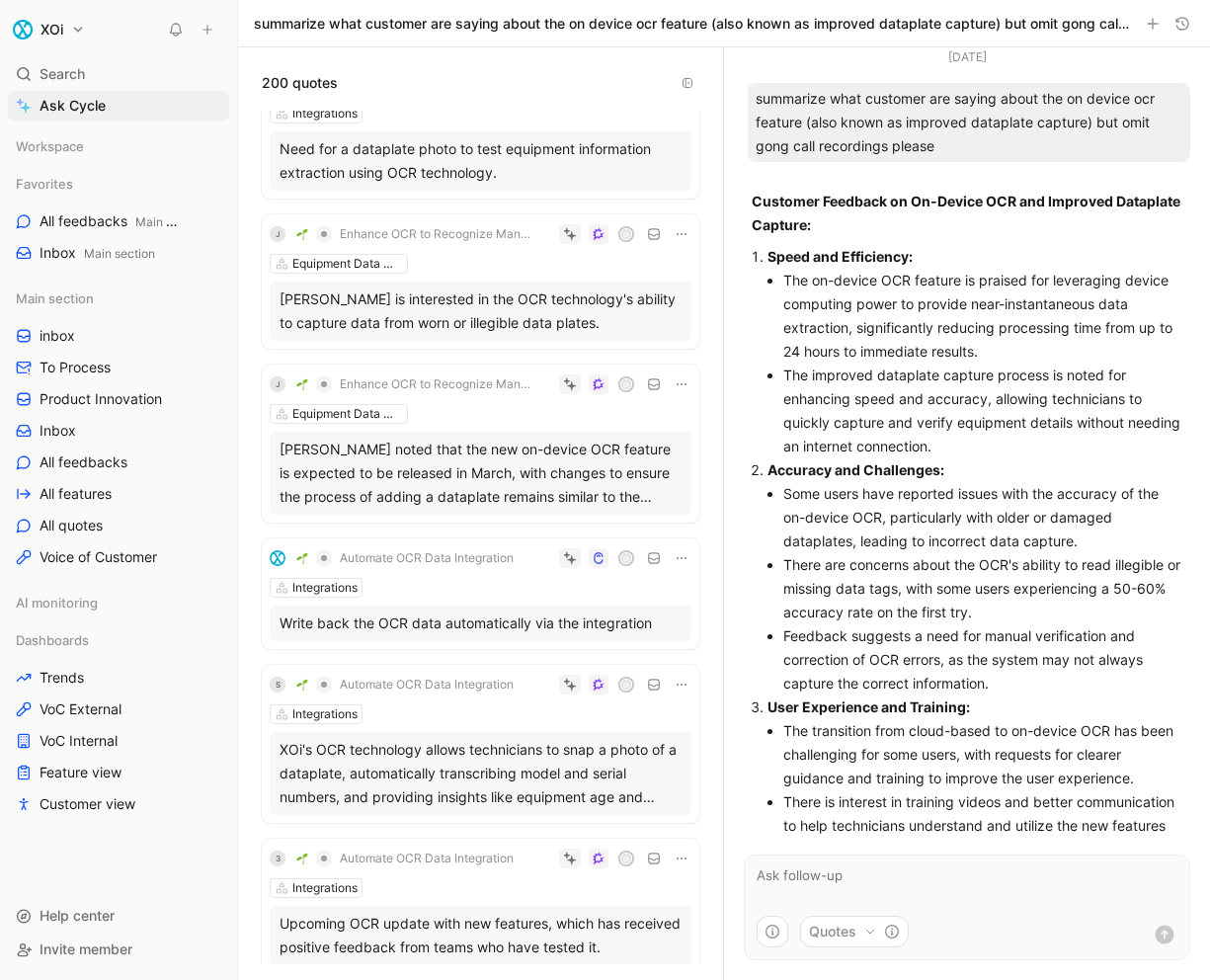 click on "J Enhance OCR to Recognize Manufacturer Names G Equipment Data Management [PERSON_NAME] noted that the new on-device OCR feature is expected to be released in March, with changes to ensure the process of adding a dataplate remains similar to the current method to avoid disruption." at bounding box center [480, 444] 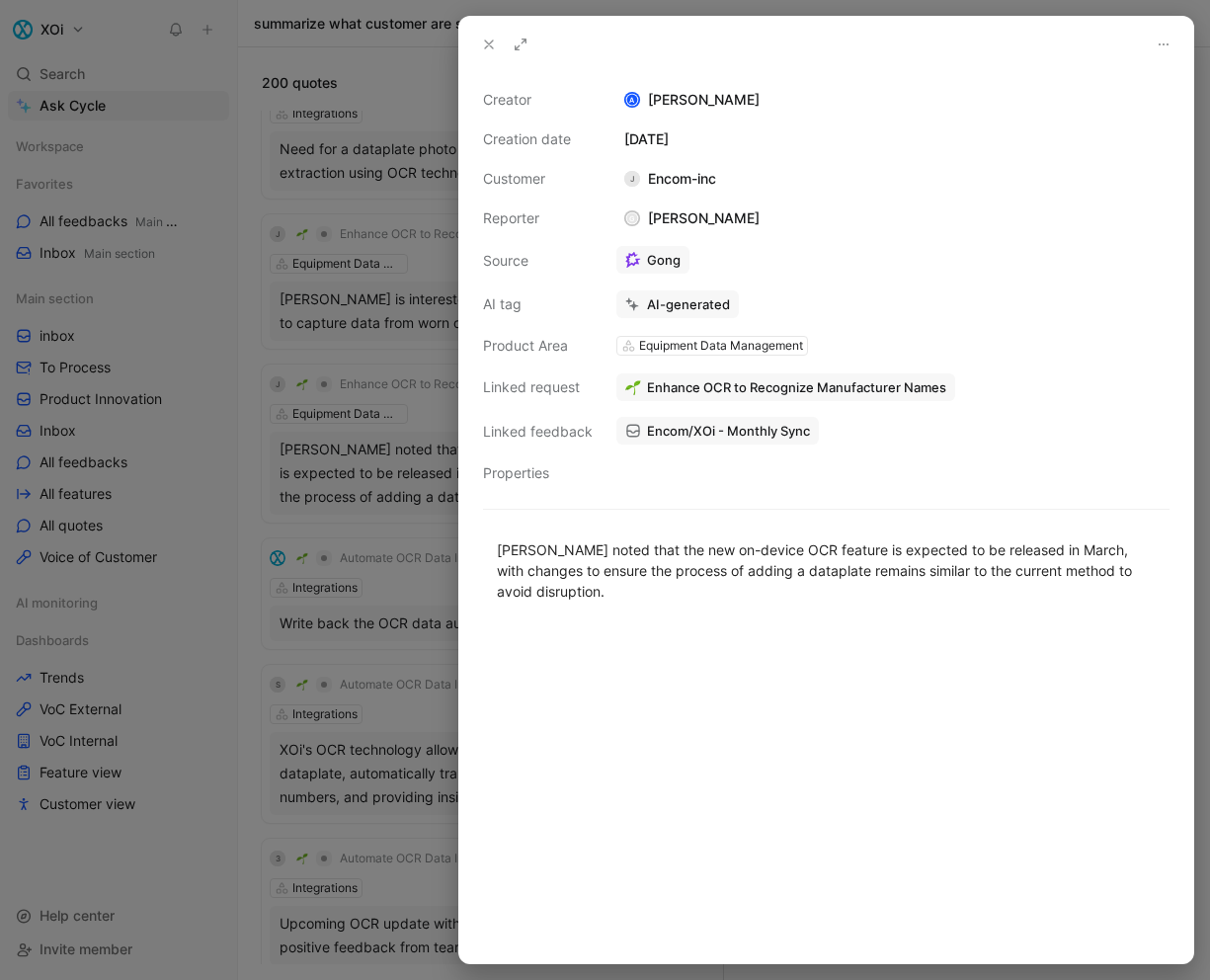 scroll, scrollTop: 1905, scrollLeft: 0, axis: vertical 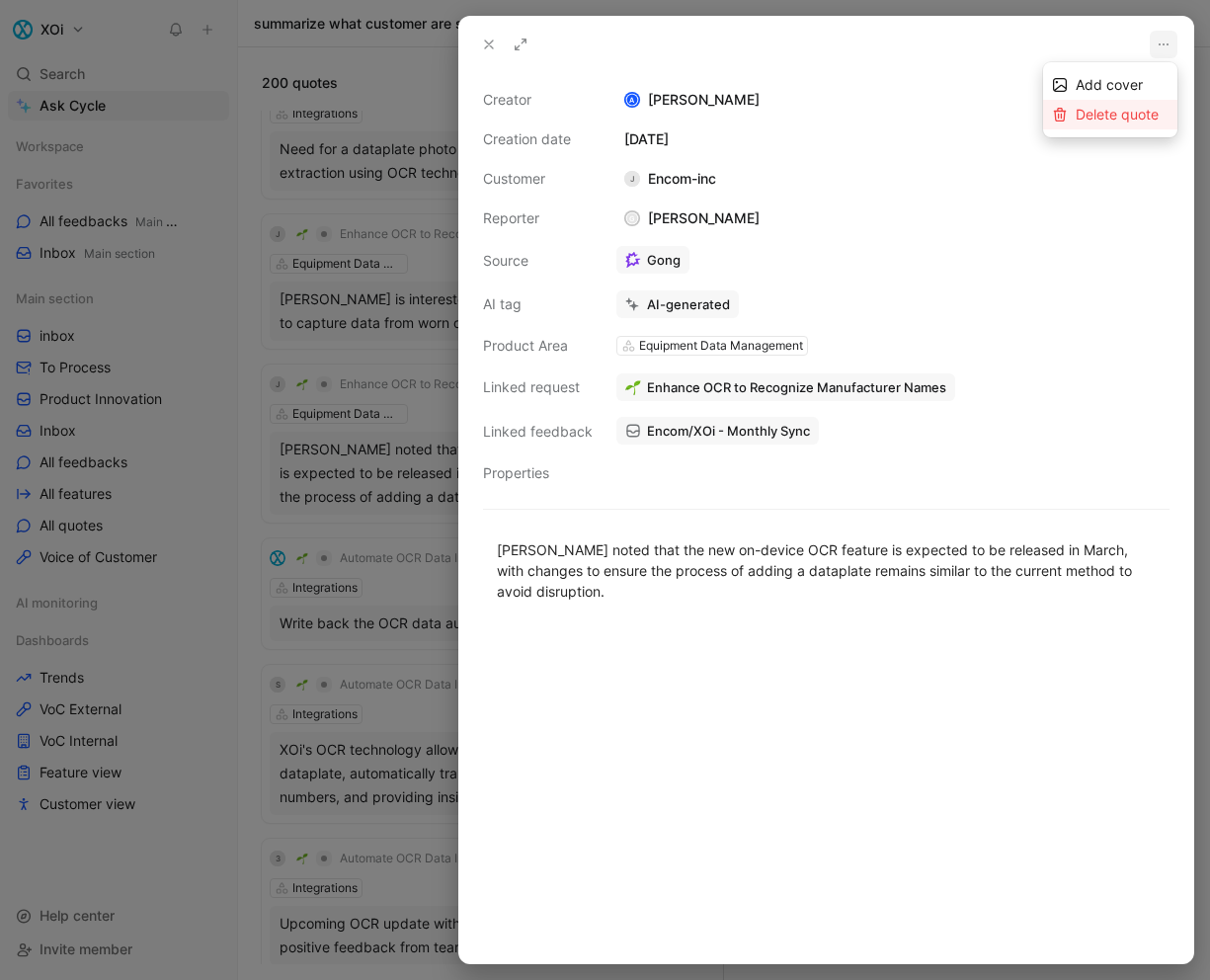 click on "Delete quote" at bounding box center (1122, 115) 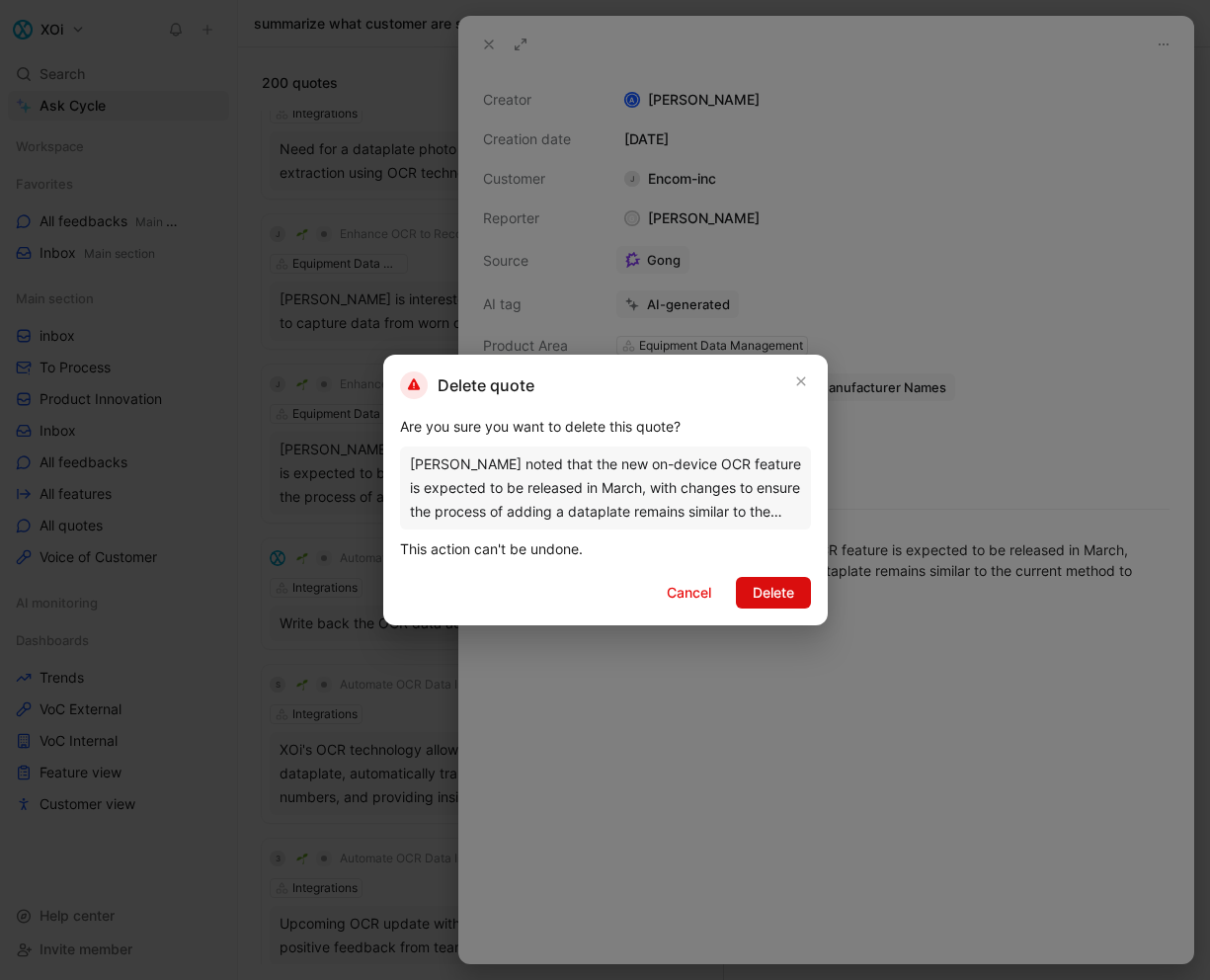 click on "Delete" at bounding box center (773, 593) 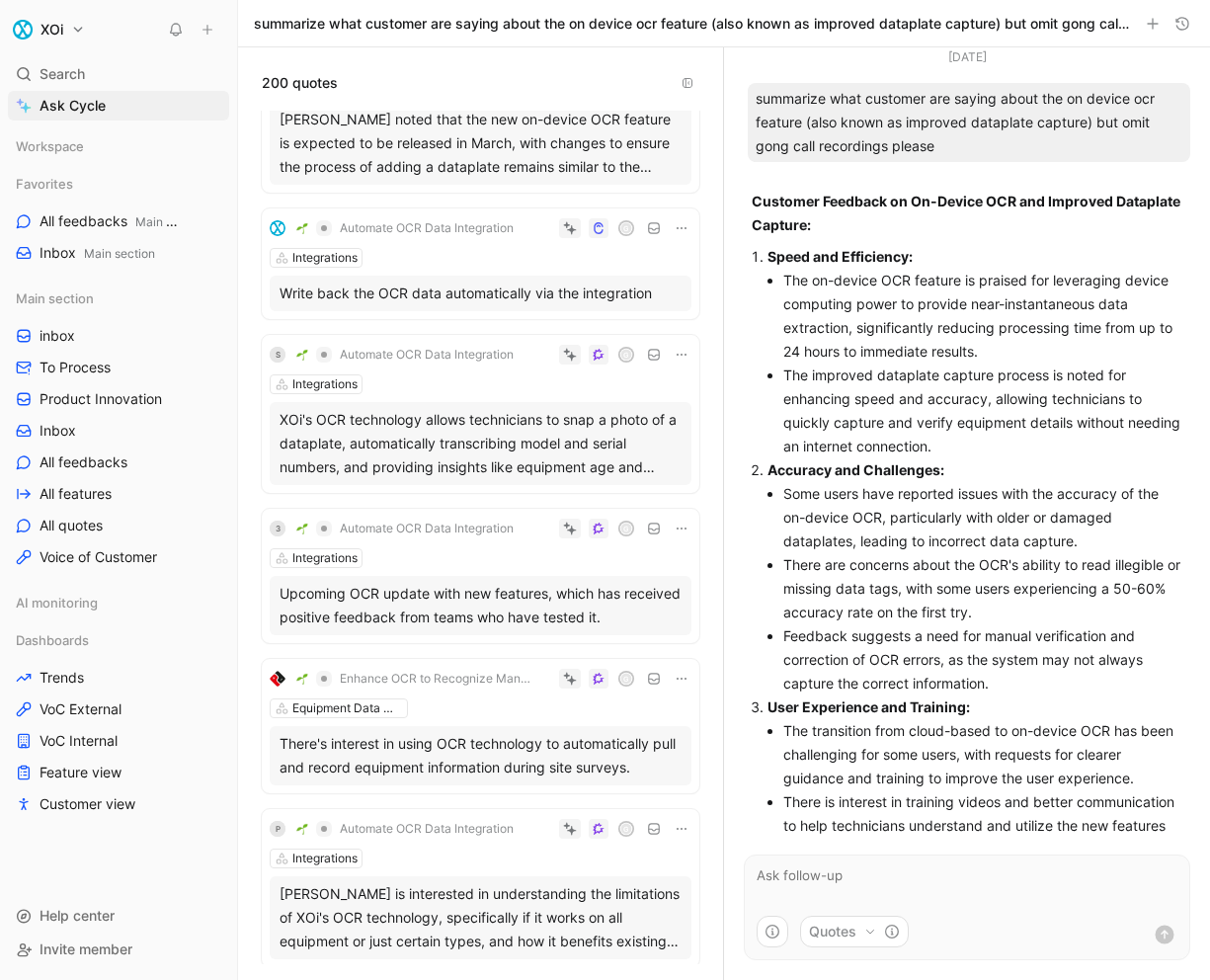 scroll, scrollTop: 2209, scrollLeft: 0, axis: vertical 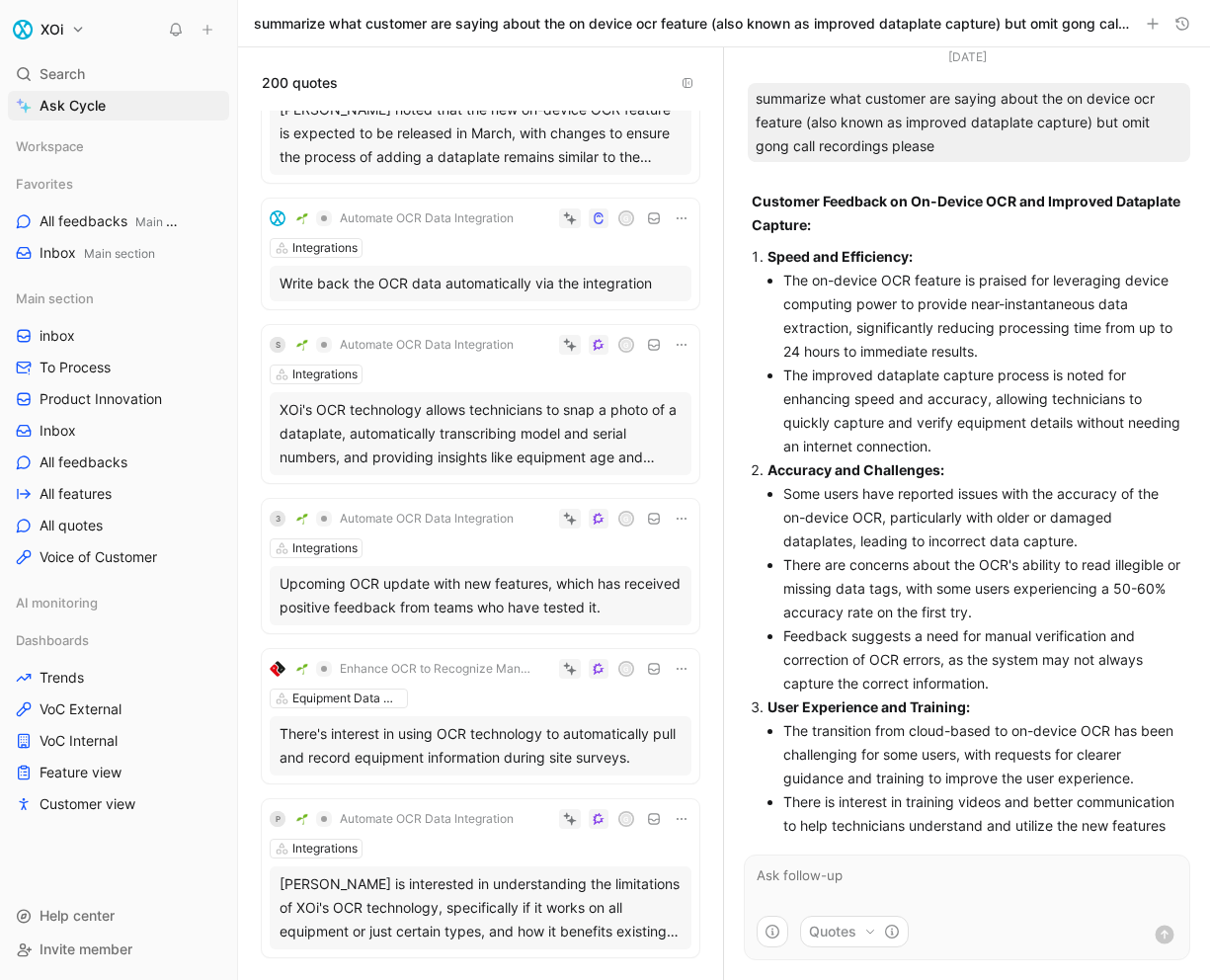 click on "Integrations" at bounding box center [480, 374] 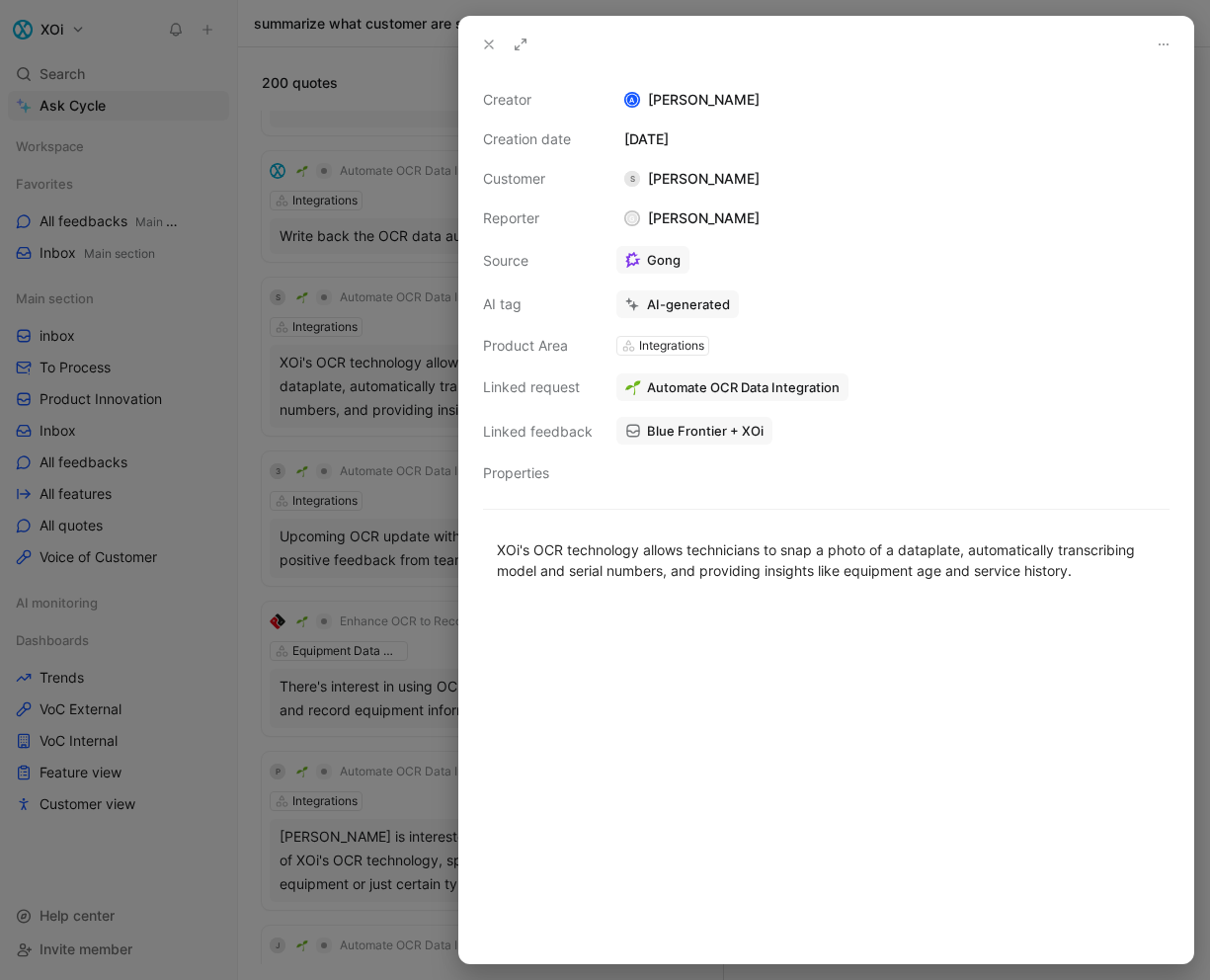 click 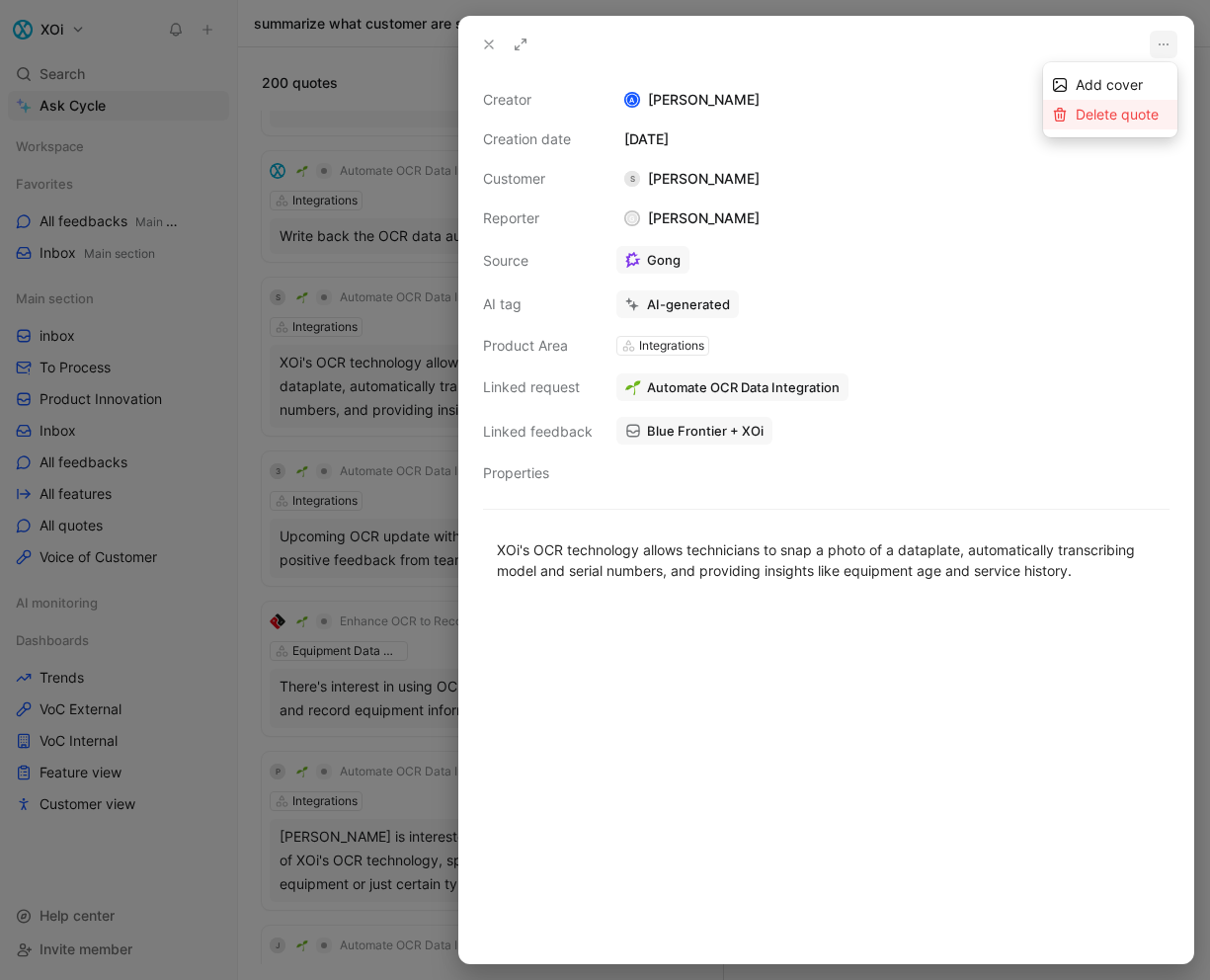 click on "Delete quote" at bounding box center (1117, 114) 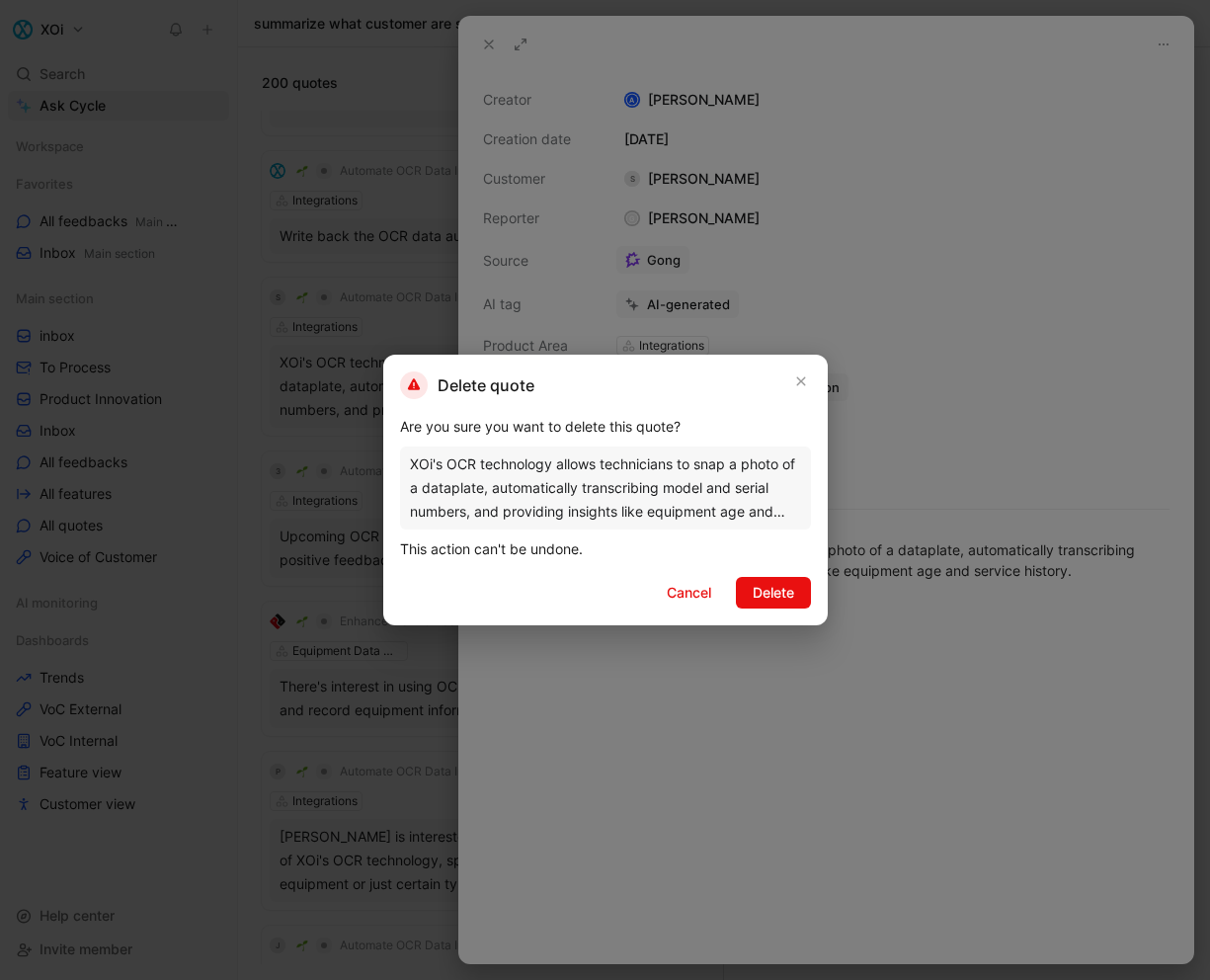 click on "Delete quote Are you sure you want to delete this quote? [PERSON_NAME]'s OCR technology allows technicians to snap a photo of a dataplate, automatically transcribing model and serial numbers, and providing insights like equipment age and service history. This action can't be undone. Cancel Delete" at bounding box center (605, 490) 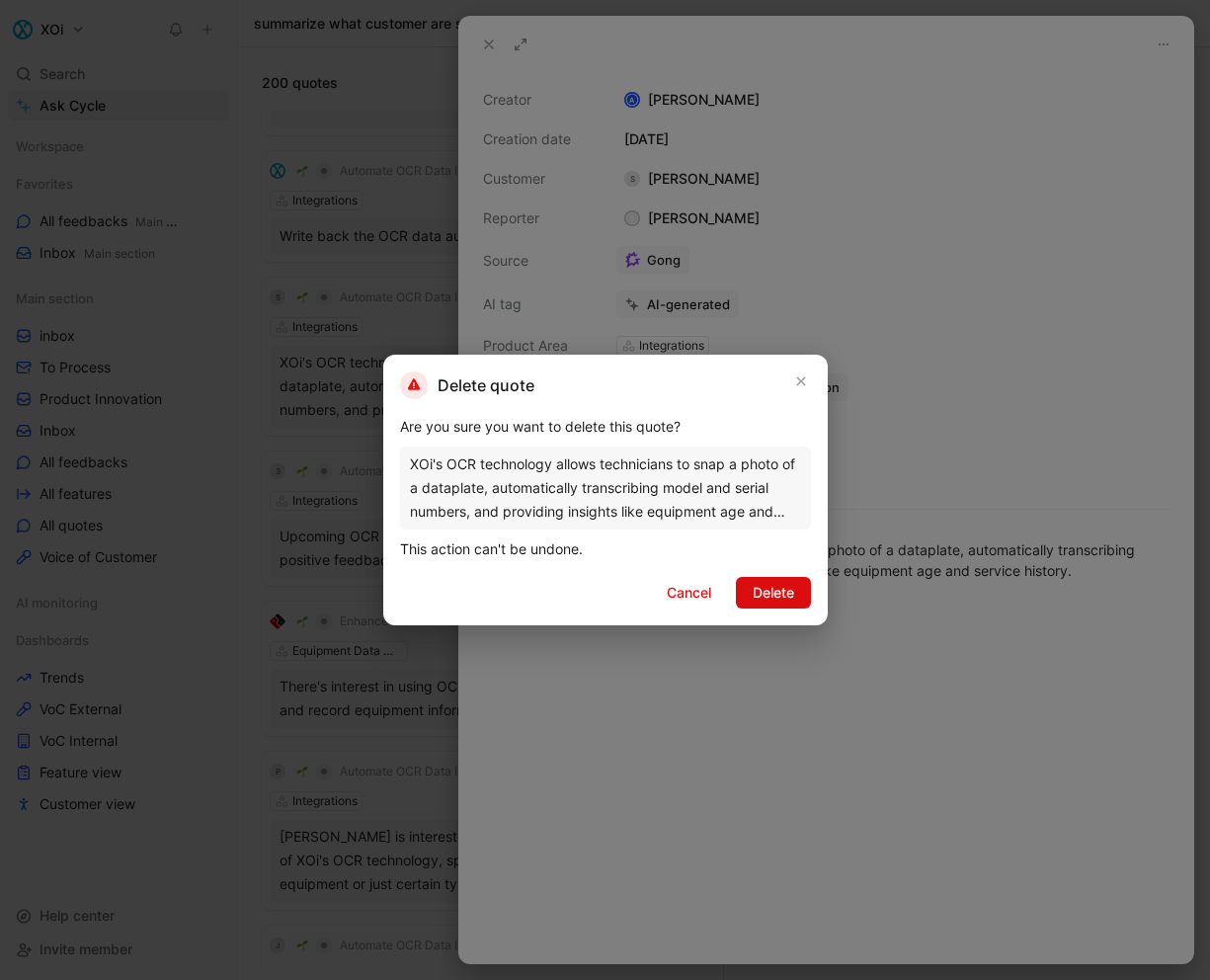 click on "Delete" at bounding box center [773, 593] 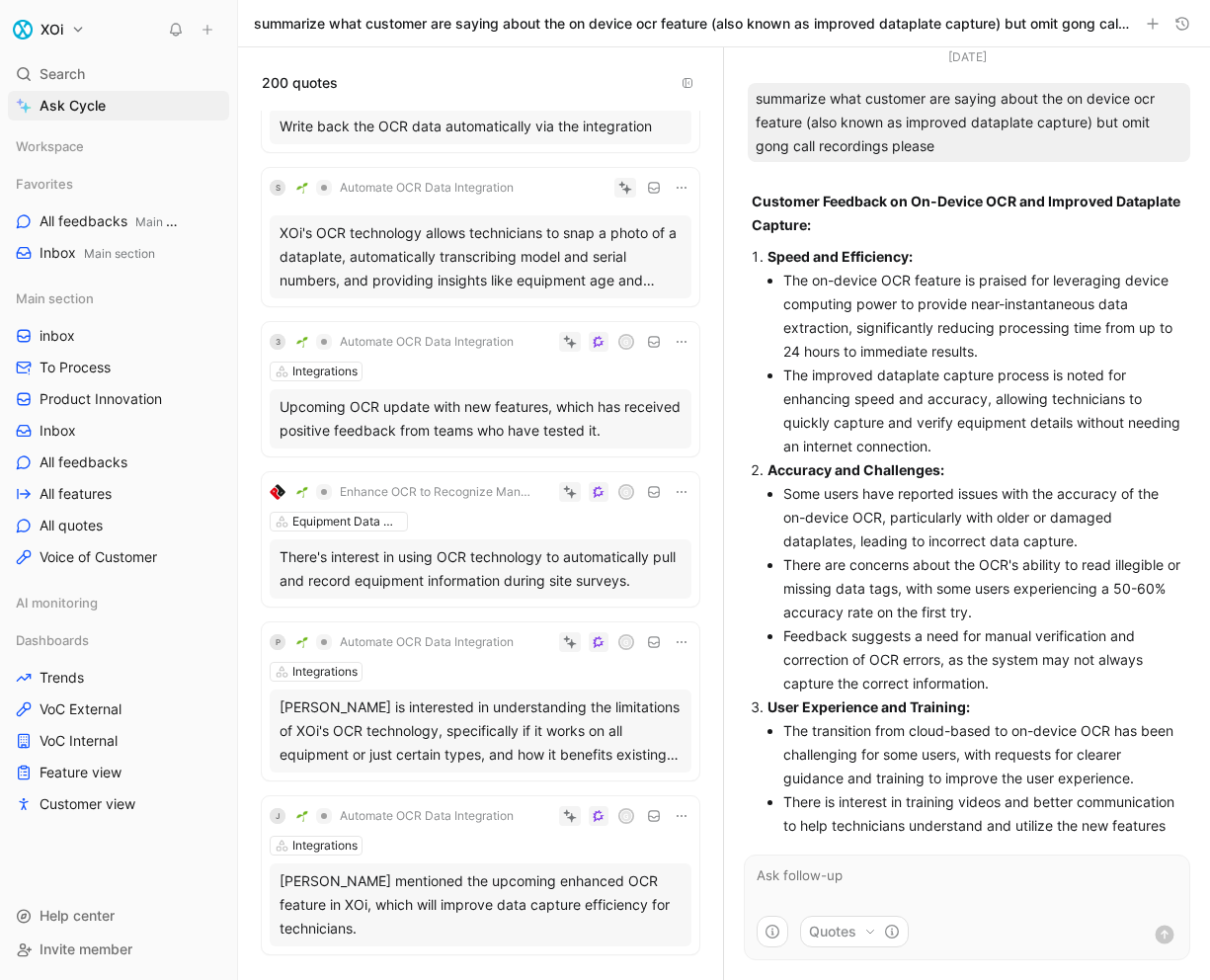 scroll, scrollTop: 2385, scrollLeft: 0, axis: vertical 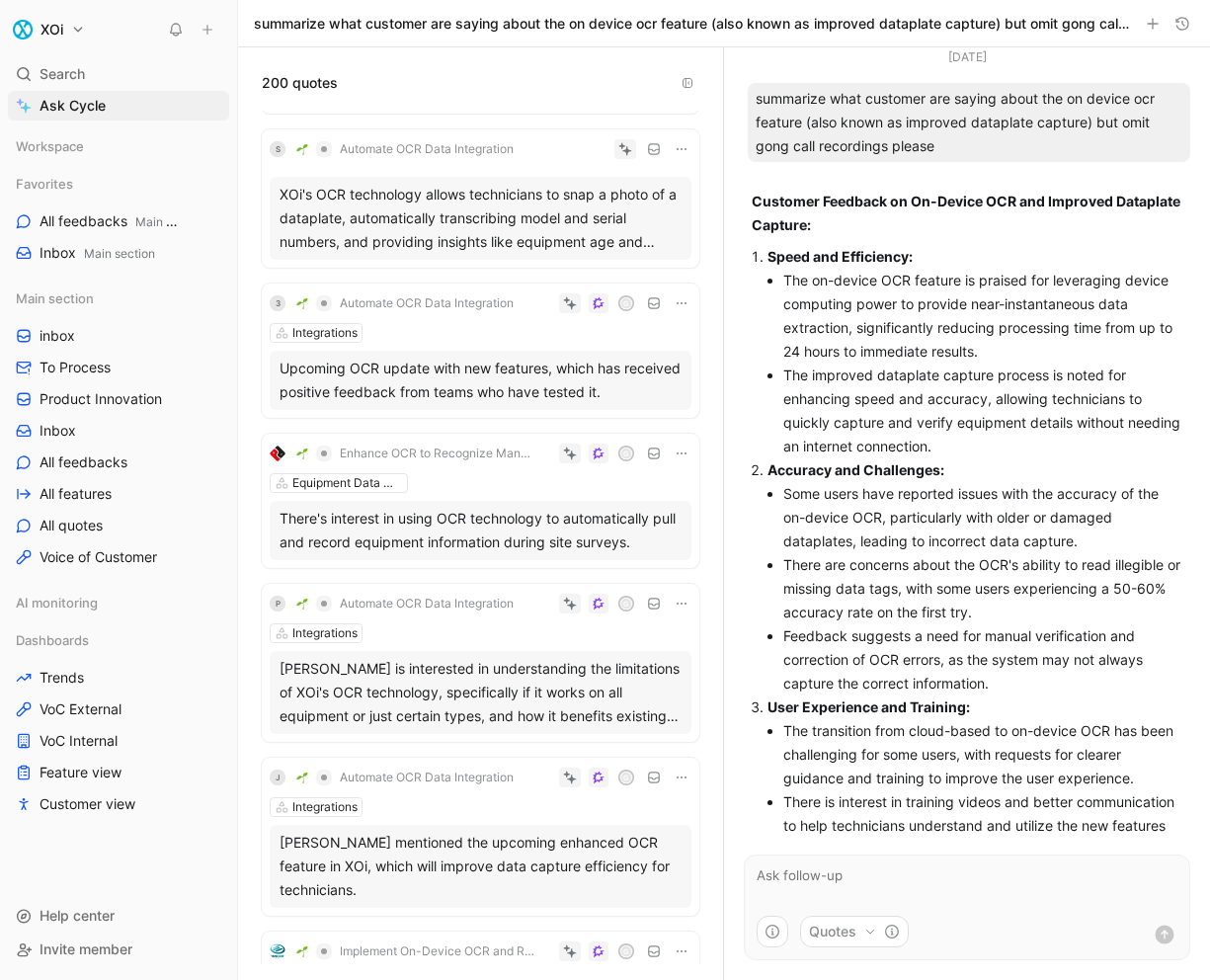 click on "Integrations" at bounding box center [480, 333] 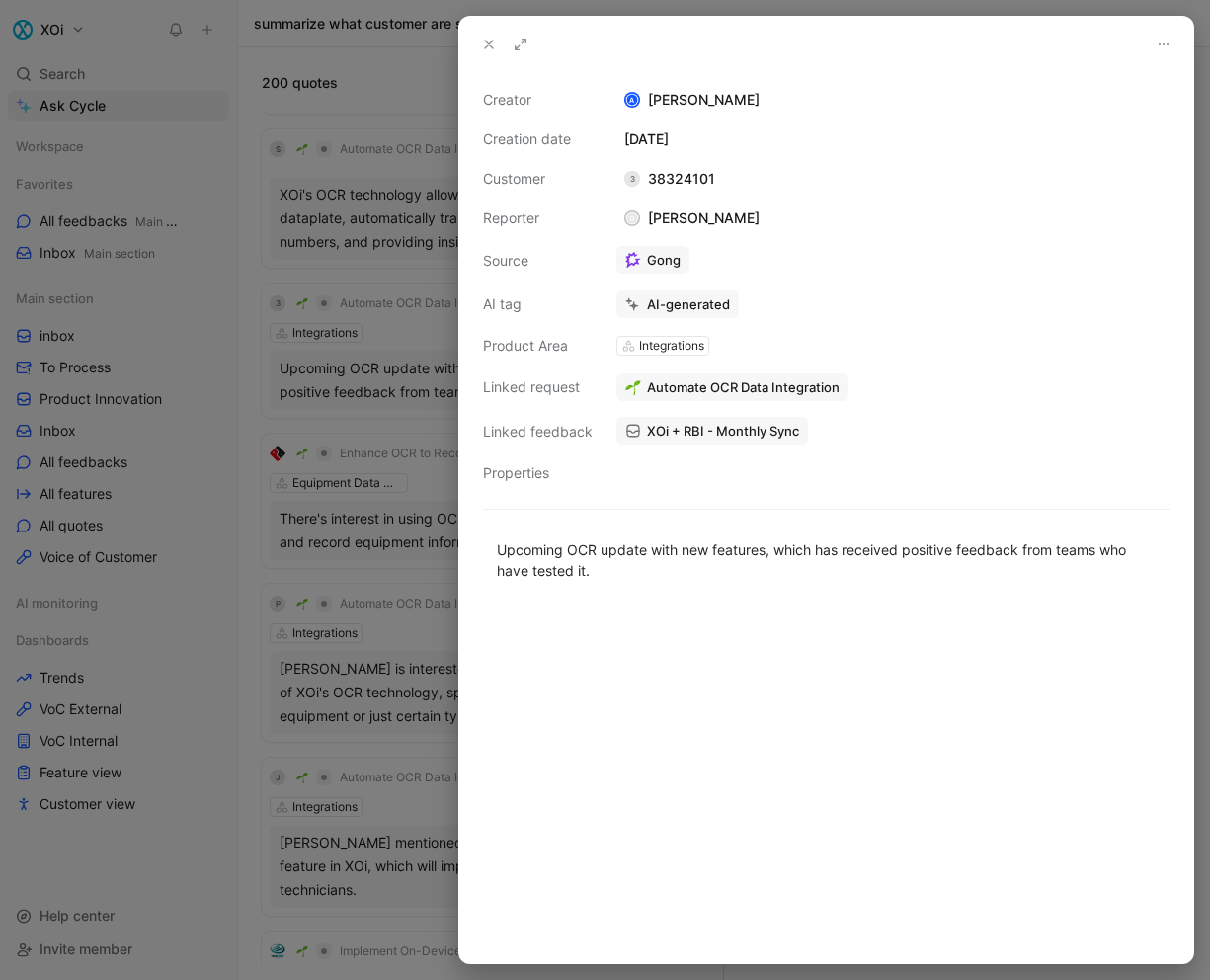 click 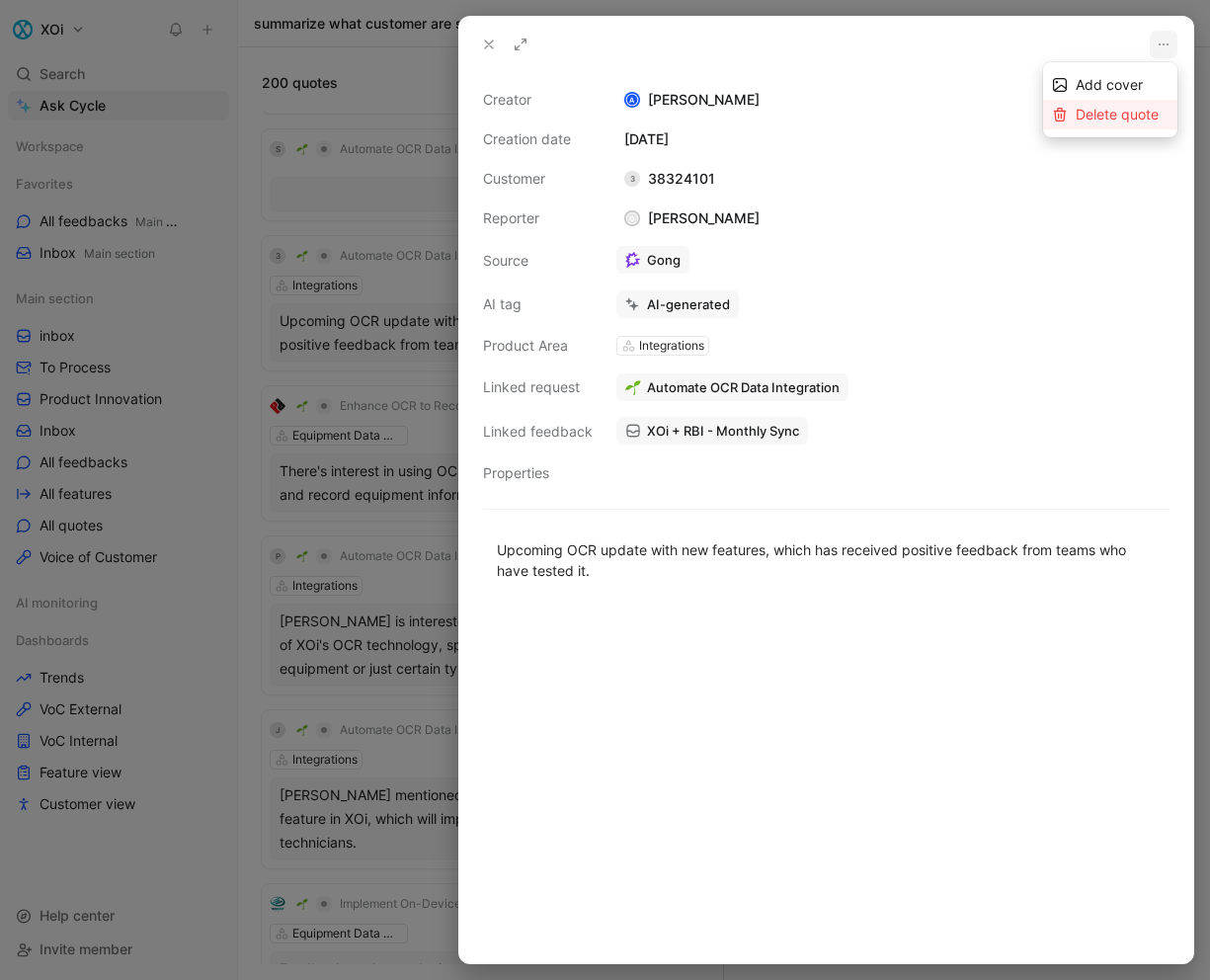 click on "Delete quote" at bounding box center (1117, 114) 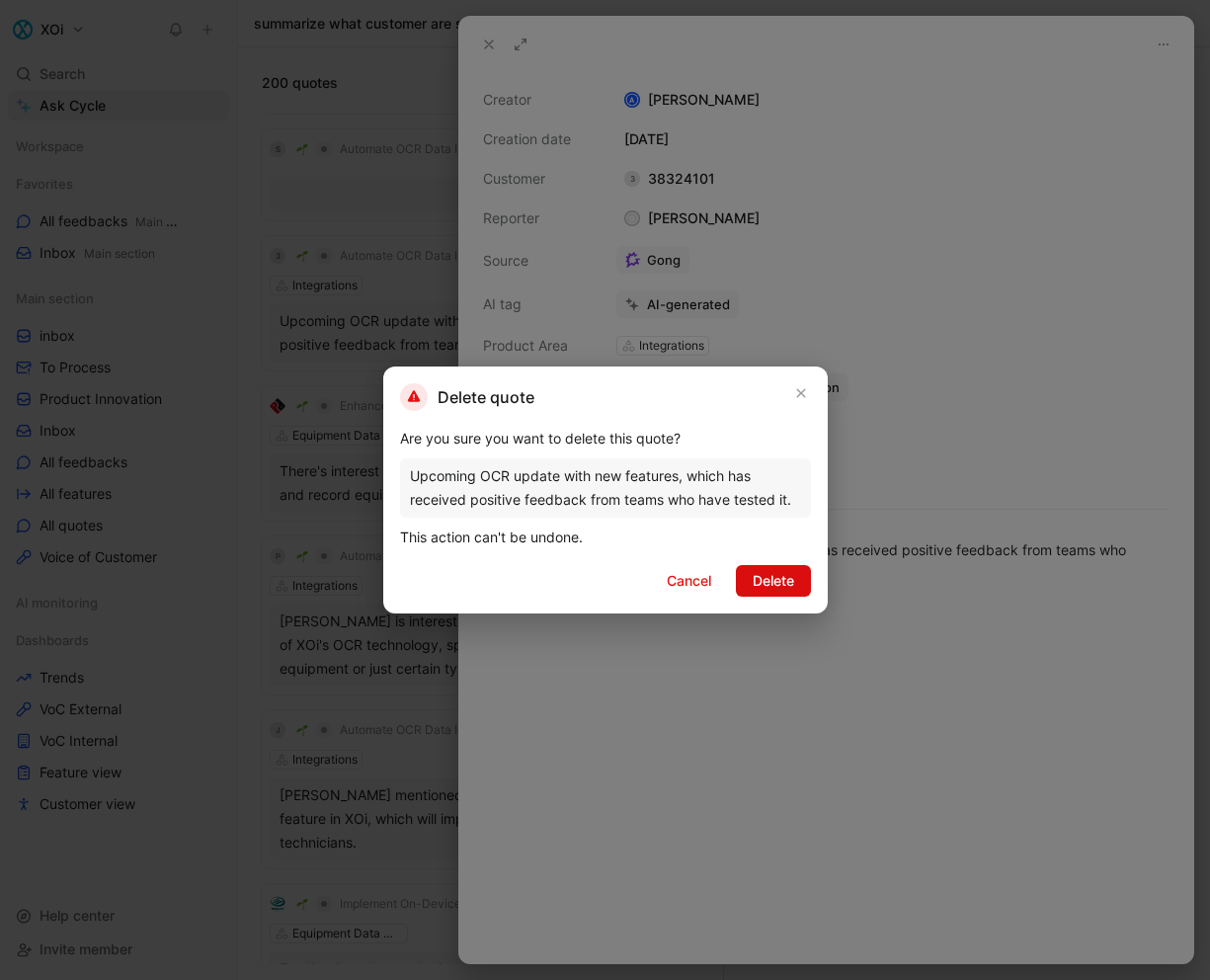 click on "Delete" at bounding box center (773, 581) 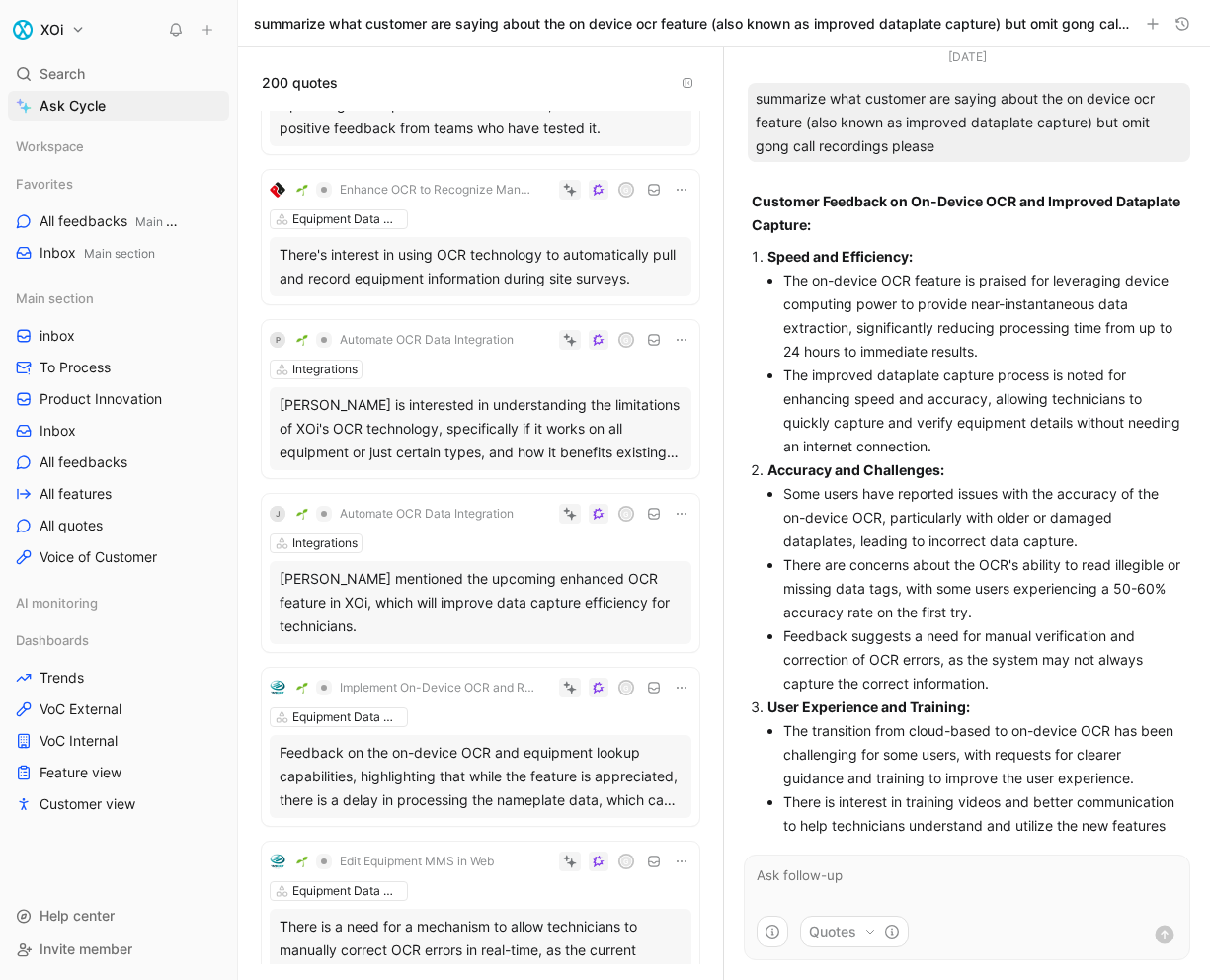 scroll, scrollTop: 2210, scrollLeft: 0, axis: vertical 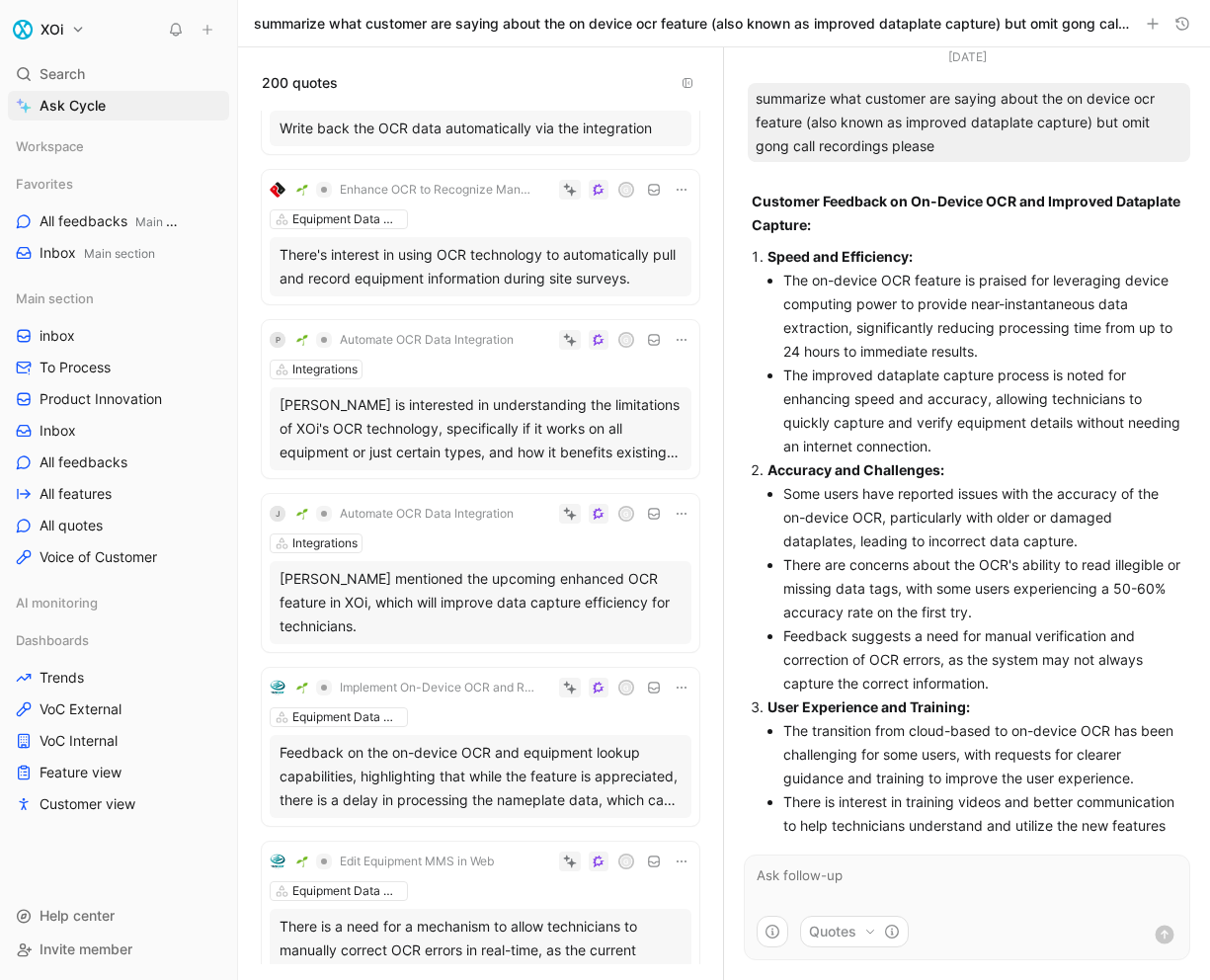 click on "Equipment Data Management" at bounding box center (480, 219) 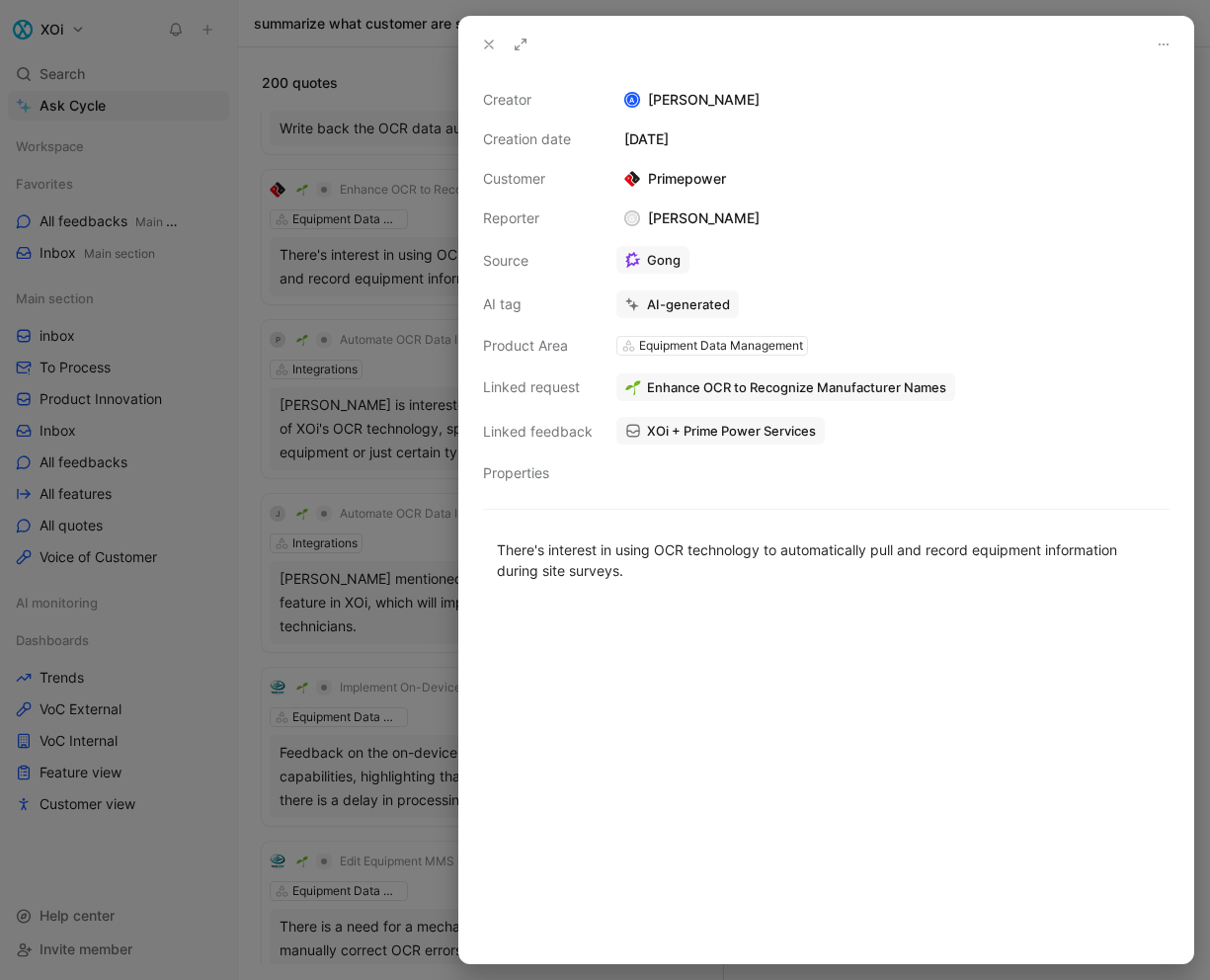 click 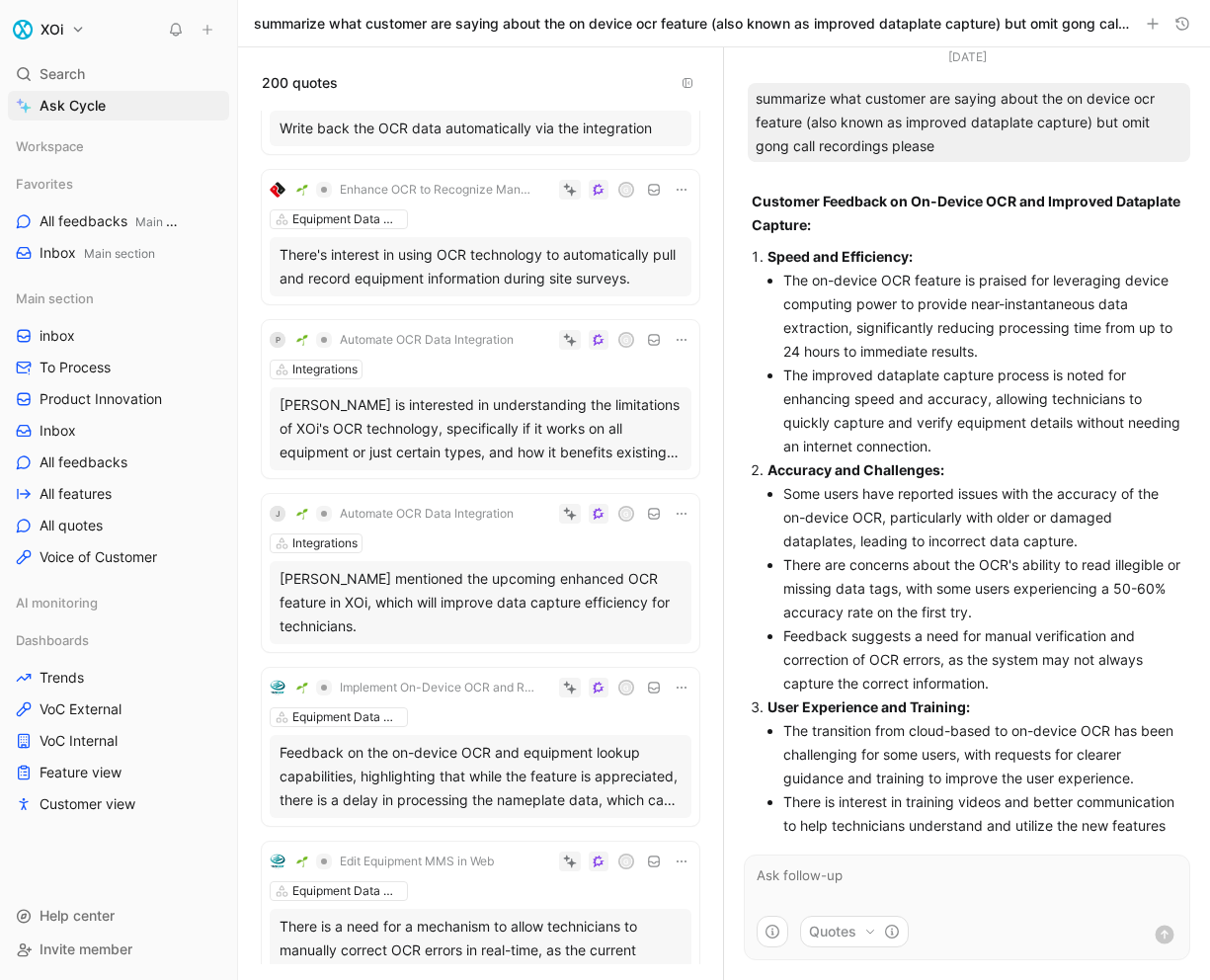 click on "Integrations" at bounding box center [480, 369] 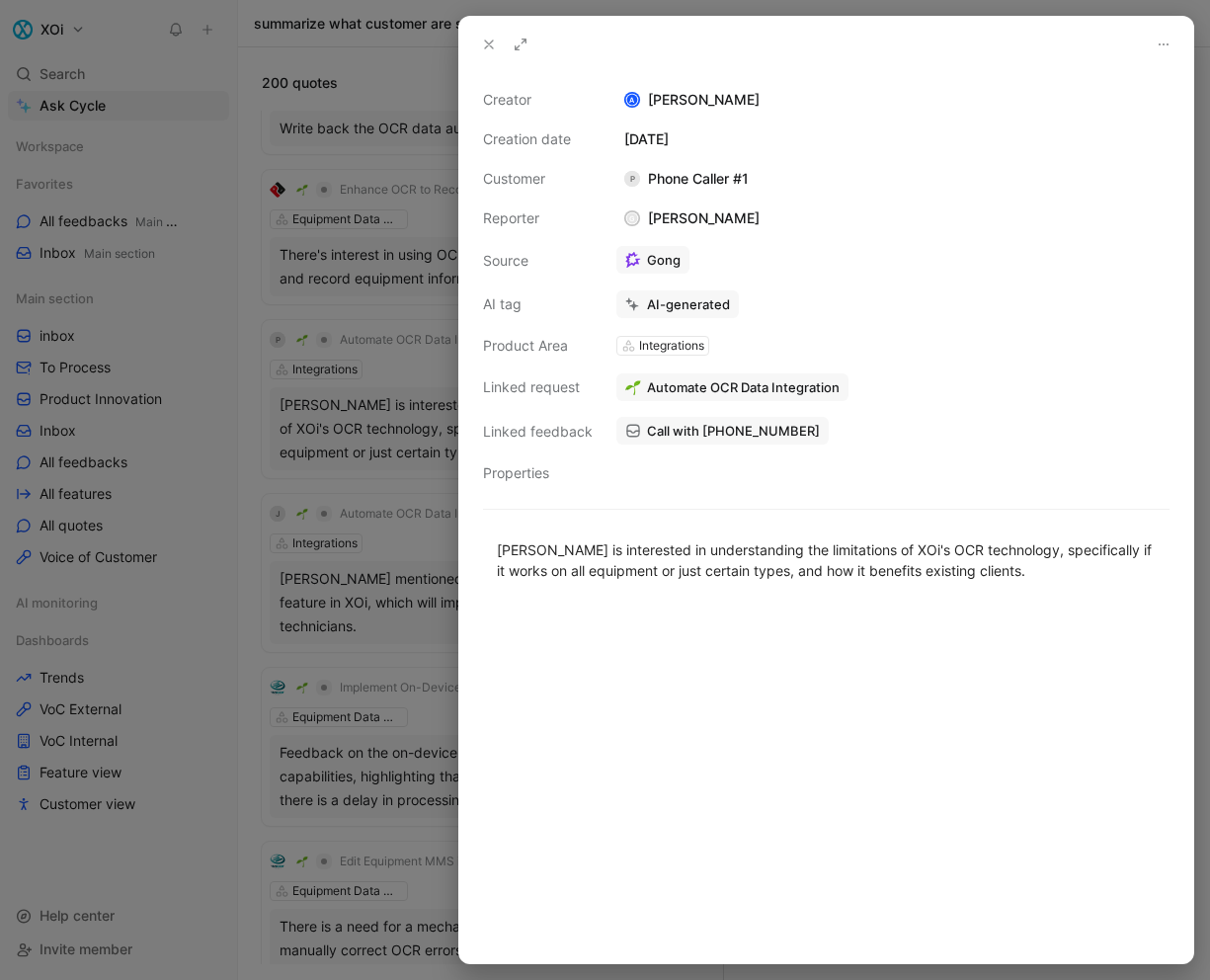 click at bounding box center (605, 490) 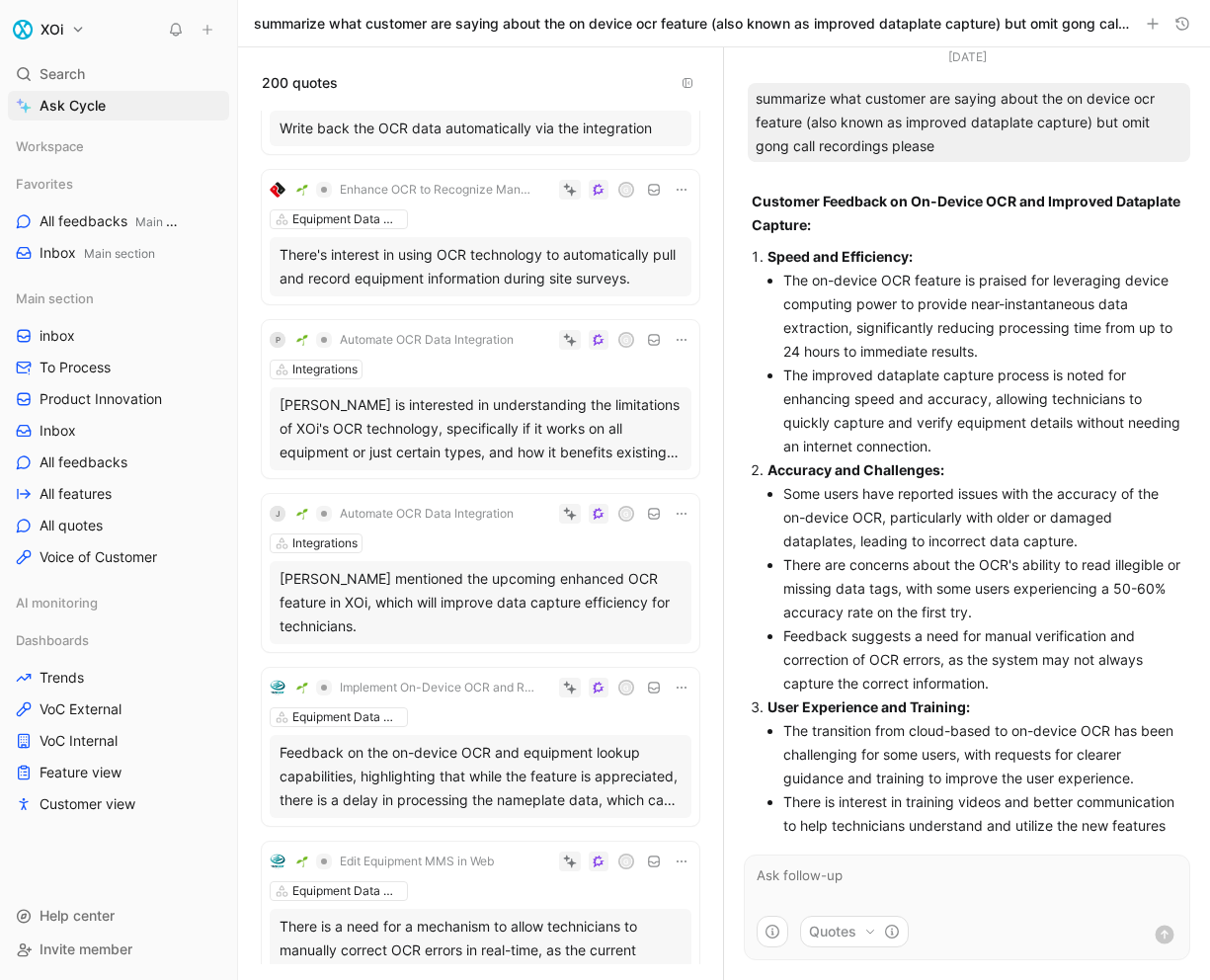 click on "Integrations" at bounding box center (480, 543) 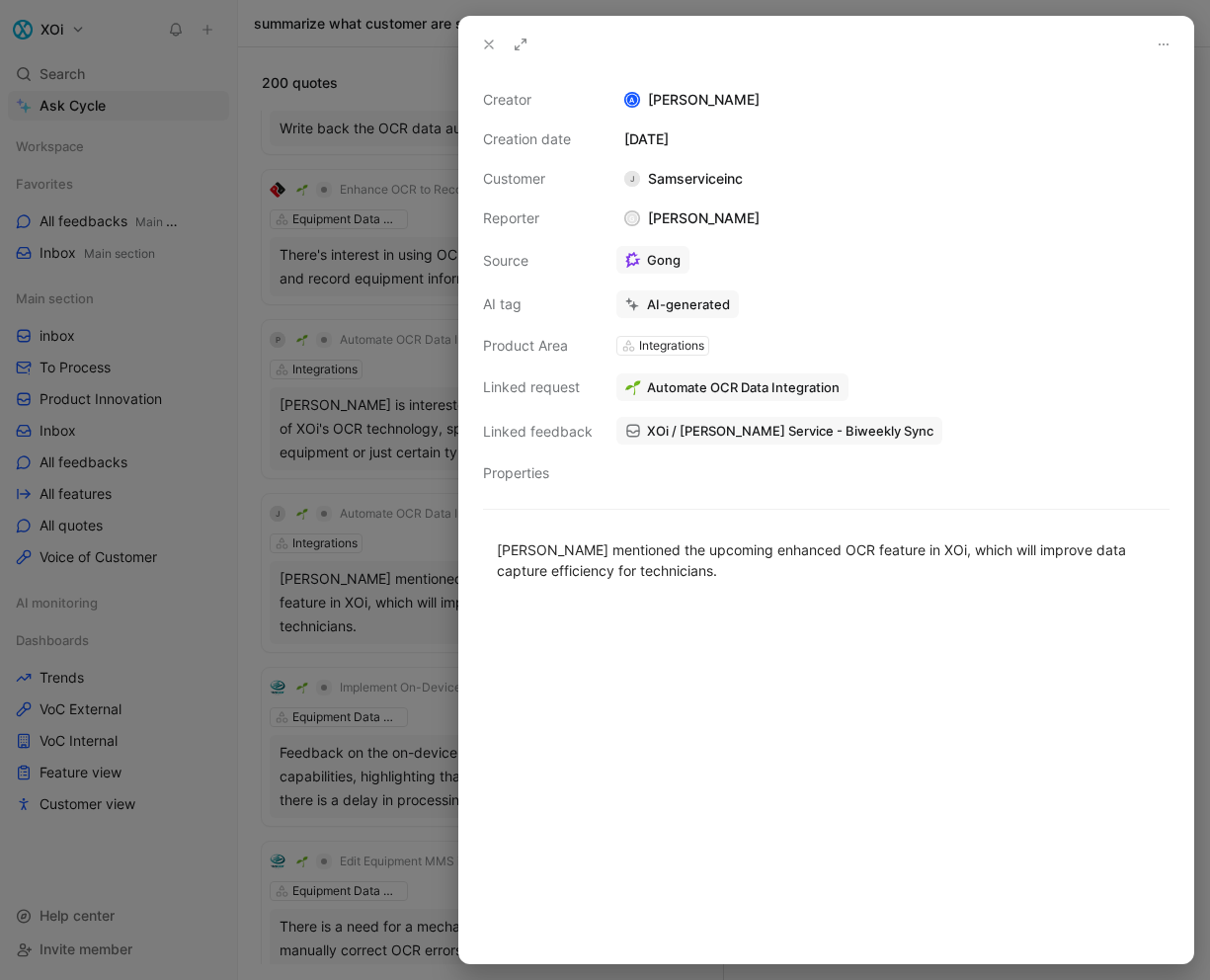 click 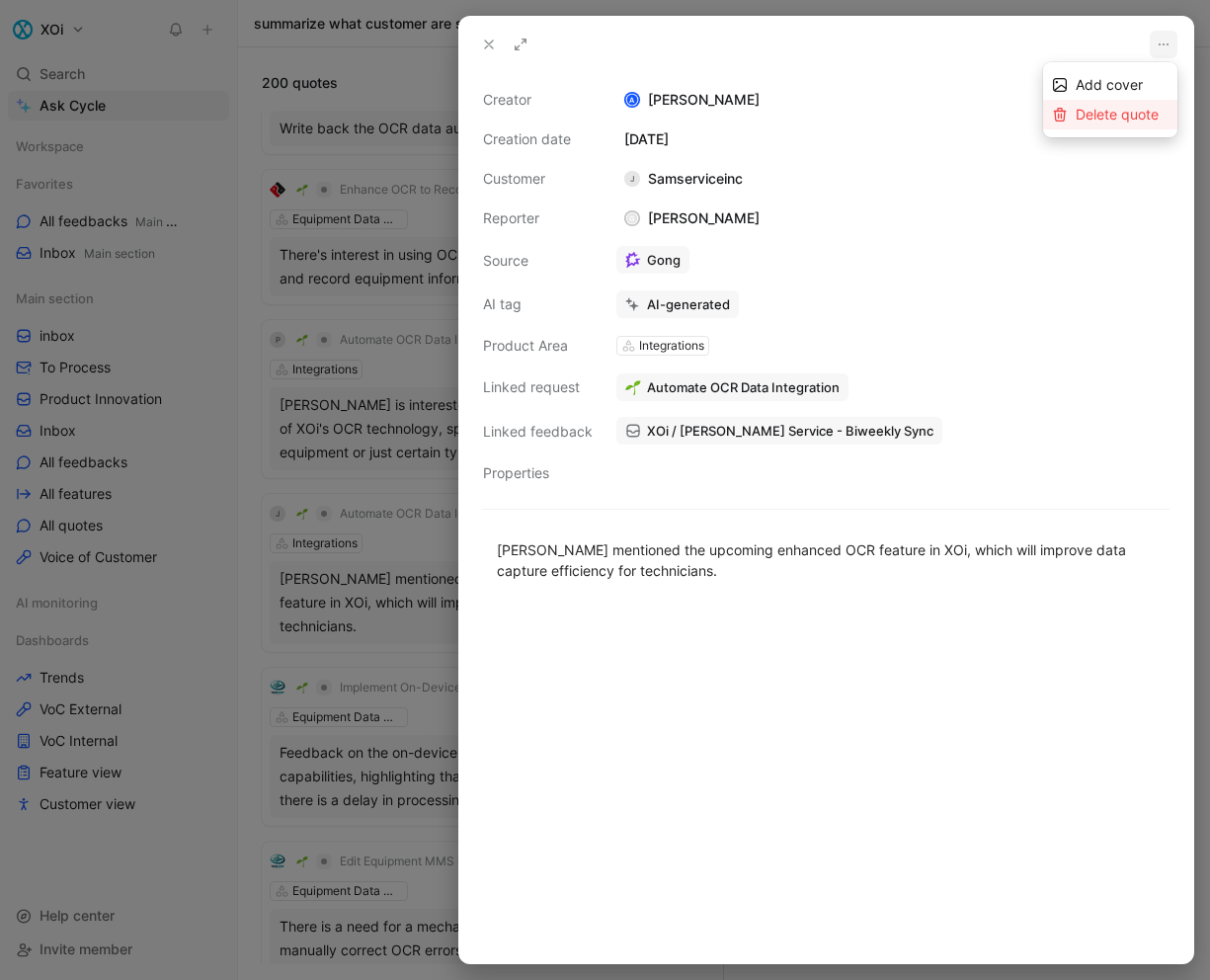 click on "Delete quote" at bounding box center (1117, 114) 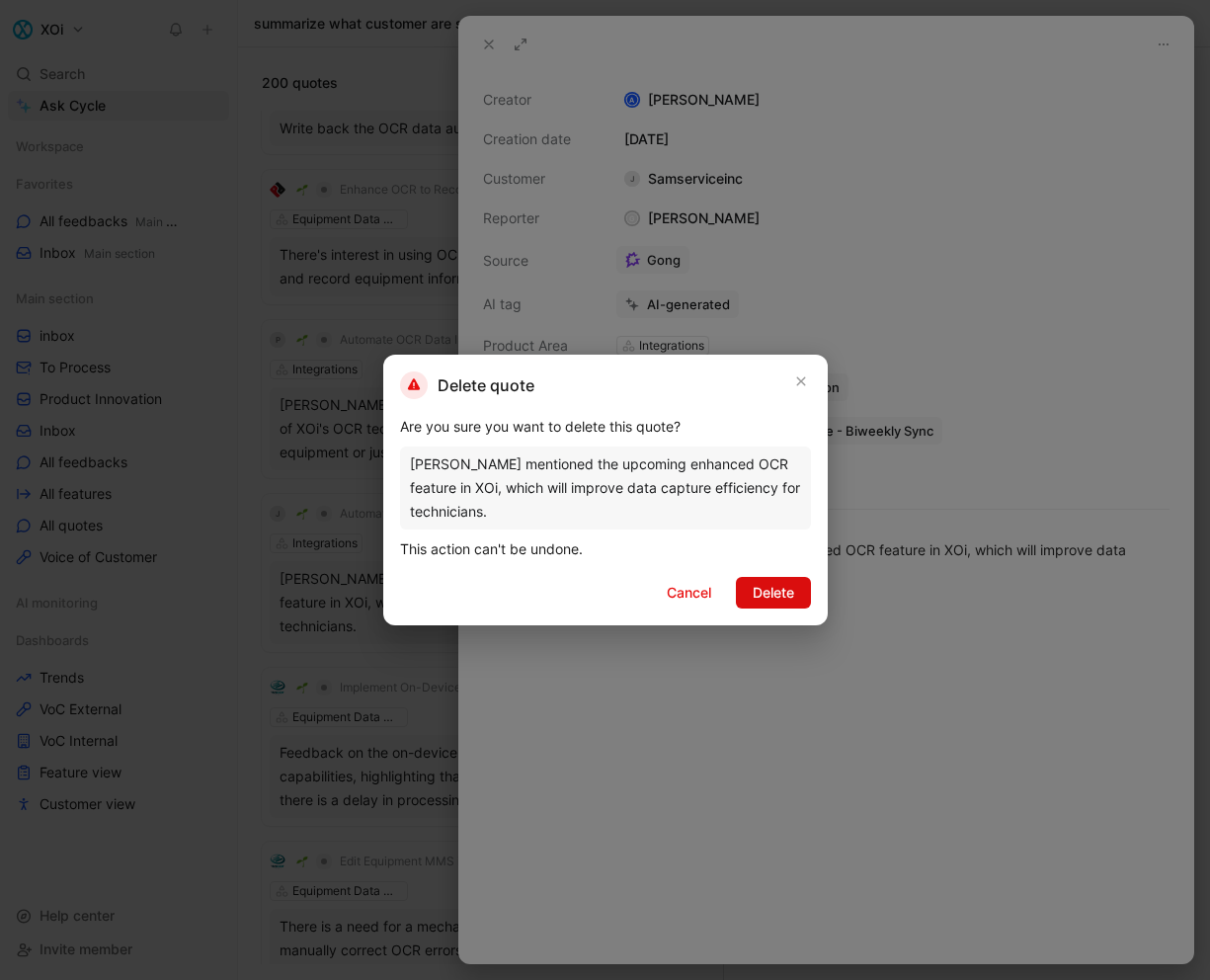 click on "Delete" at bounding box center [773, 593] 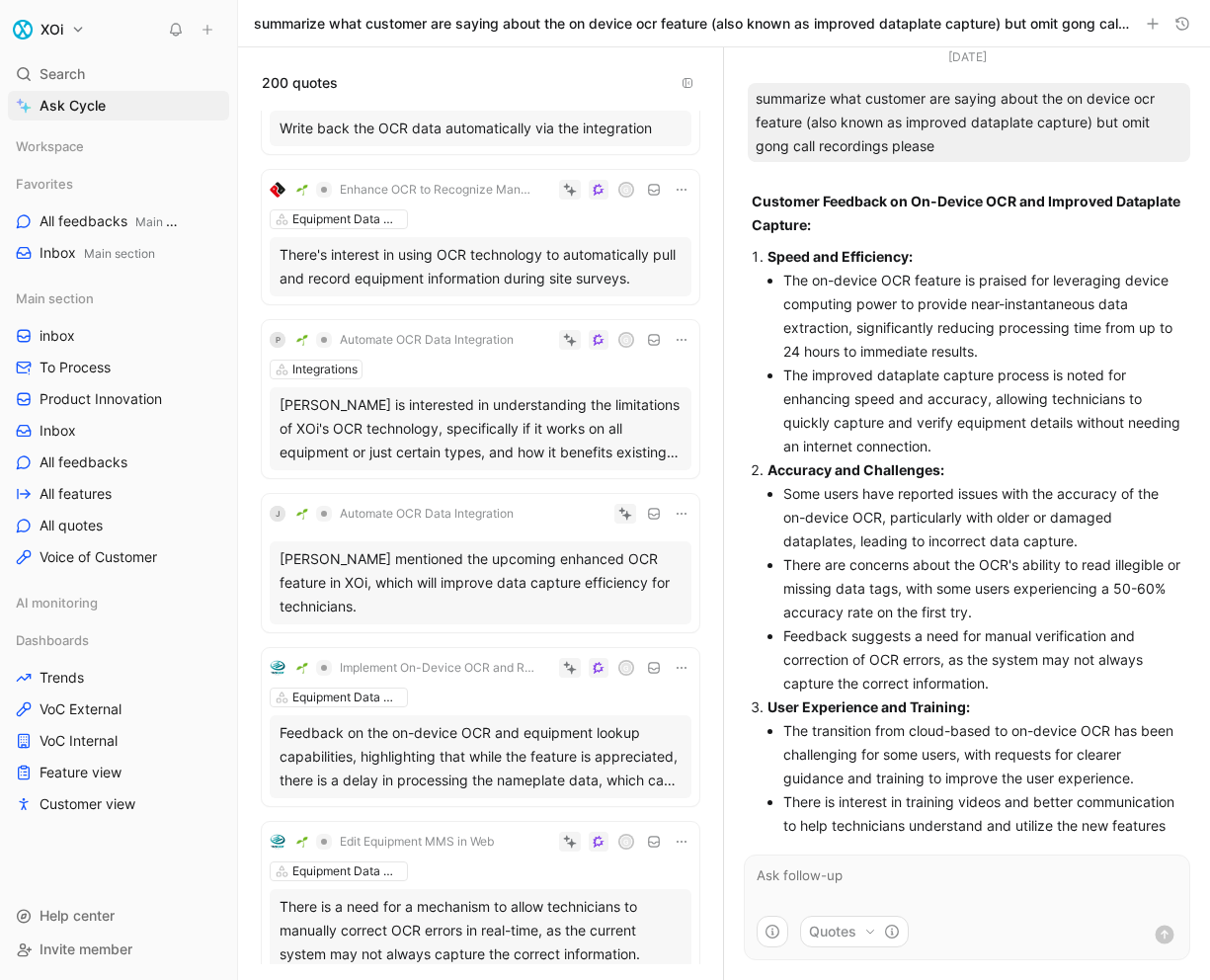 scroll, scrollTop: 2369, scrollLeft: 0, axis: vertical 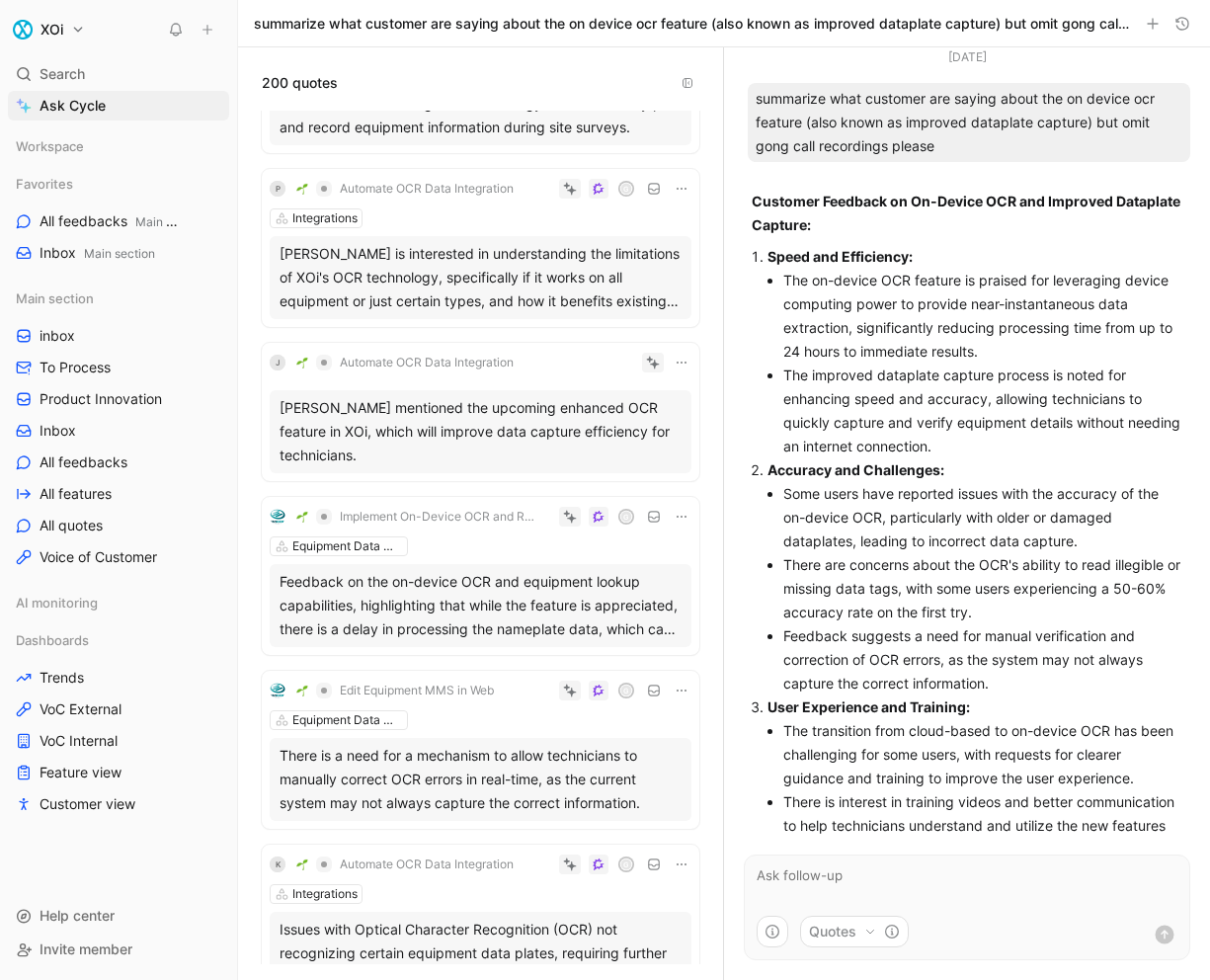 click on "J Automate OCR Data Integration [PERSON_NAME] mentioned the upcoming enhanced OCR feature in XOi, which will improve data capture efficiency for technicians." at bounding box center [480, 412] 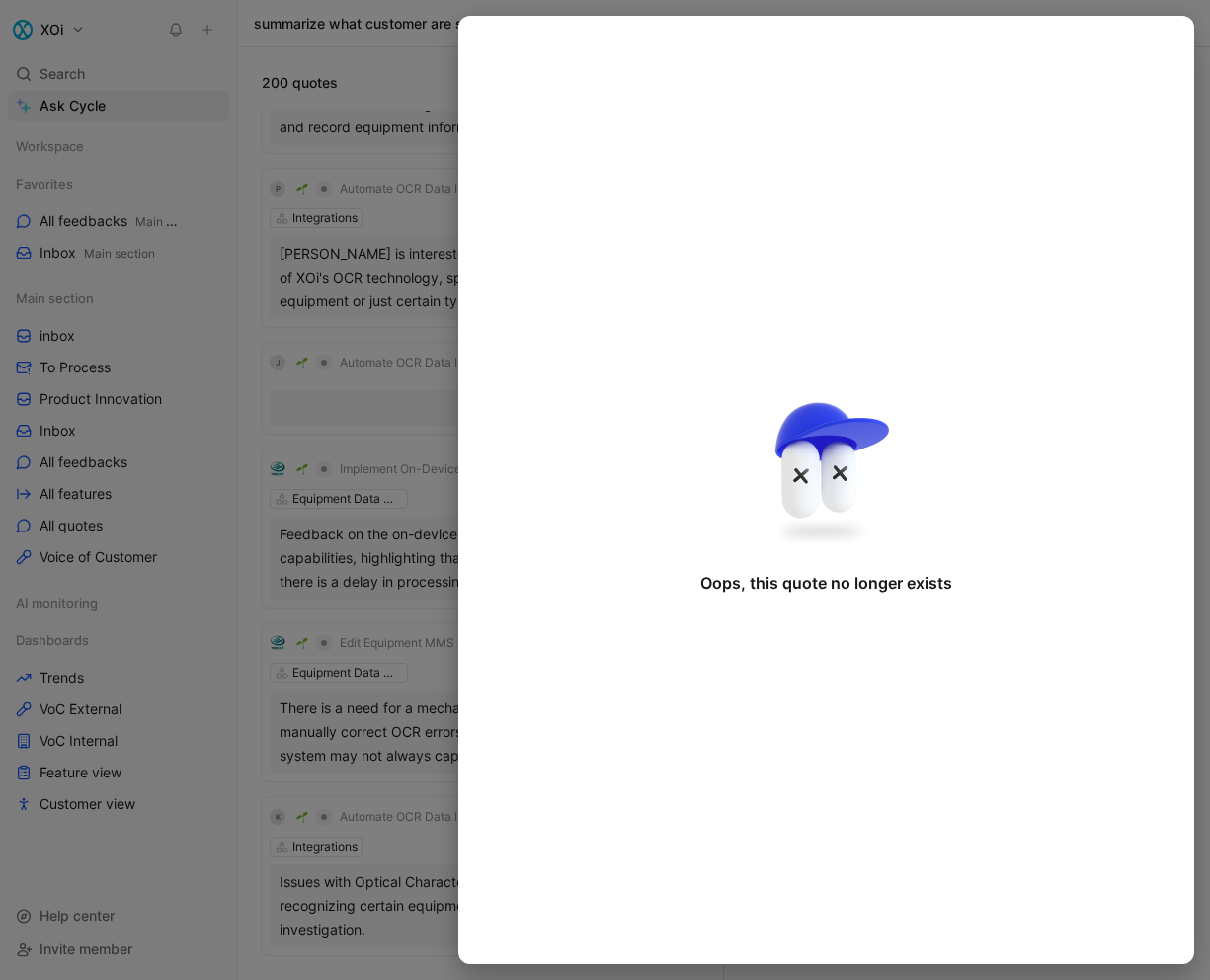 click at bounding box center (605, 490) 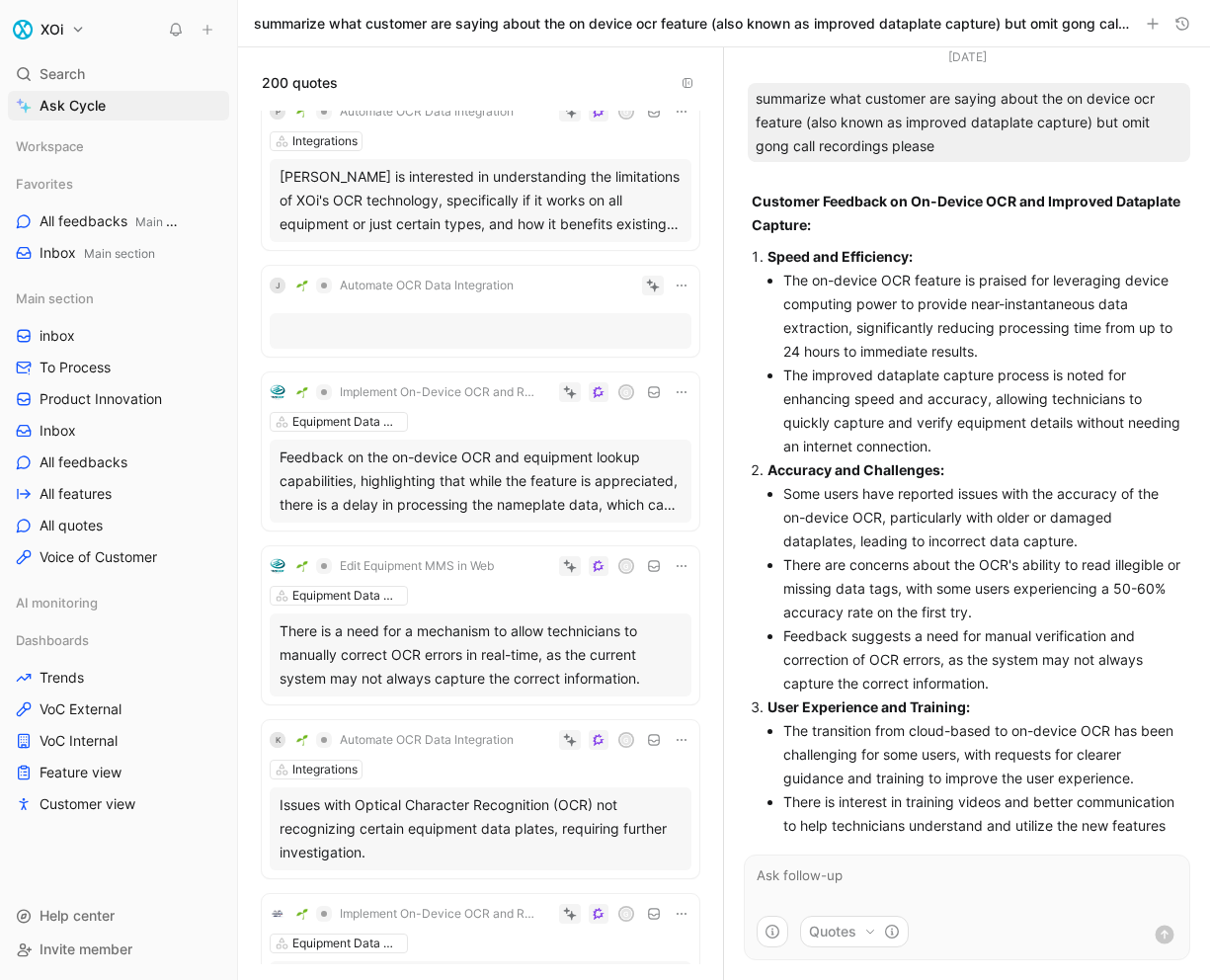 scroll, scrollTop: 2523, scrollLeft: 0, axis: vertical 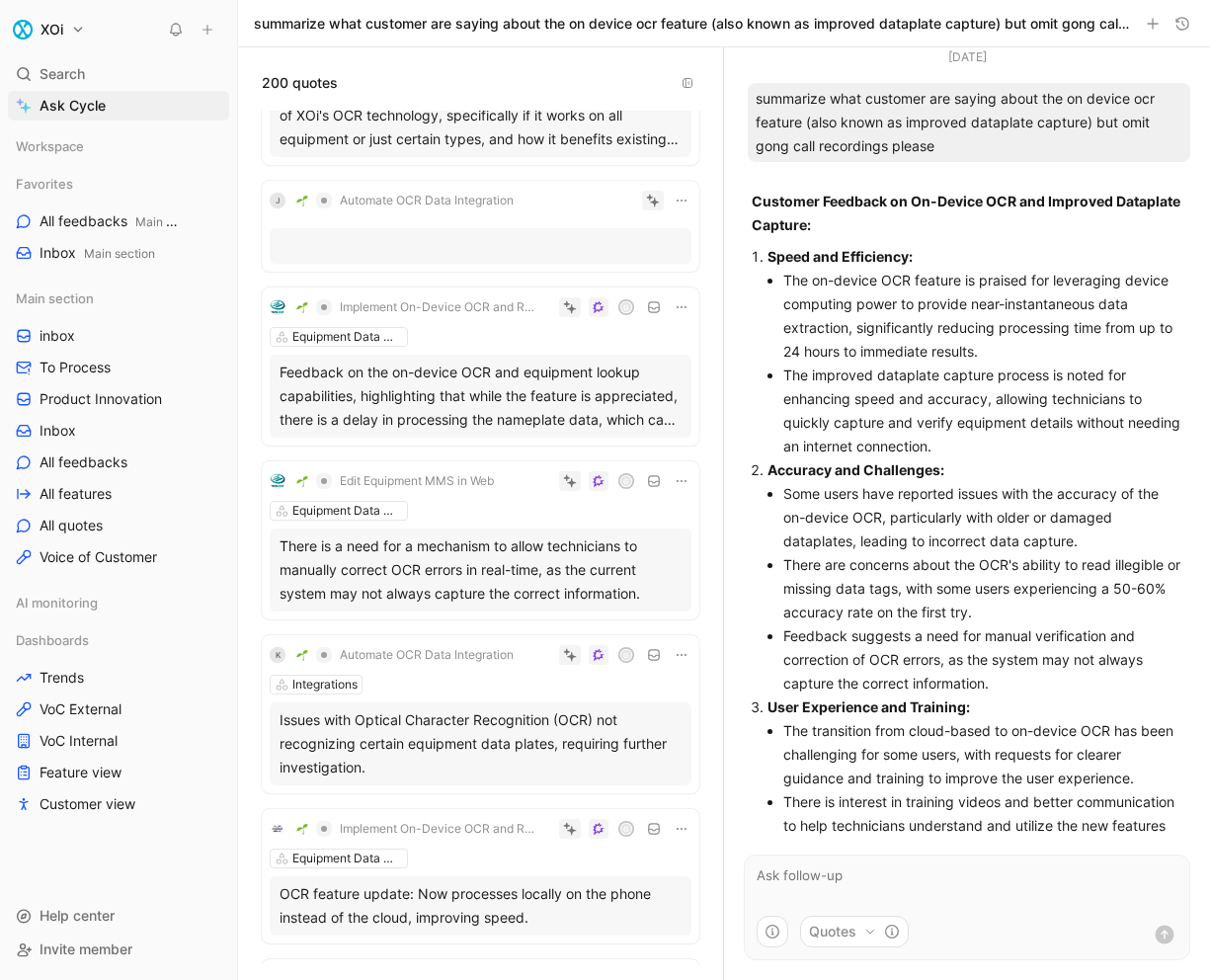click on "Equipment Data Management" at bounding box center [480, 337] 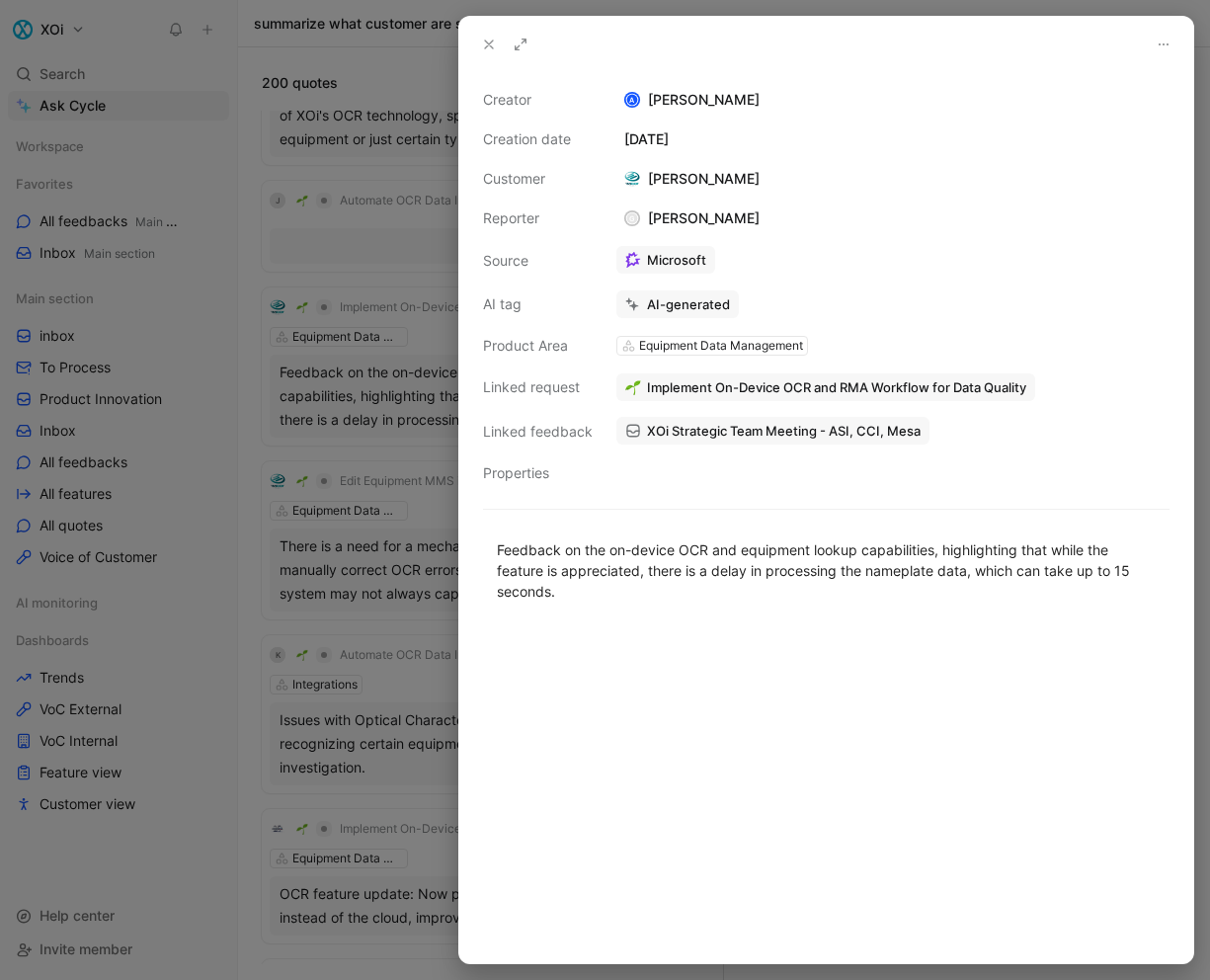 click at bounding box center (605, 490) 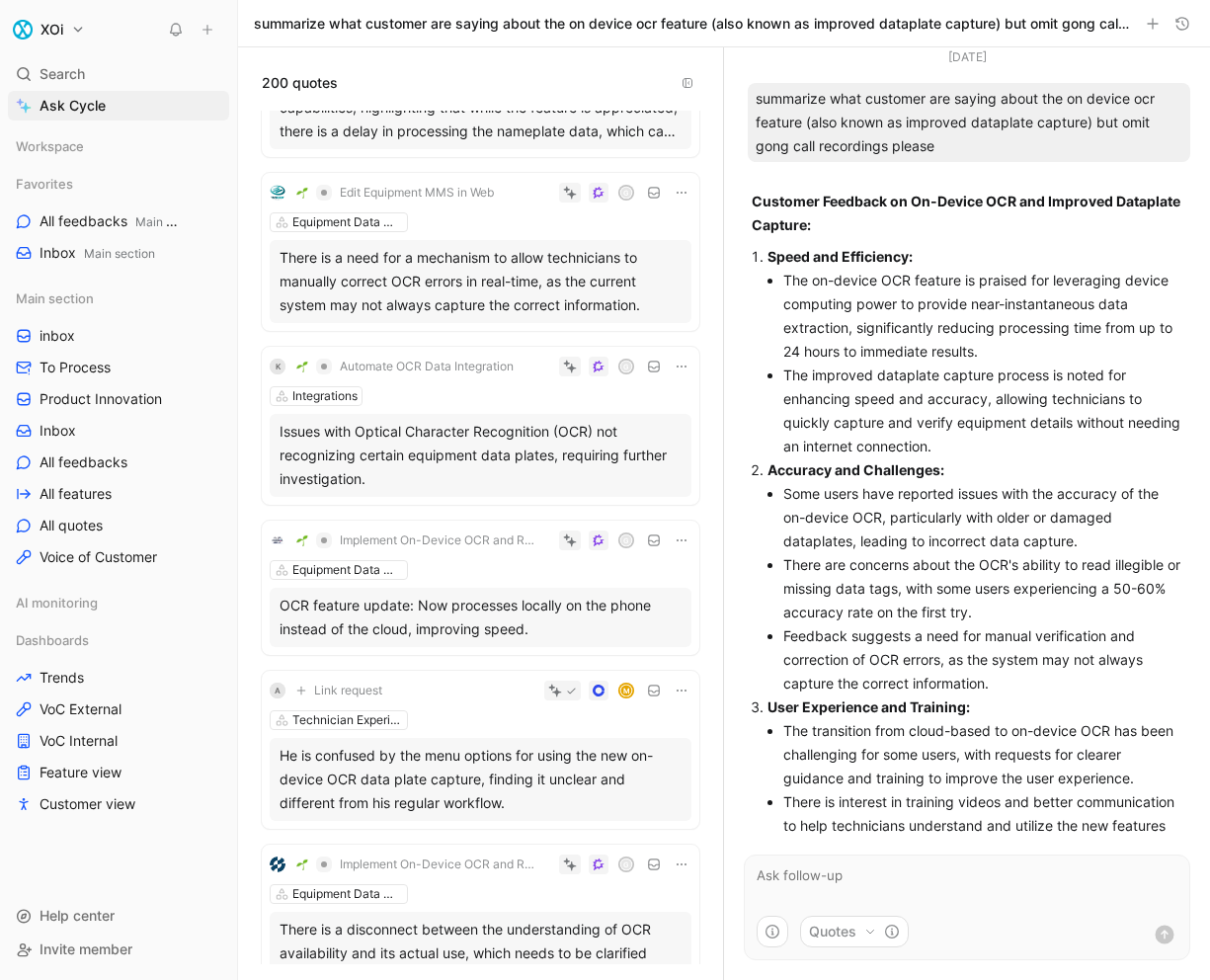 scroll, scrollTop: 2819, scrollLeft: 0, axis: vertical 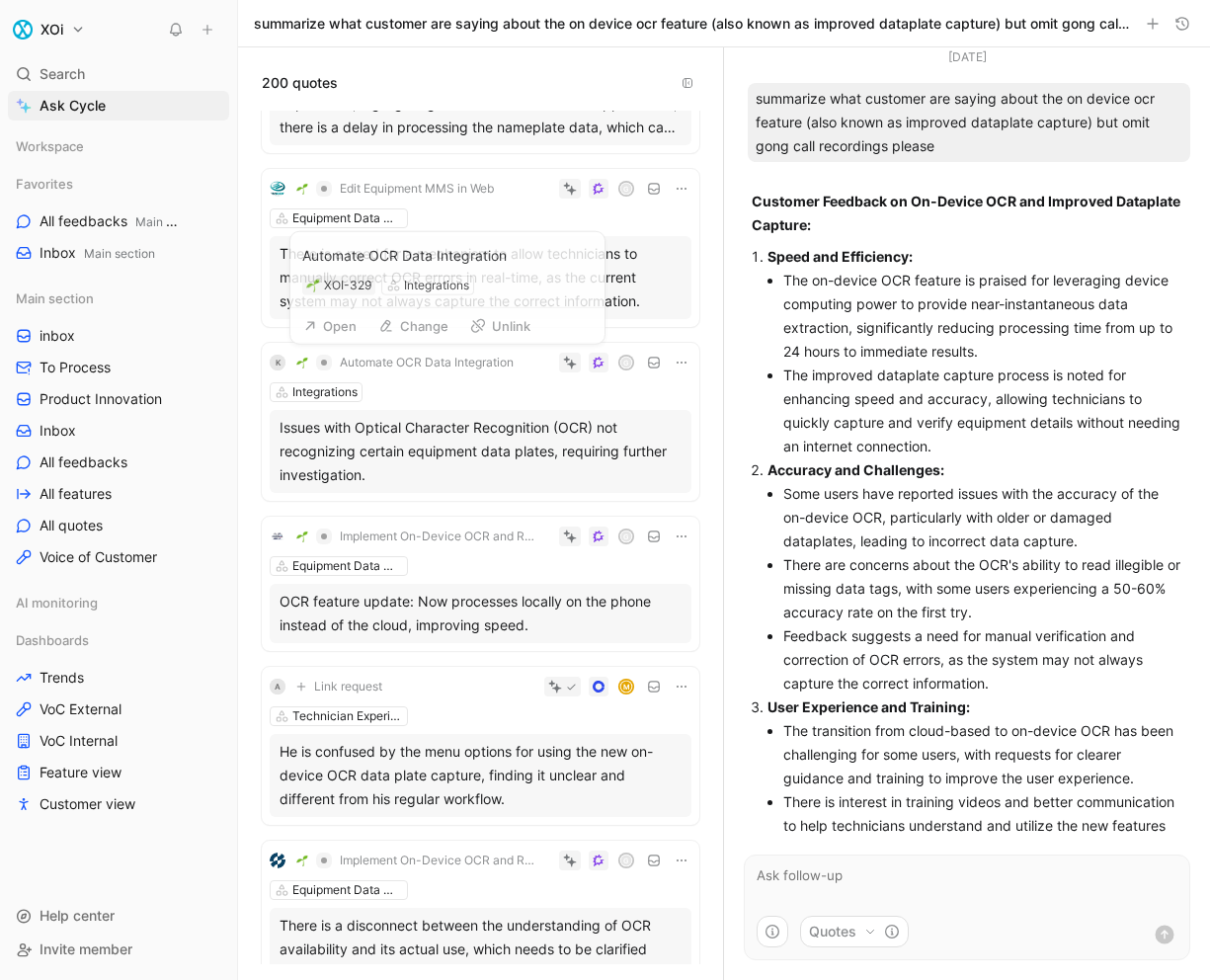 click on "Equipment Data Management" at bounding box center (480, 218) 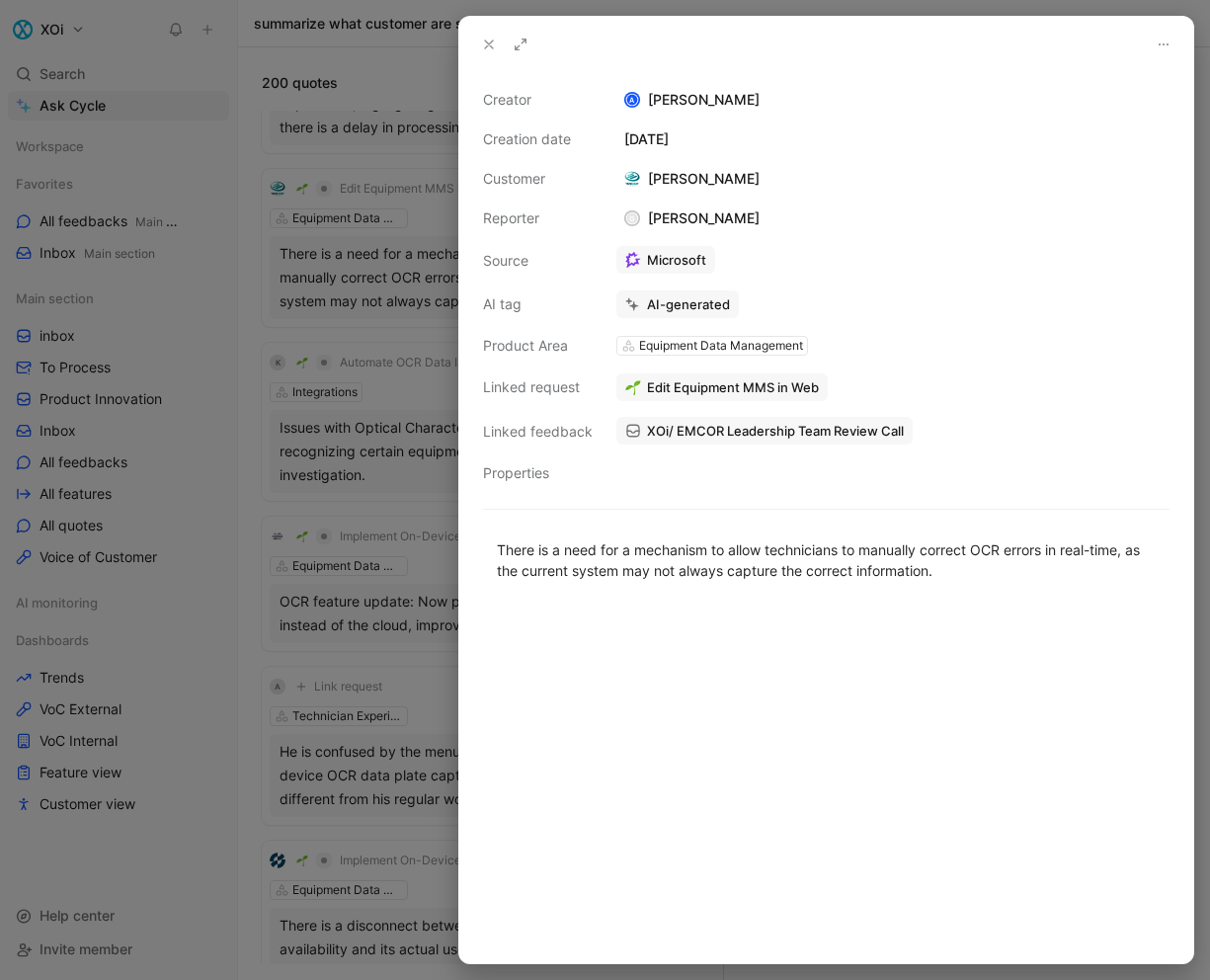 click at bounding box center (605, 490) 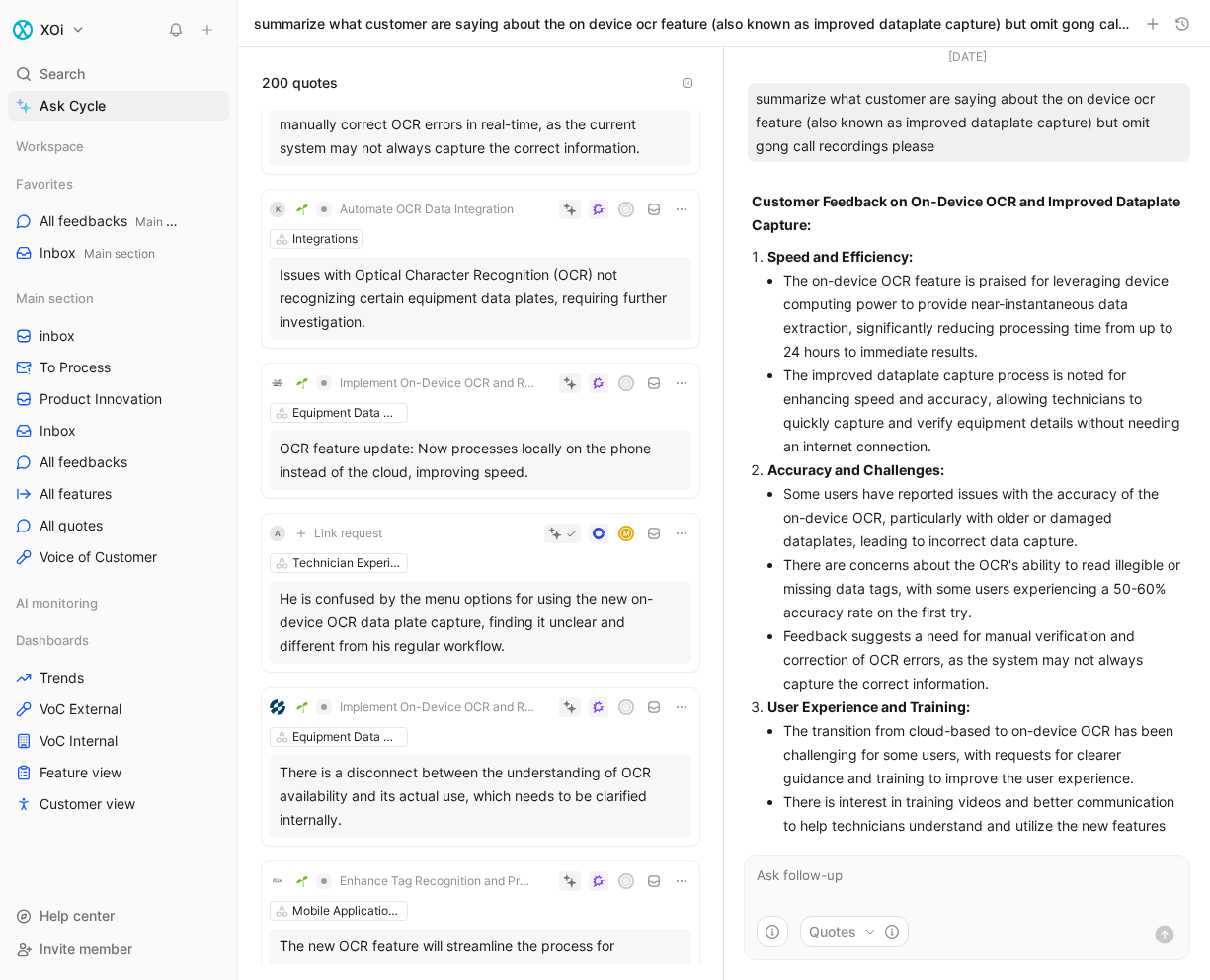 scroll, scrollTop: 2953, scrollLeft: 0, axis: vertical 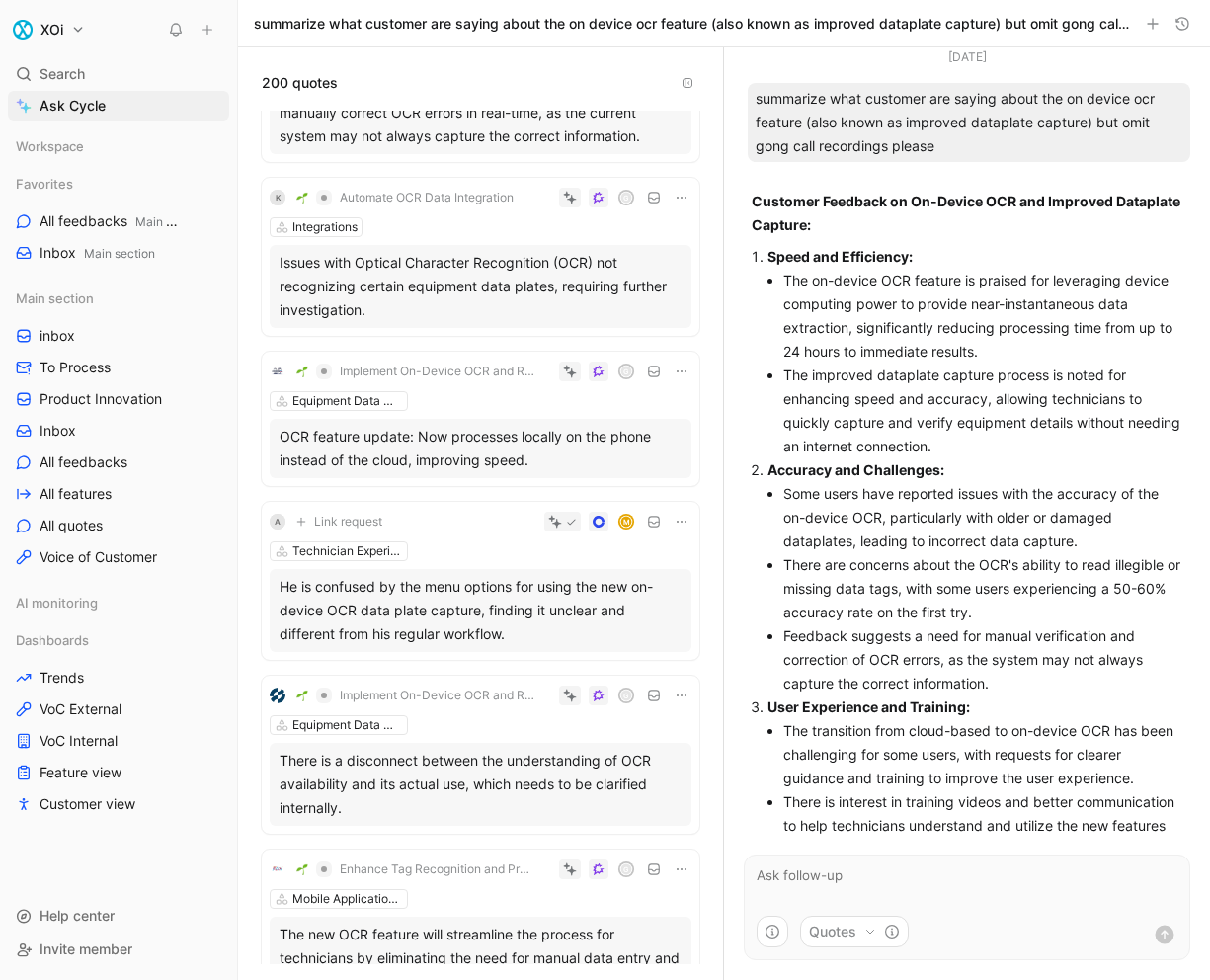 click on "Equipment Data Management" at bounding box center [480, 401] 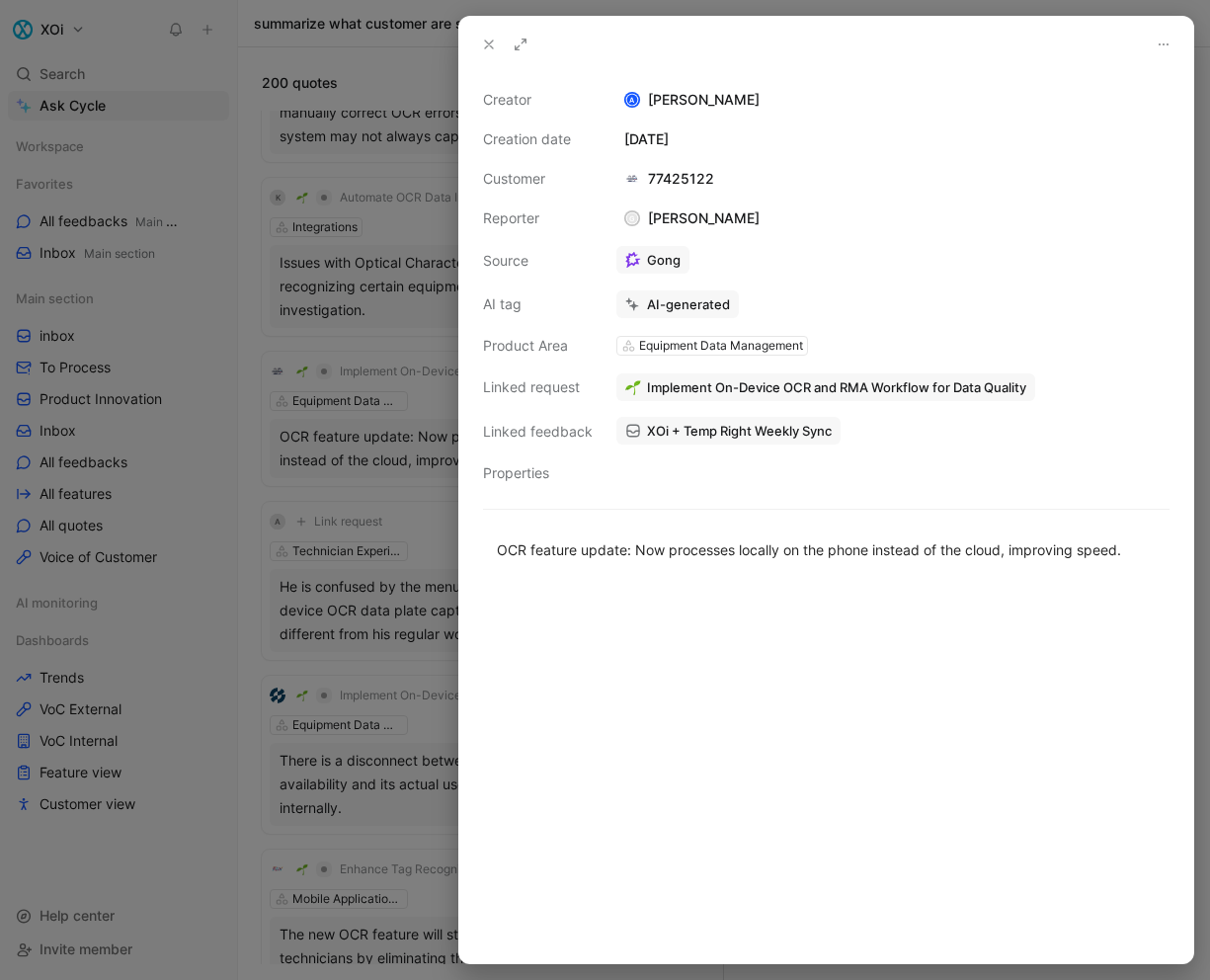 click 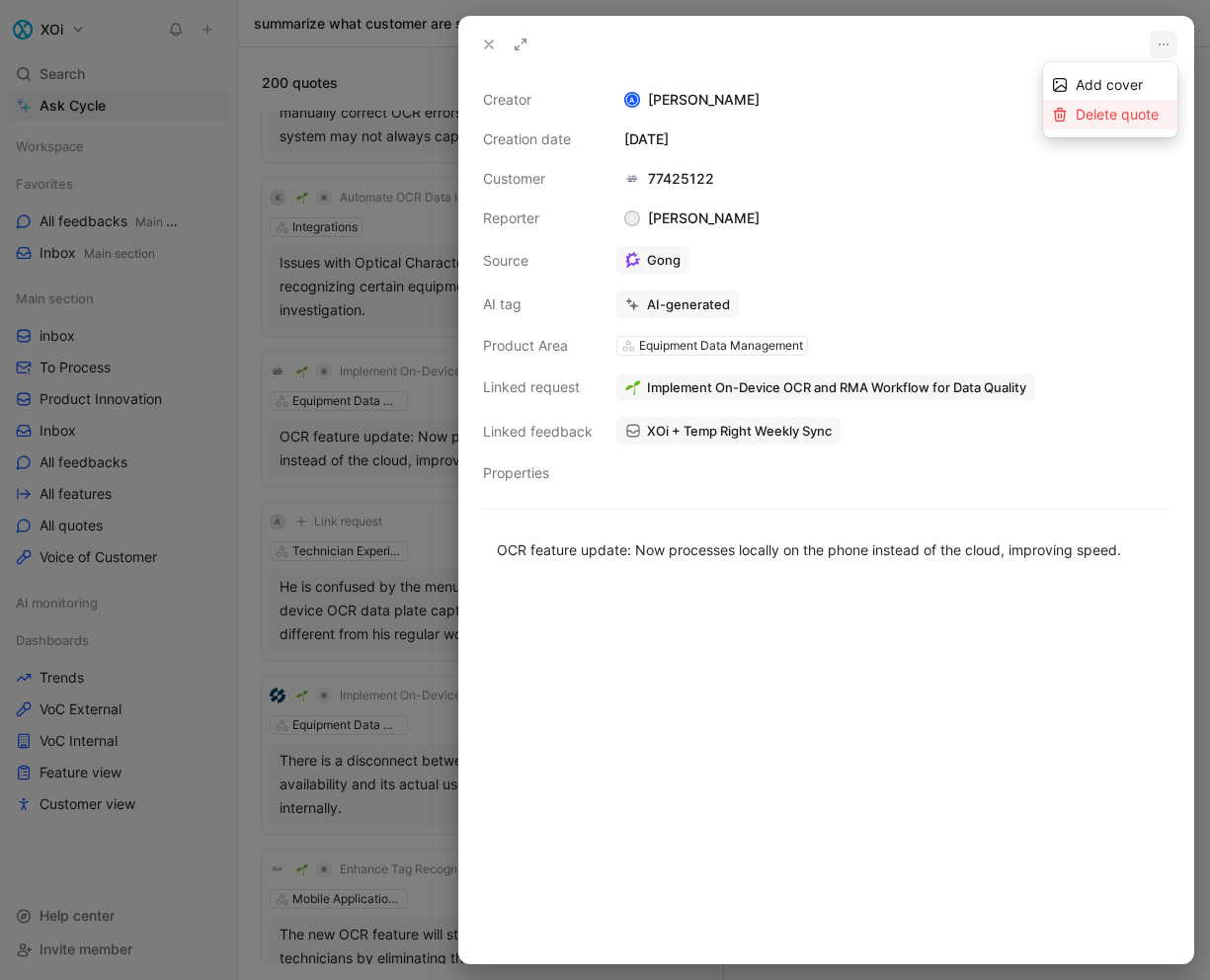 click on "Delete quote" at bounding box center [1117, 114] 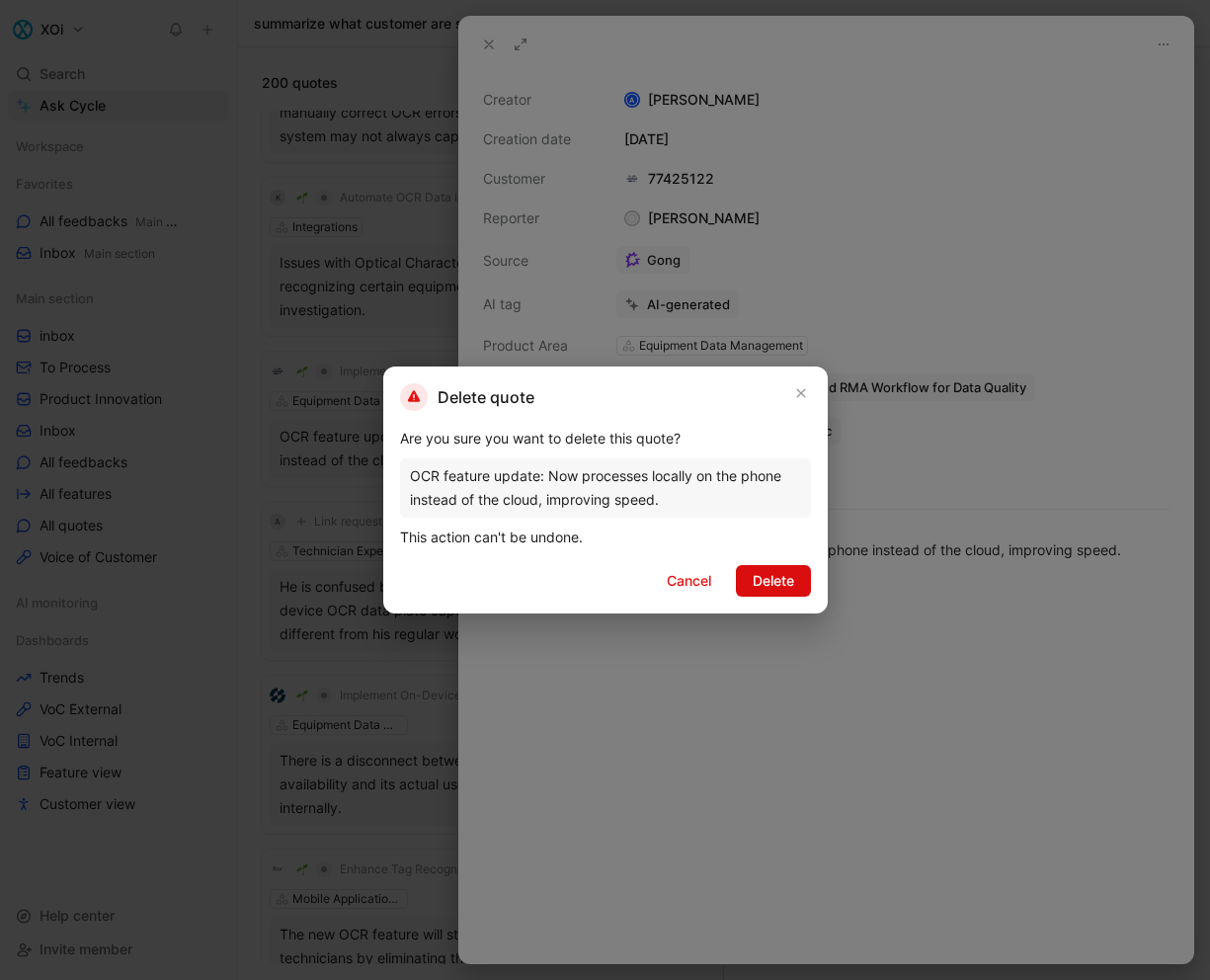 click on "Delete" at bounding box center (773, 581) 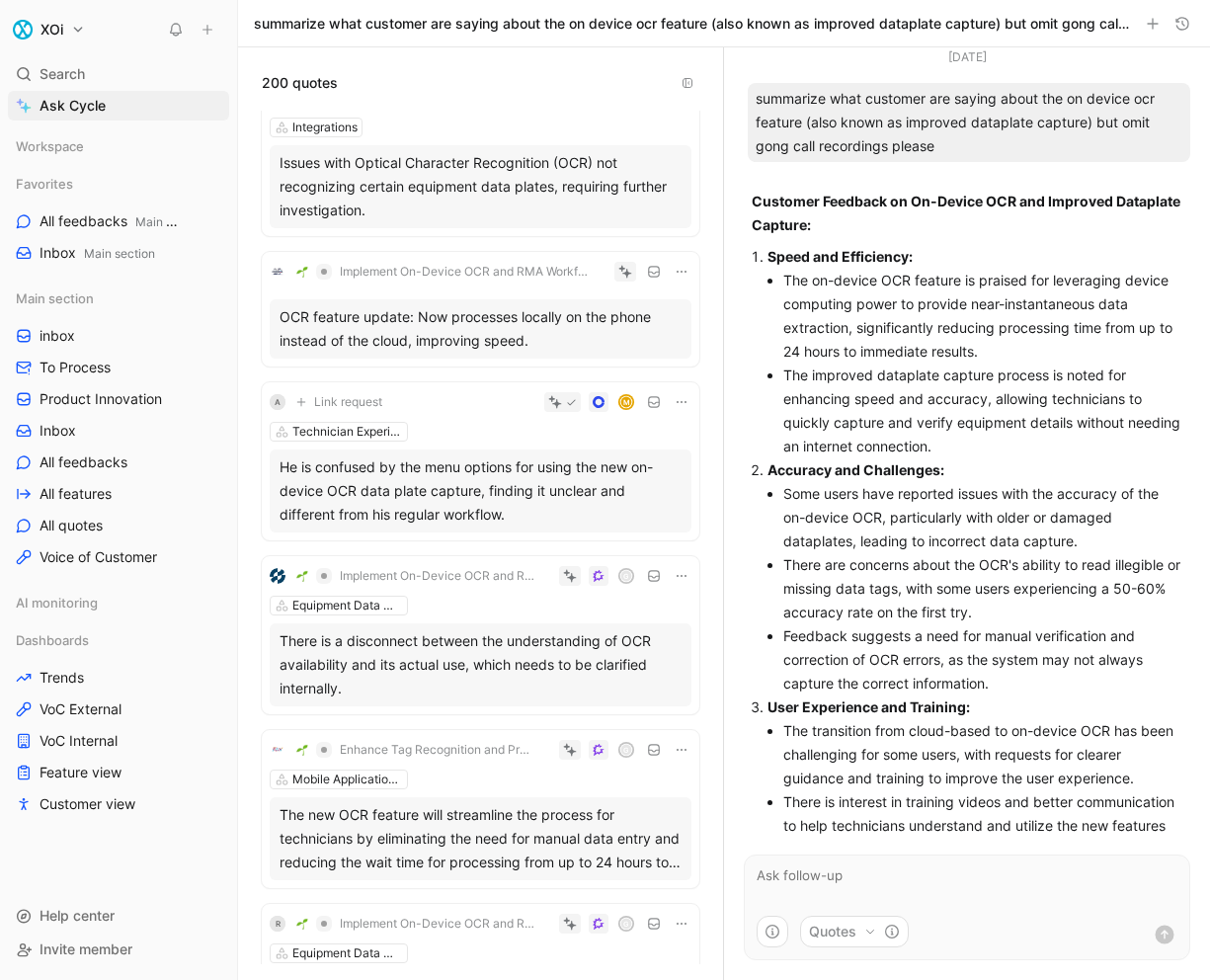 scroll, scrollTop: 3118, scrollLeft: 0, axis: vertical 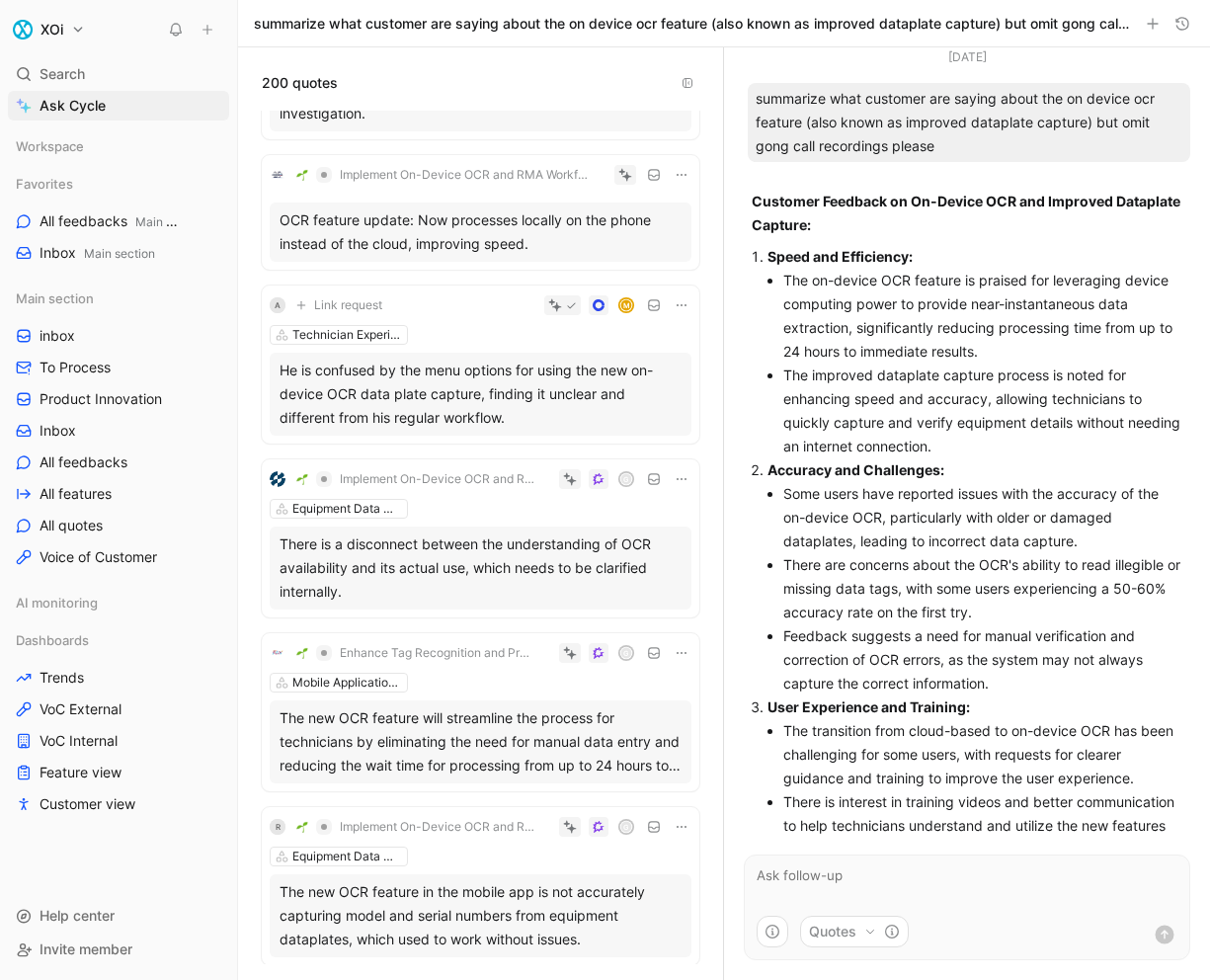 click on "A Link request M Technician Experience & Interface He is confused by the menu options for using the new on-device OCR data plate capture, finding it unclear and different from his regular workflow." at bounding box center (480, 365) 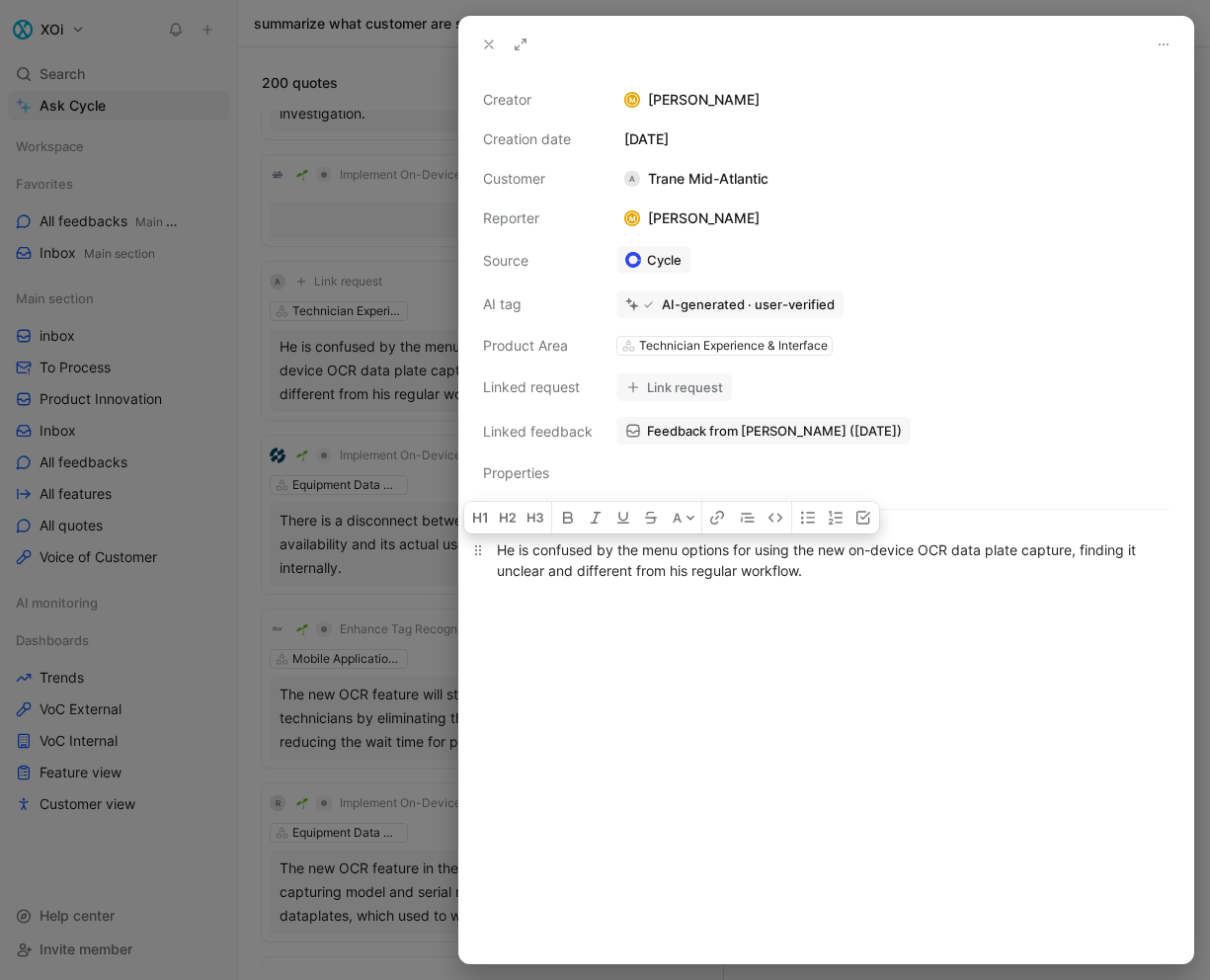 drag, startPoint x: 827, startPoint y: 580, endPoint x: 490, endPoint y: 548, distance: 338.51588 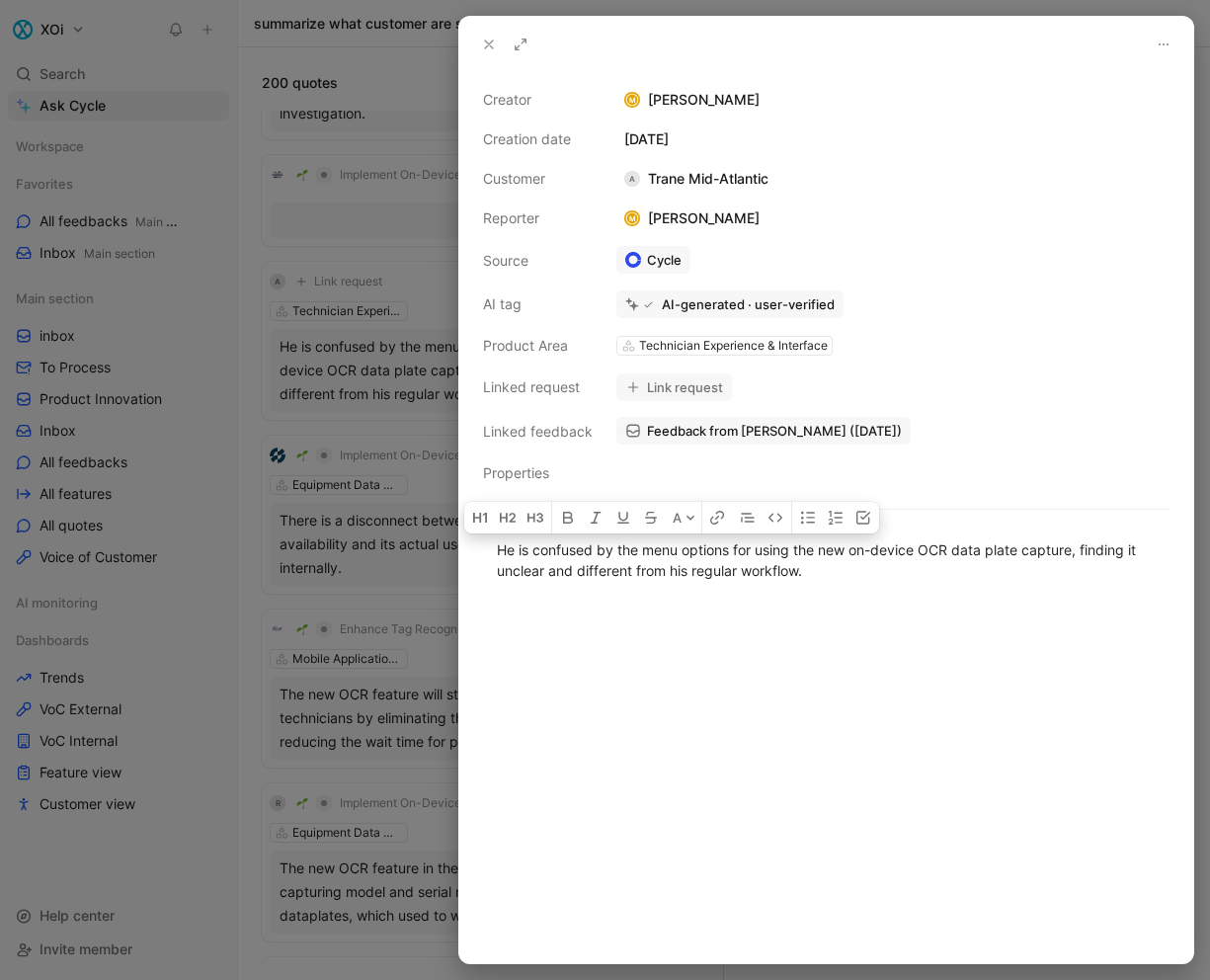 click 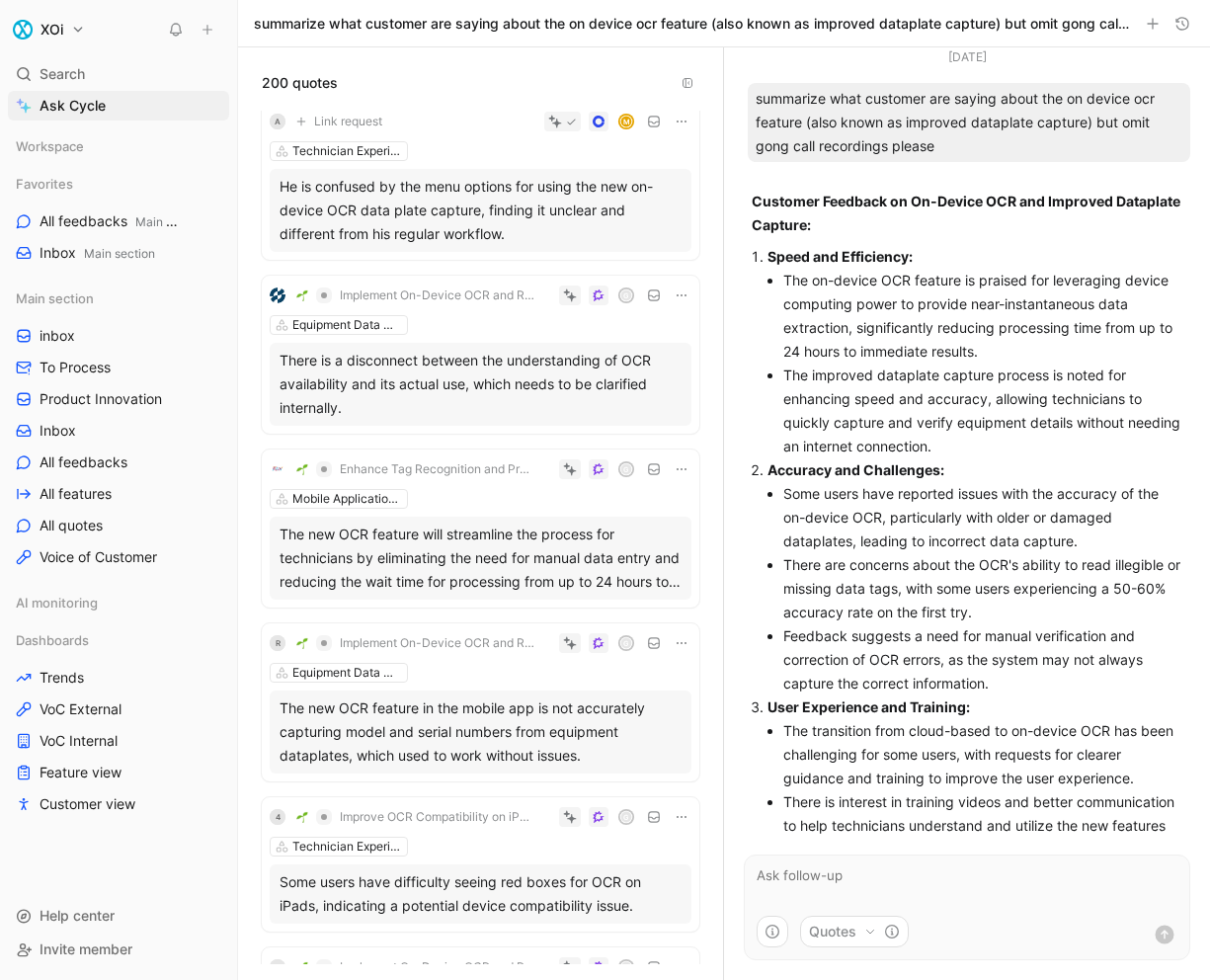 scroll, scrollTop: 3228, scrollLeft: 0, axis: vertical 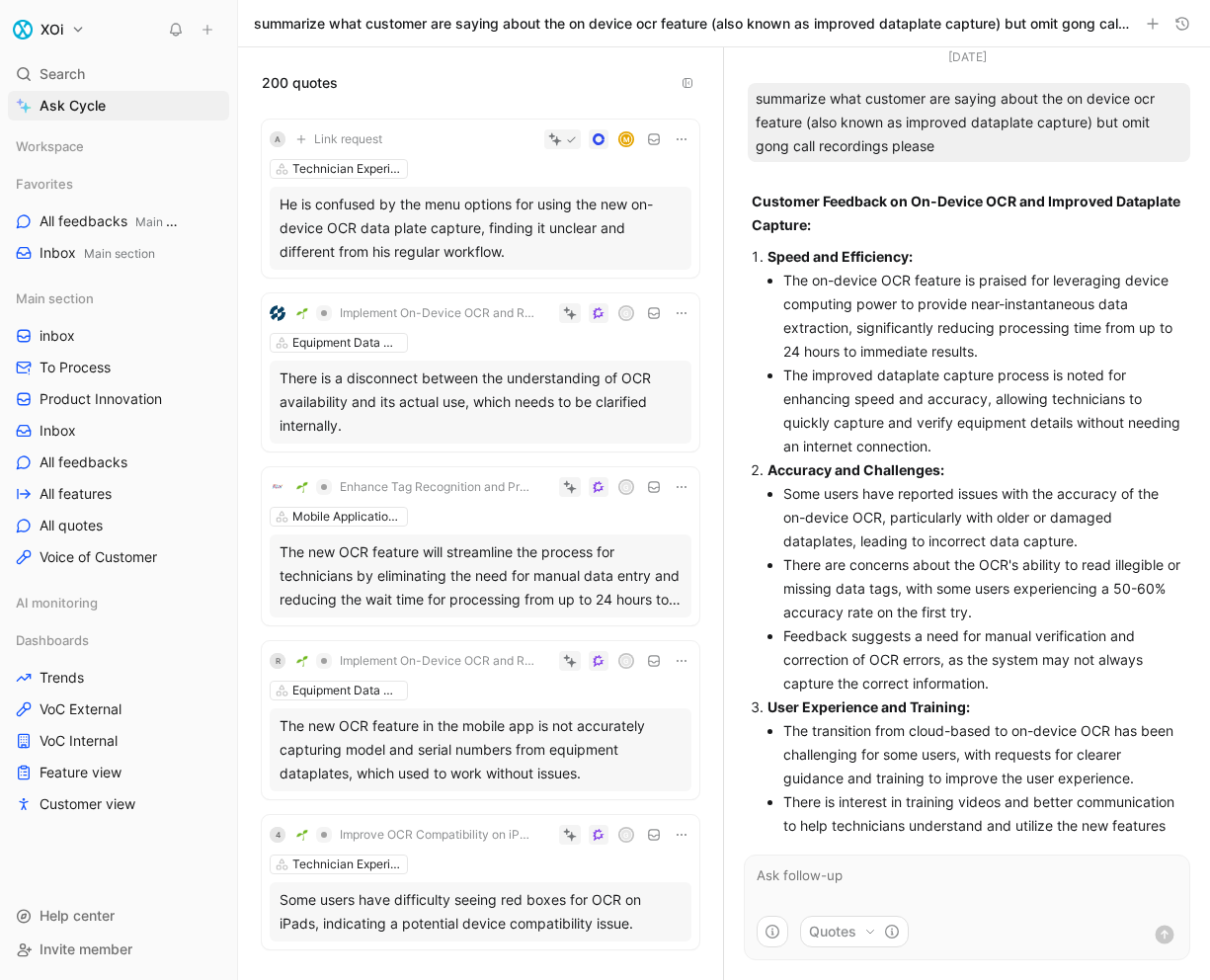 click on "Equipment Data Management" at bounding box center [480, 343] 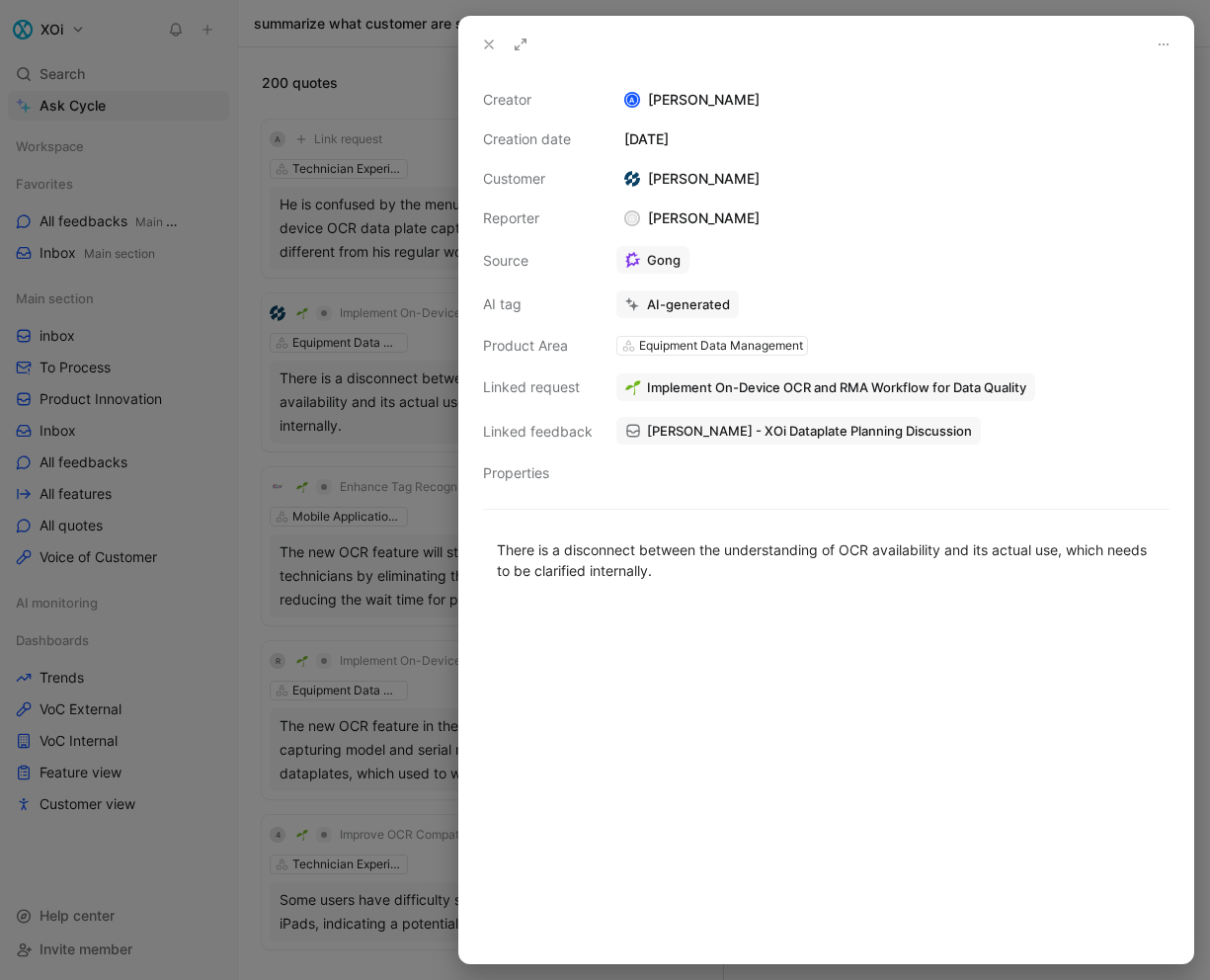 click 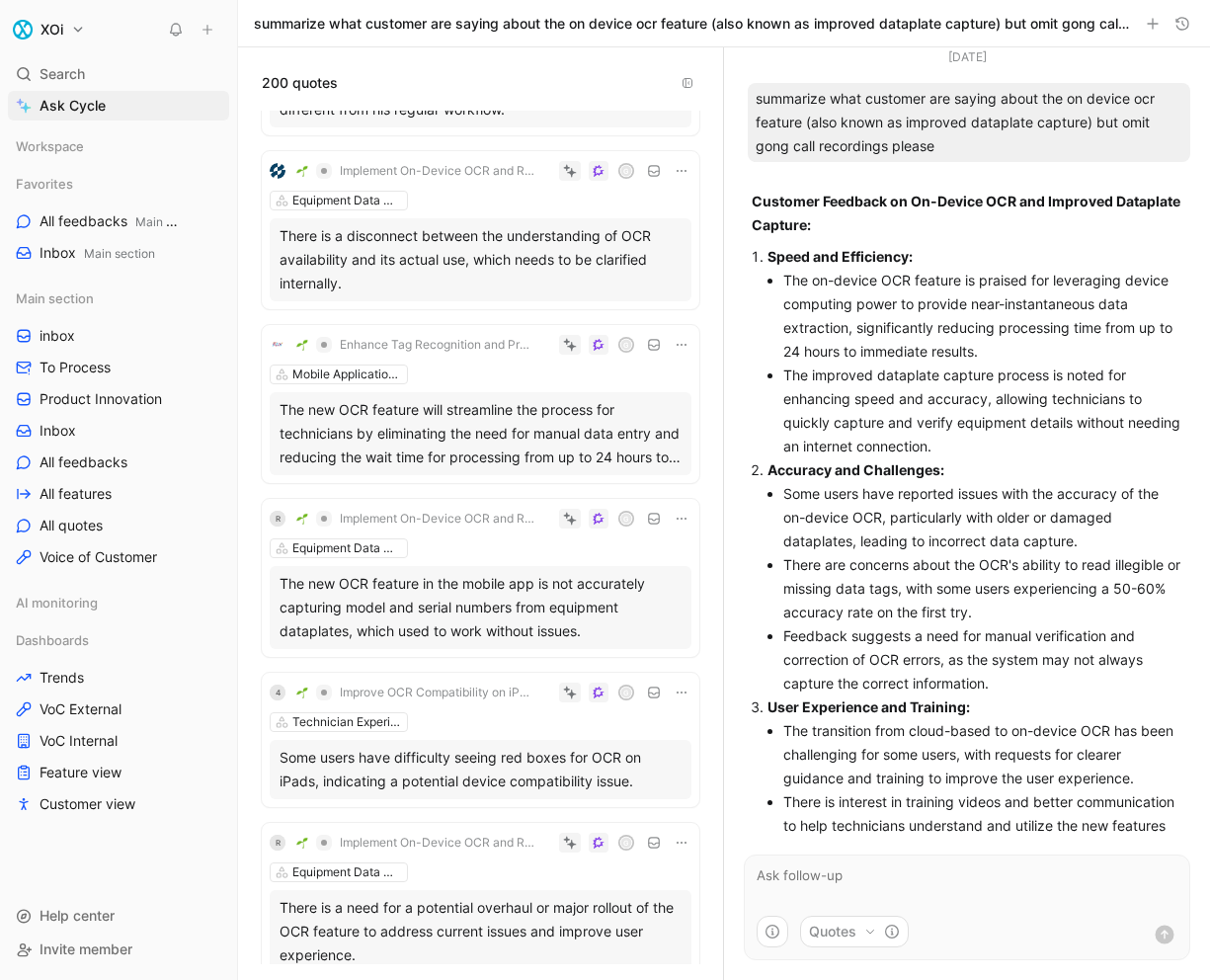 scroll, scrollTop: 3444, scrollLeft: 0, axis: vertical 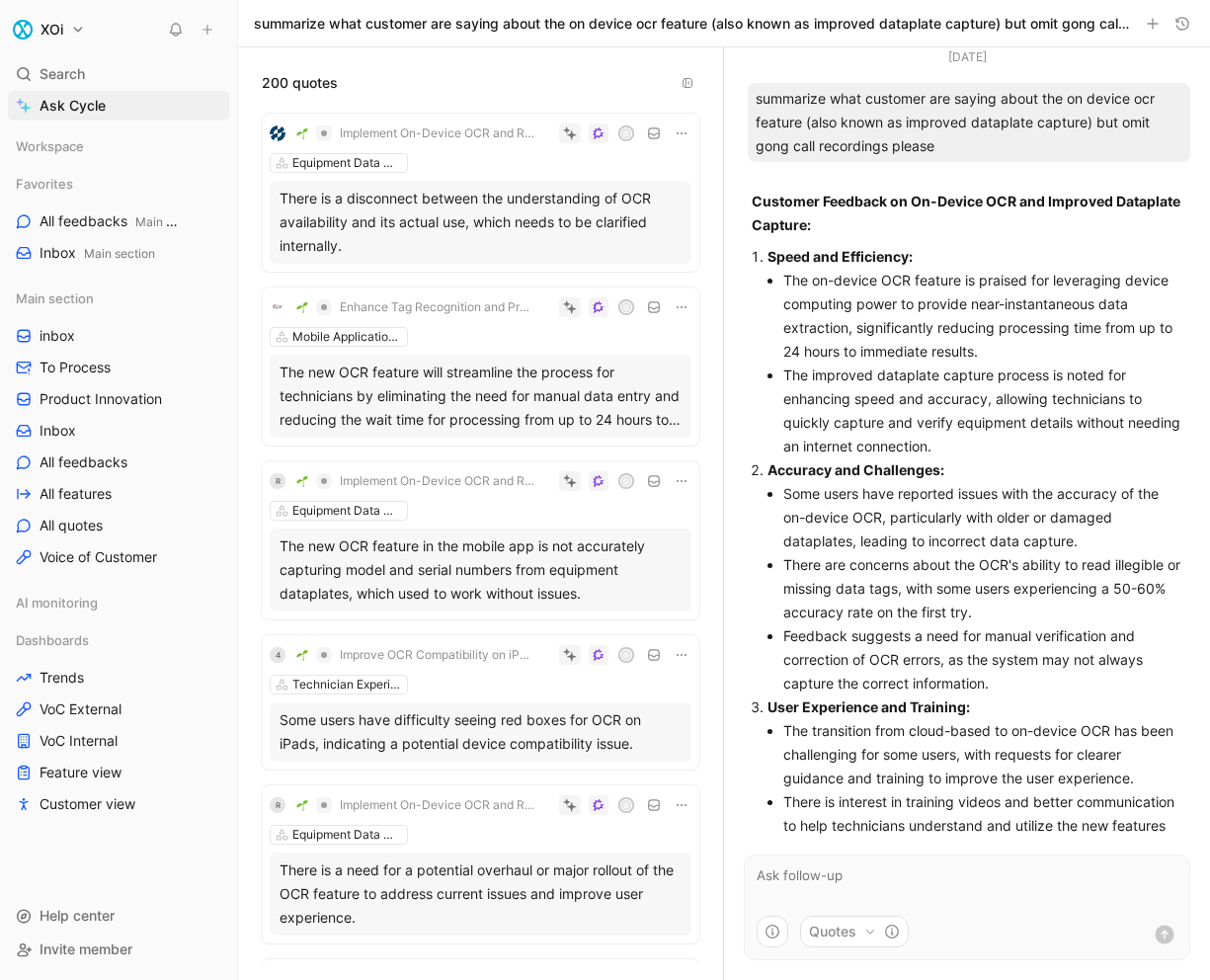 click on "Mobile Application Enhancements" at bounding box center (480, 337) 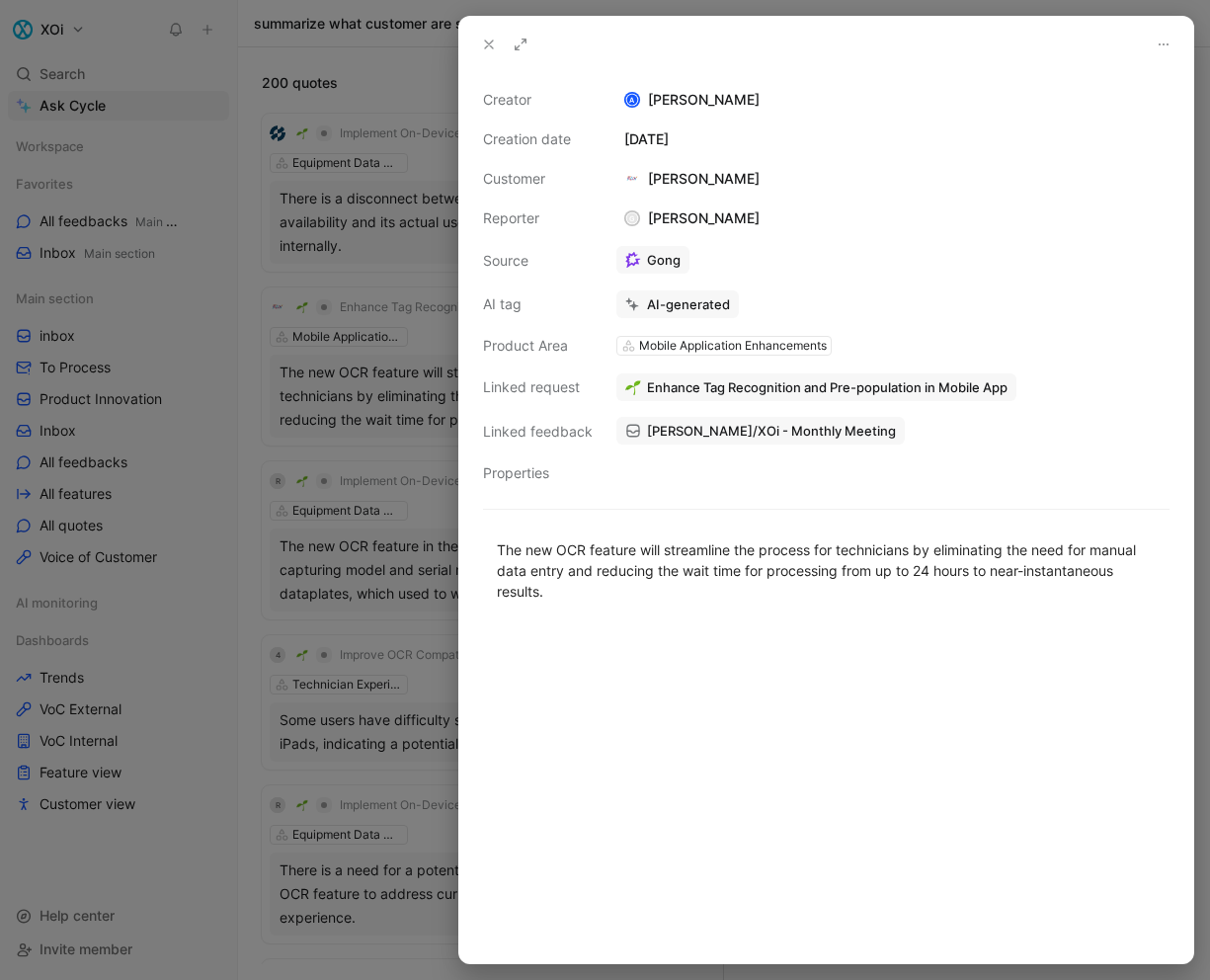 click 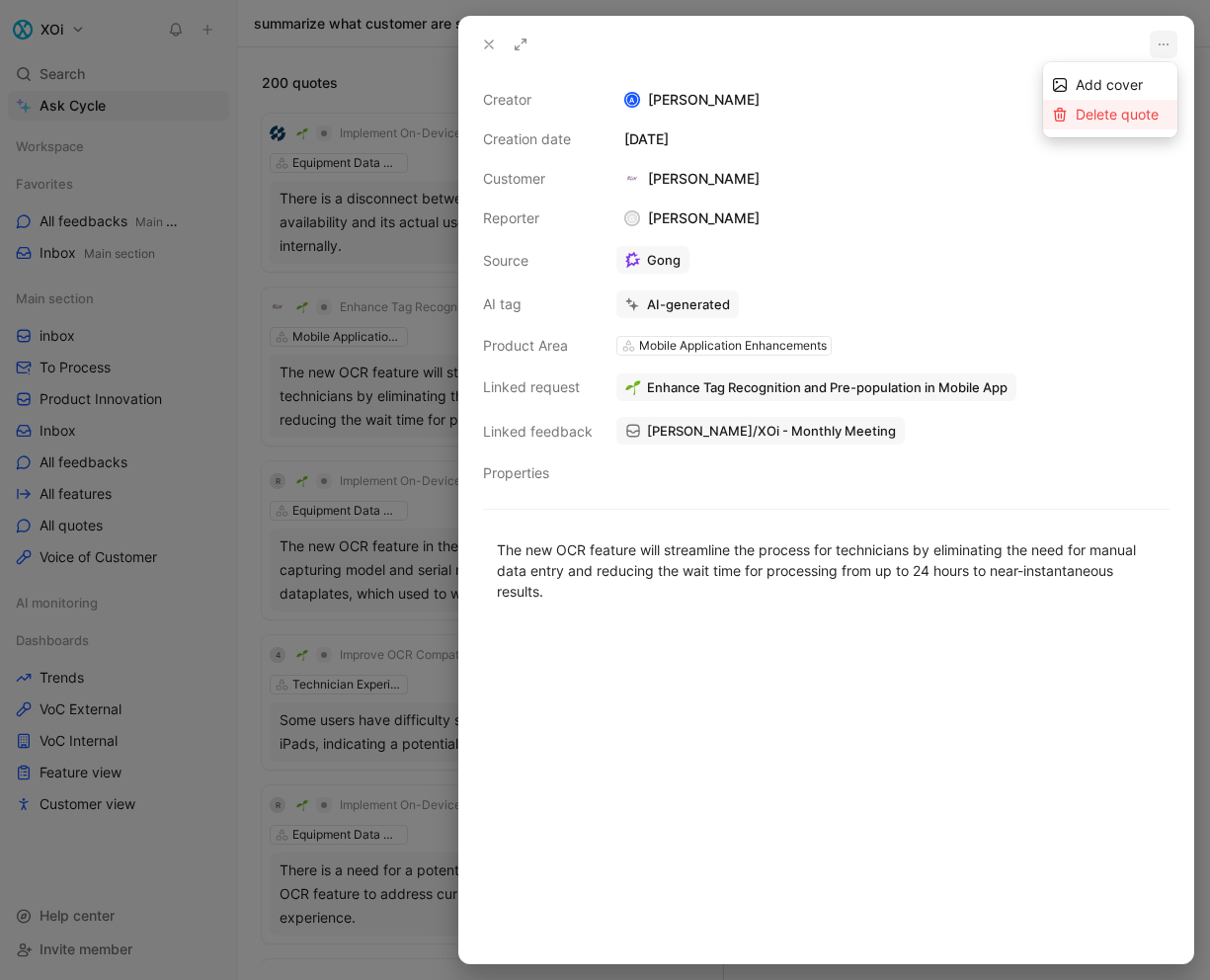 click on "Delete quote" at bounding box center [1110, 115] 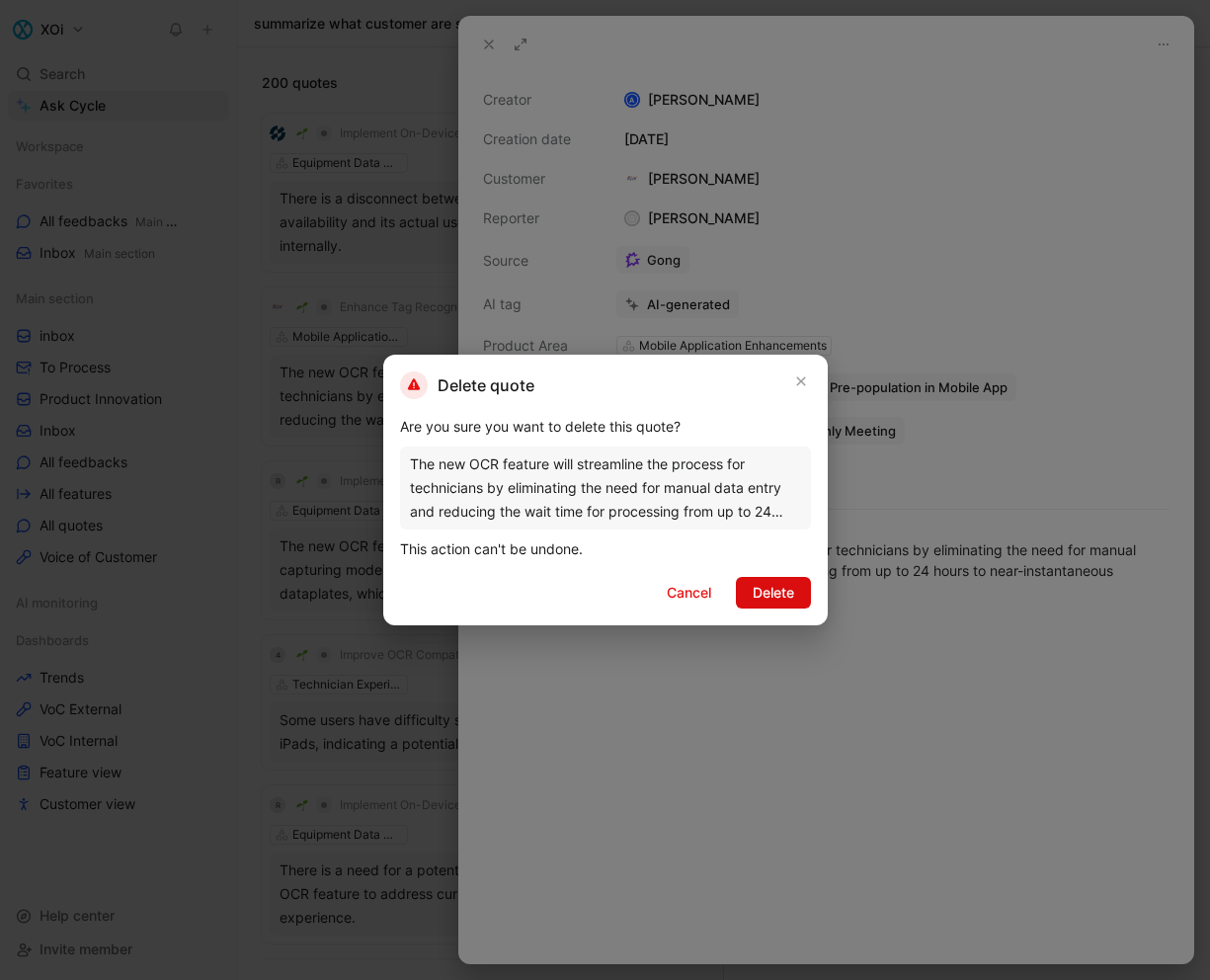 click on "Delete" at bounding box center [773, 593] 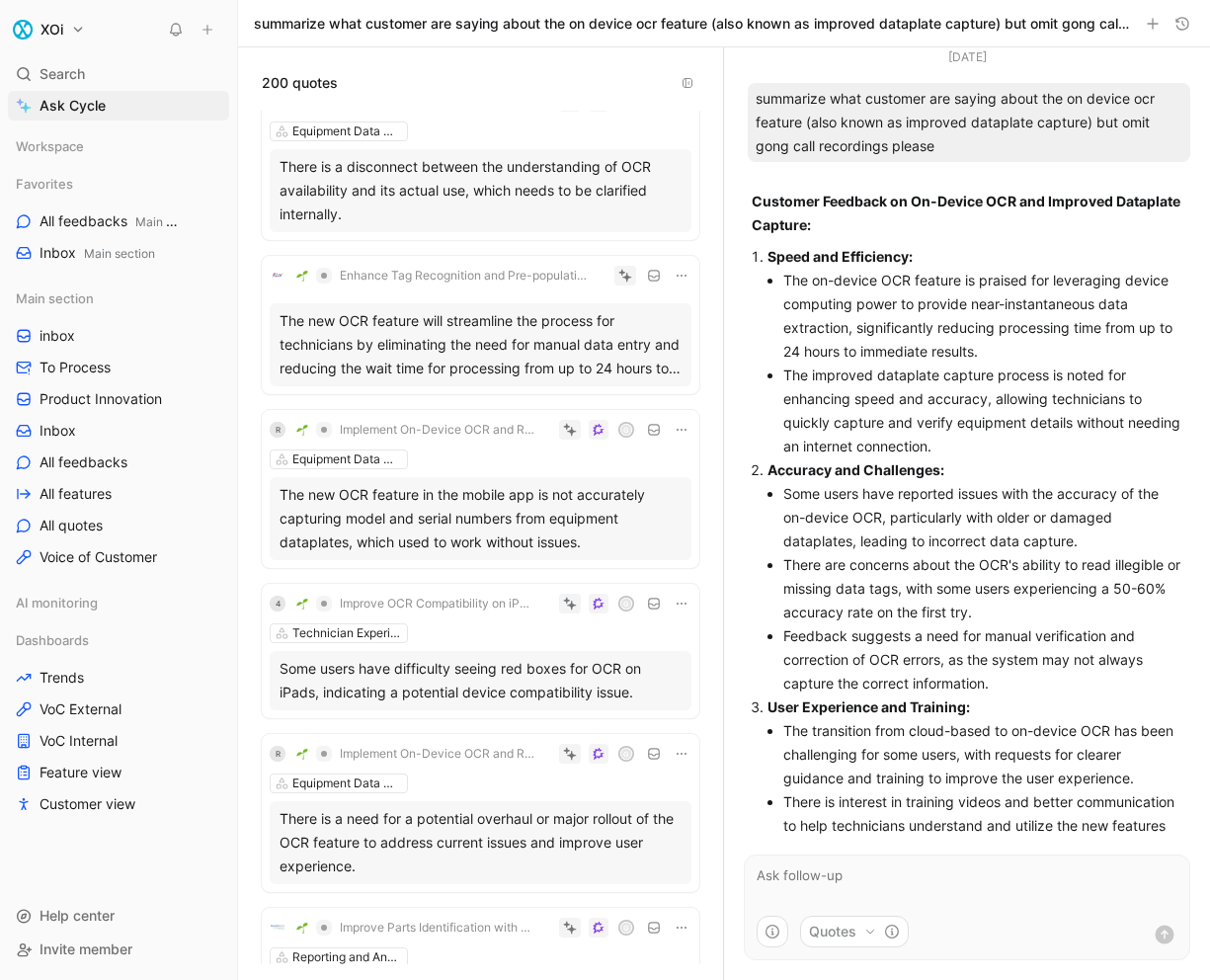 scroll, scrollTop: 3543, scrollLeft: 0, axis: vertical 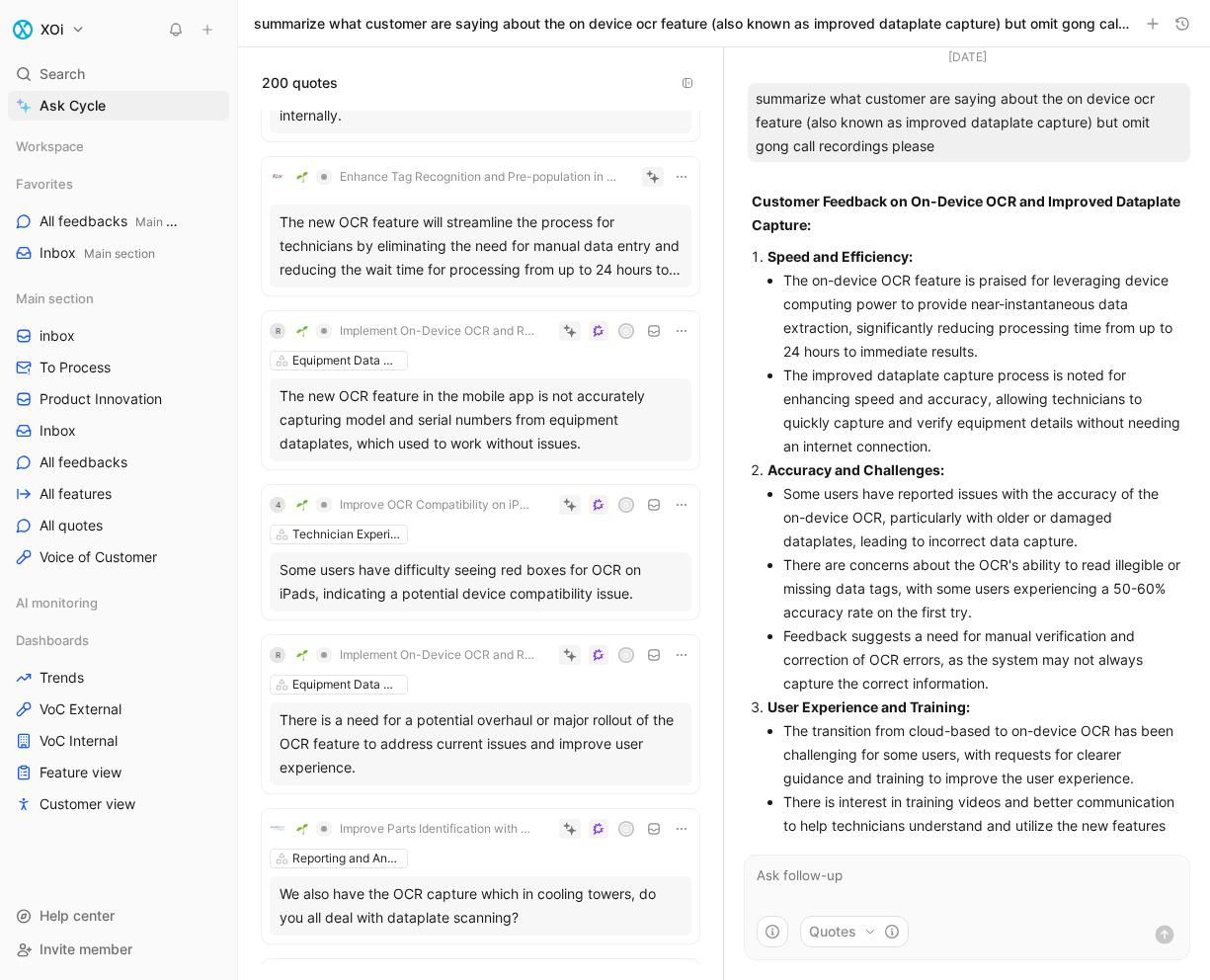 click on "Equipment Data Management" at bounding box center [480, 361] 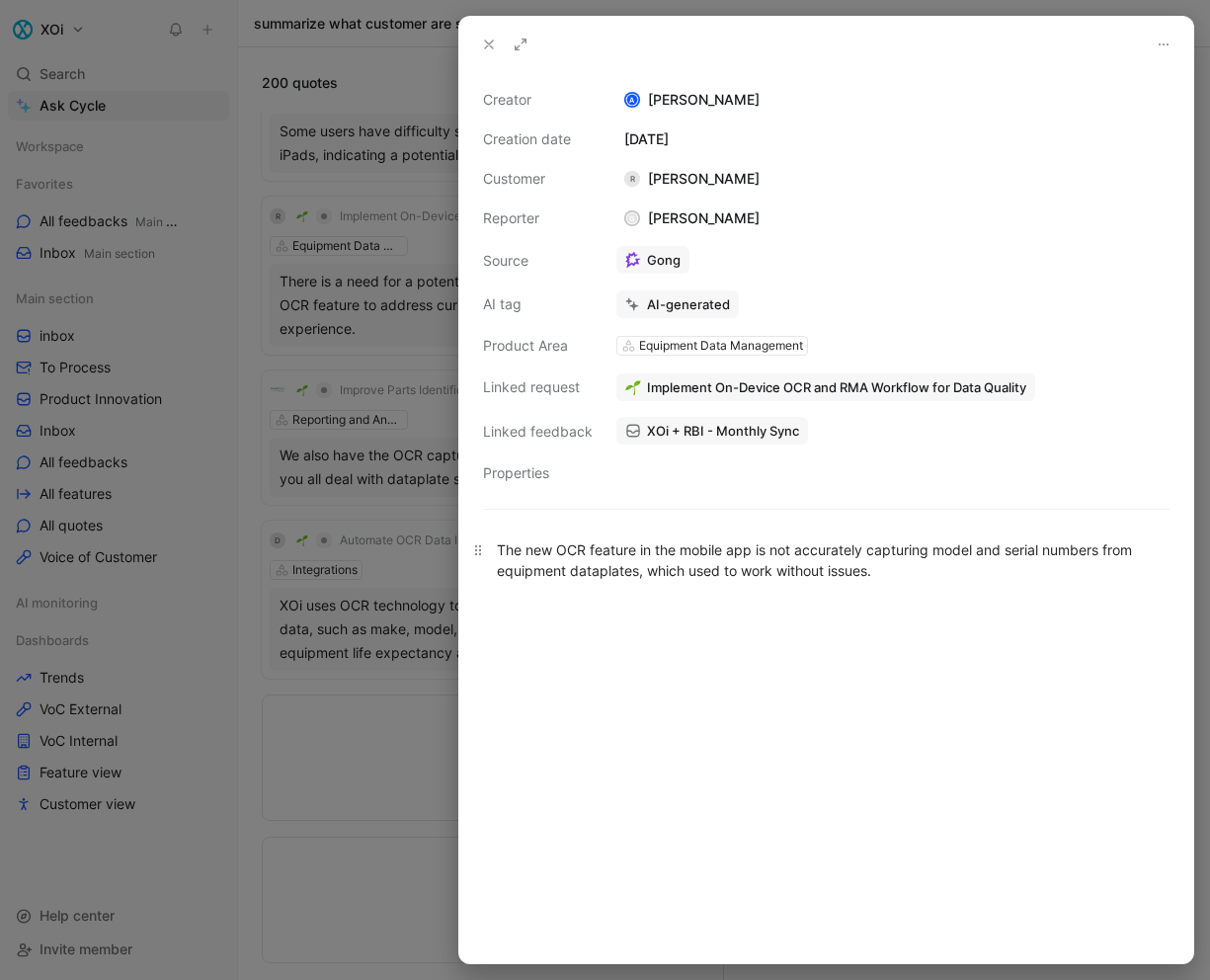 scroll, scrollTop: 3258, scrollLeft: 0, axis: vertical 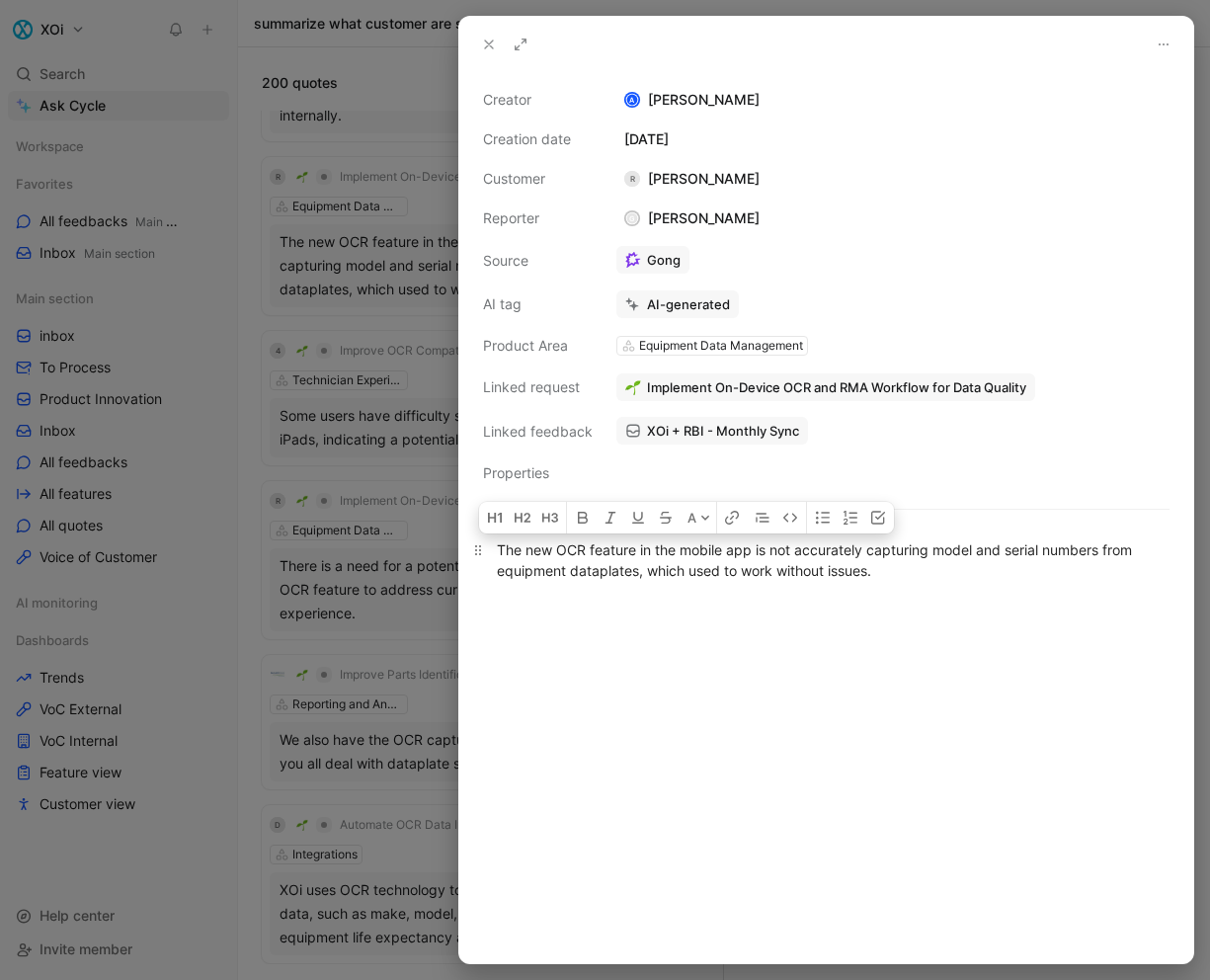 drag, startPoint x: 921, startPoint y: 570, endPoint x: 493, endPoint y: 547, distance: 428.6175 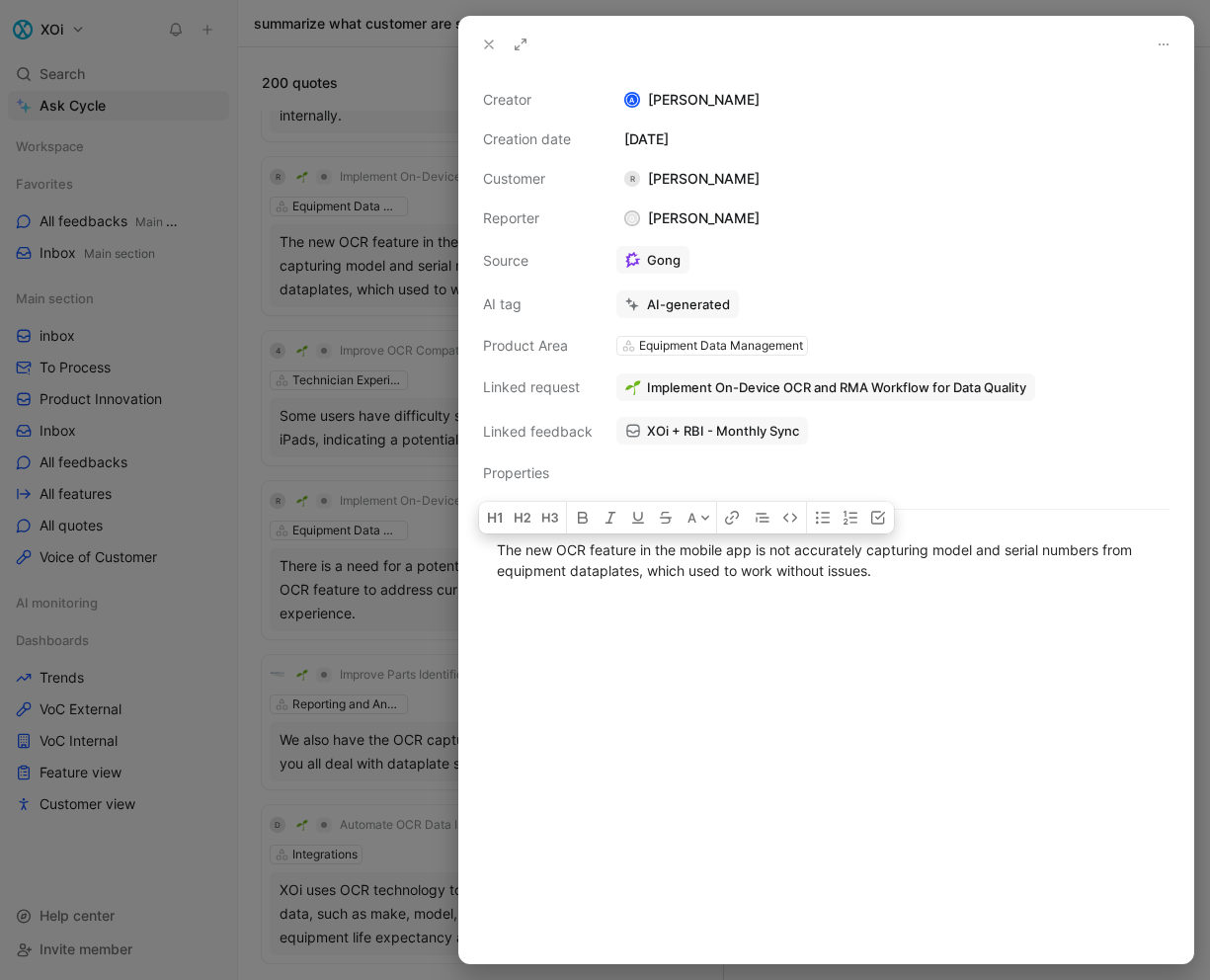 click 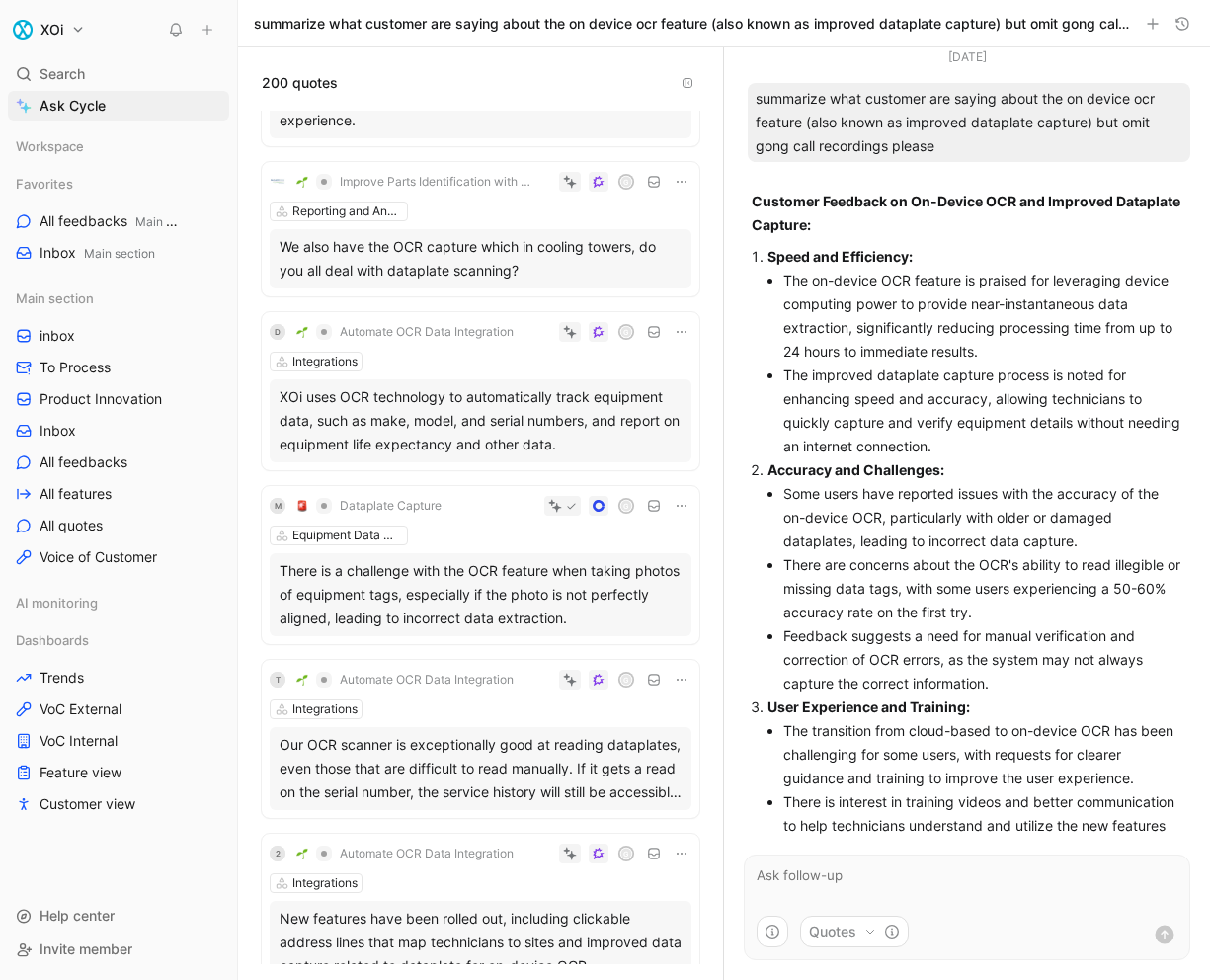 scroll, scrollTop: 3687, scrollLeft: 0, axis: vertical 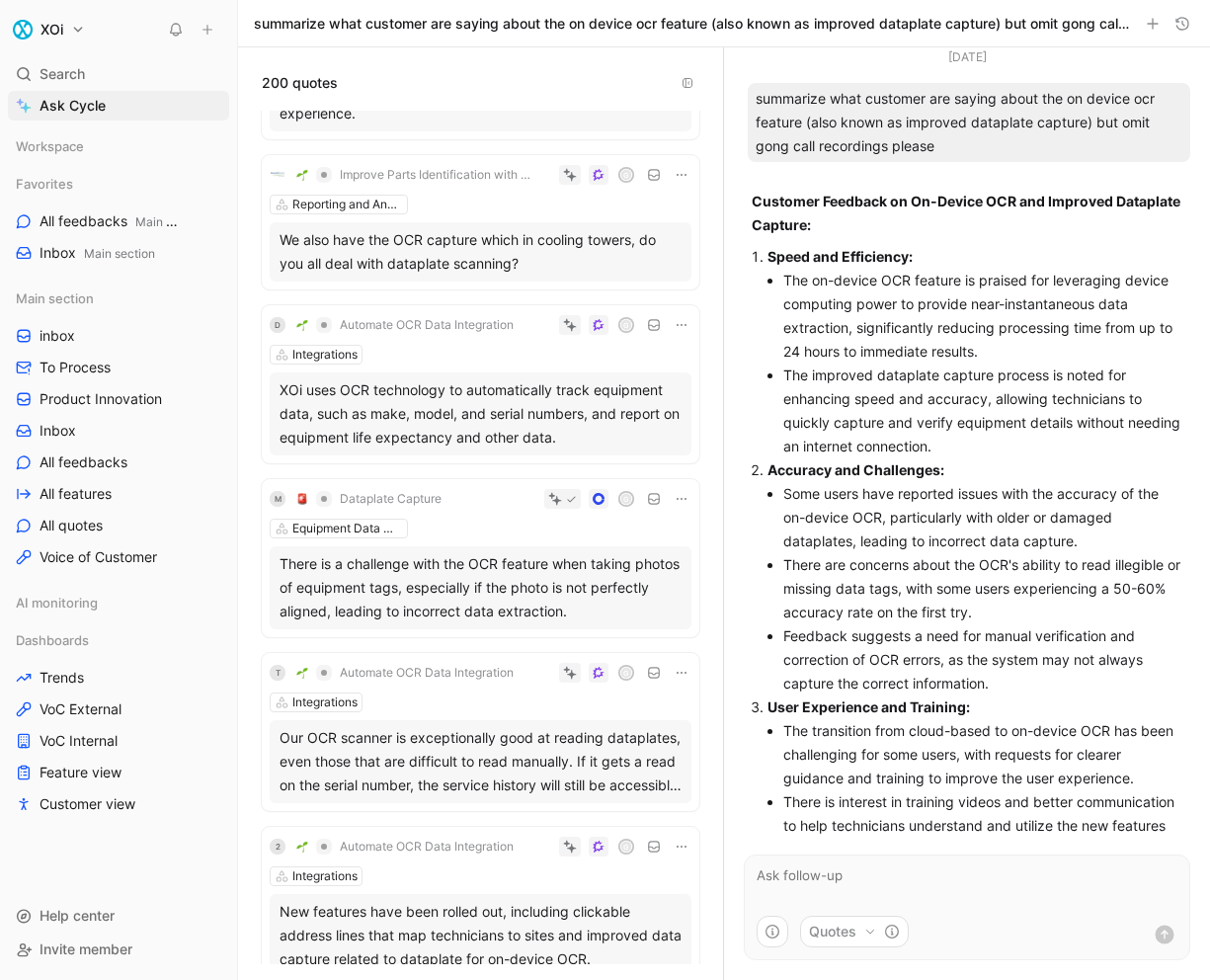 click on "Integrations" at bounding box center (480, 355) 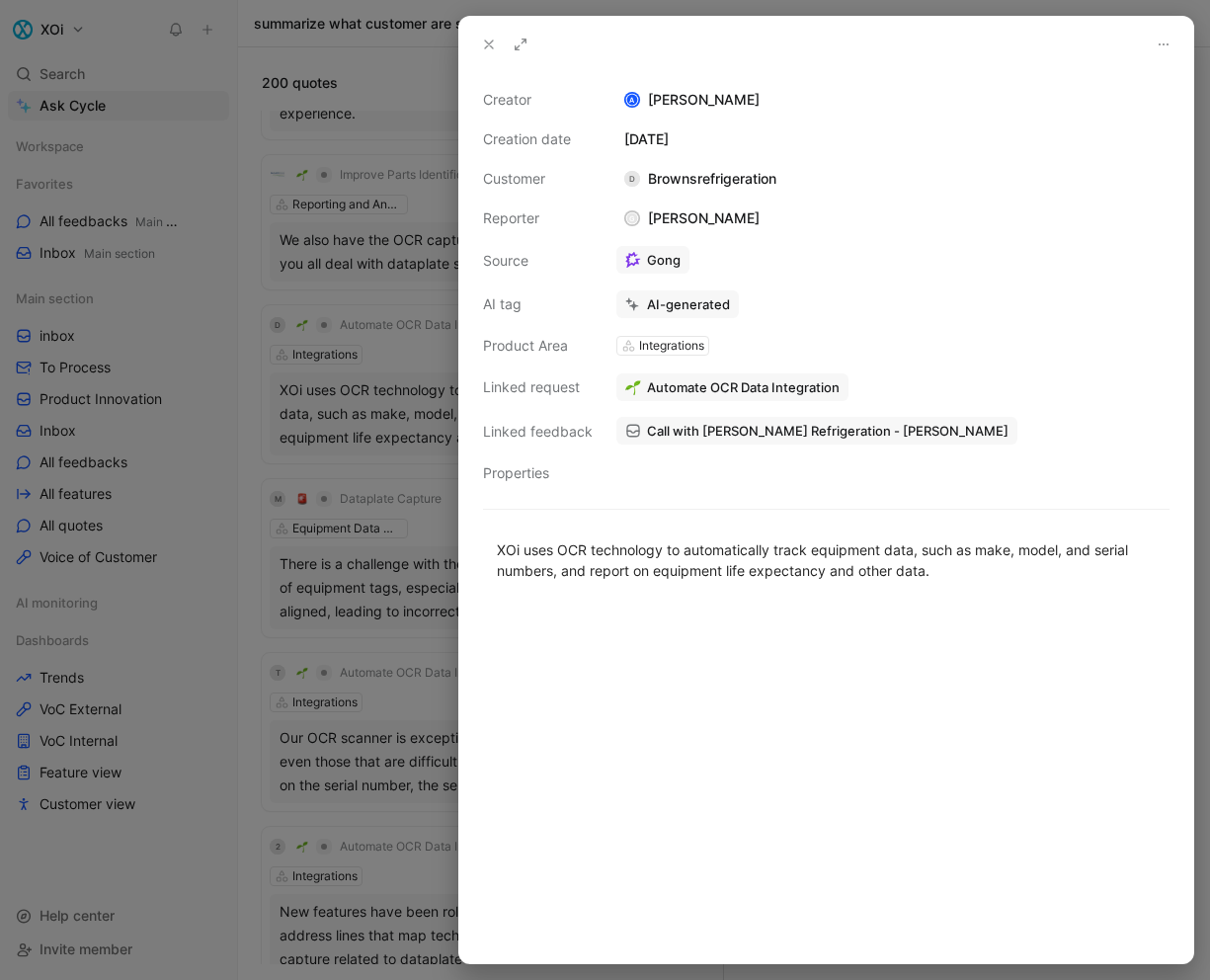 click at bounding box center (1164, 44) 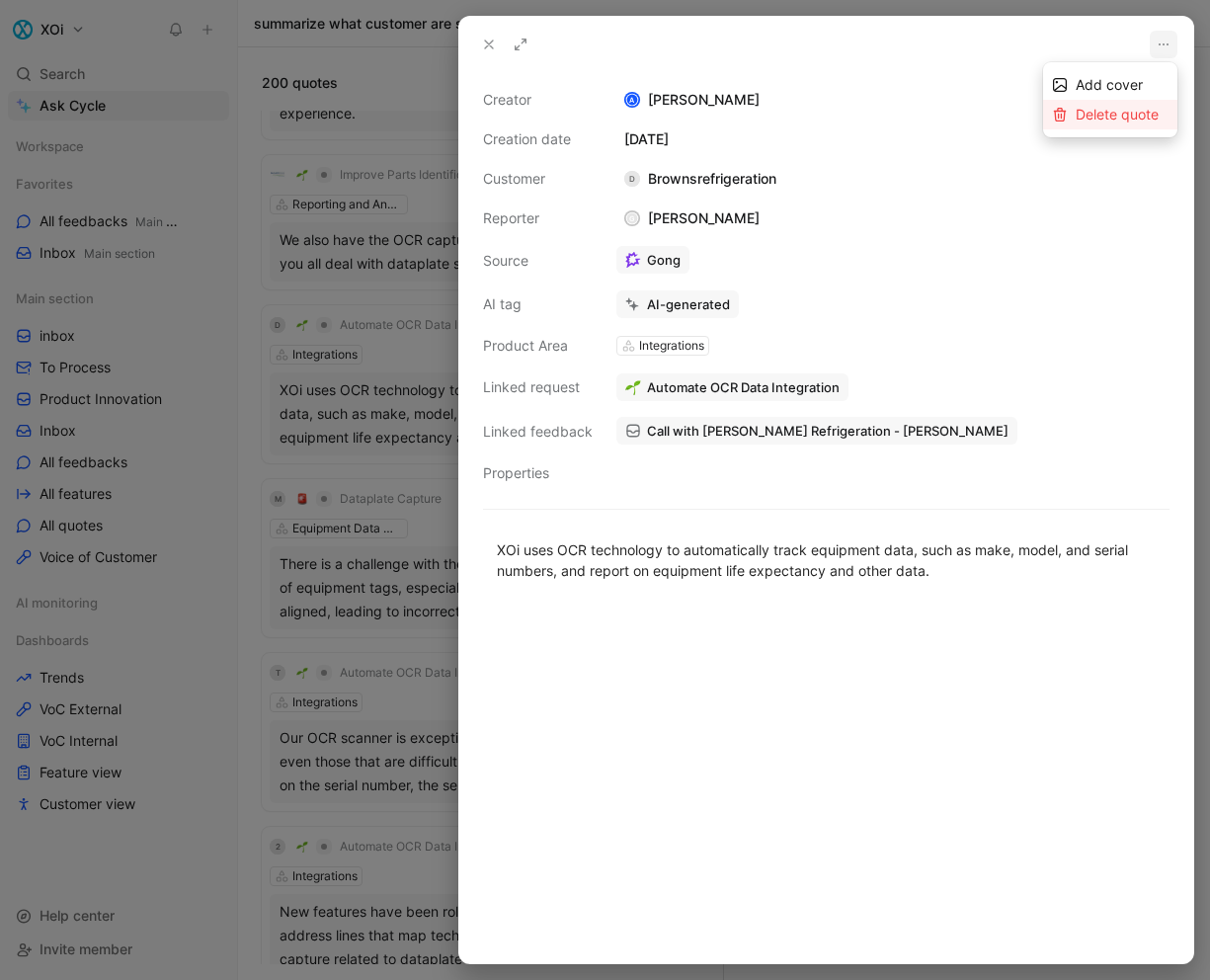 click on "Delete quote" at bounding box center (1110, 115) 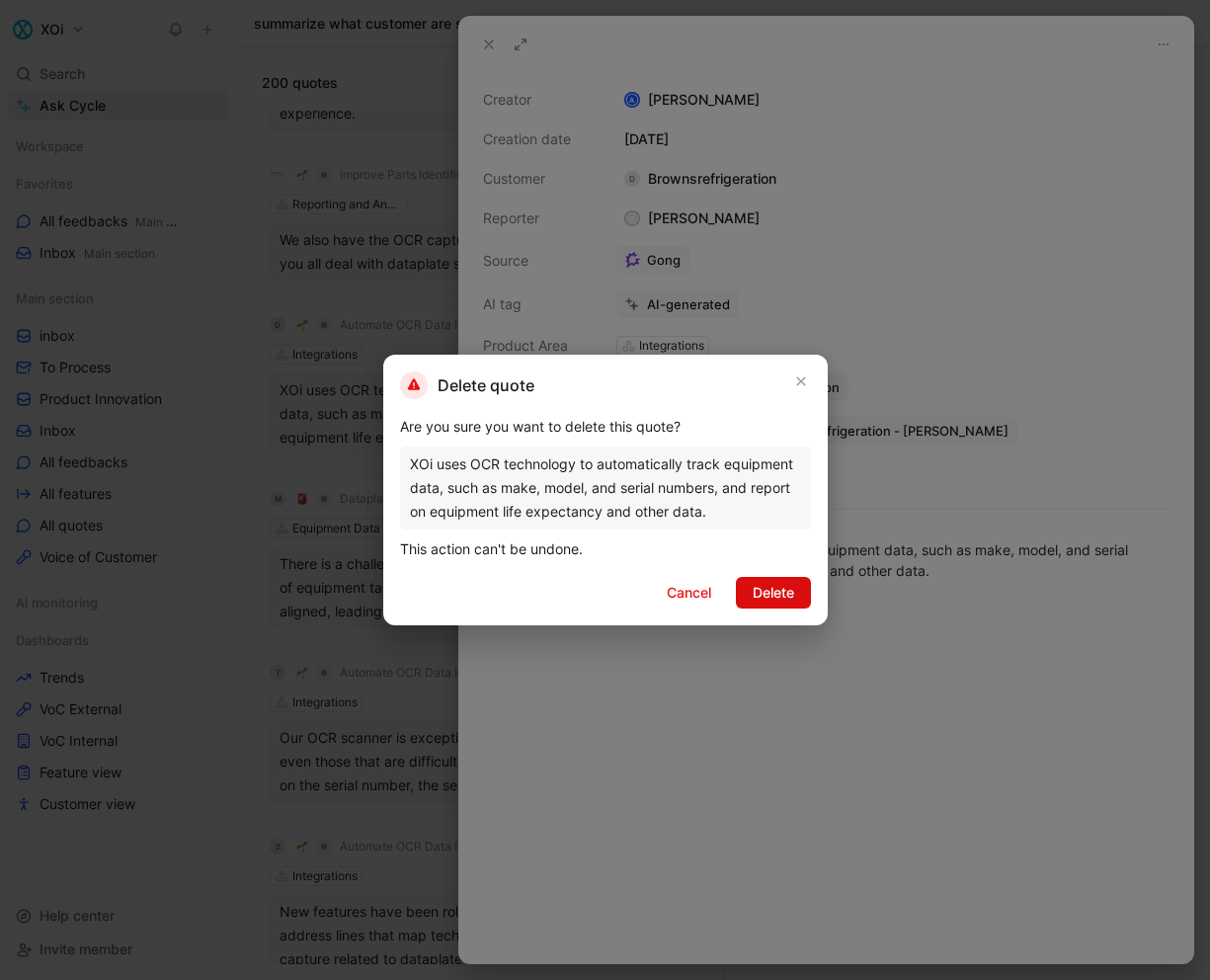 click on "Delete" at bounding box center (773, 593) 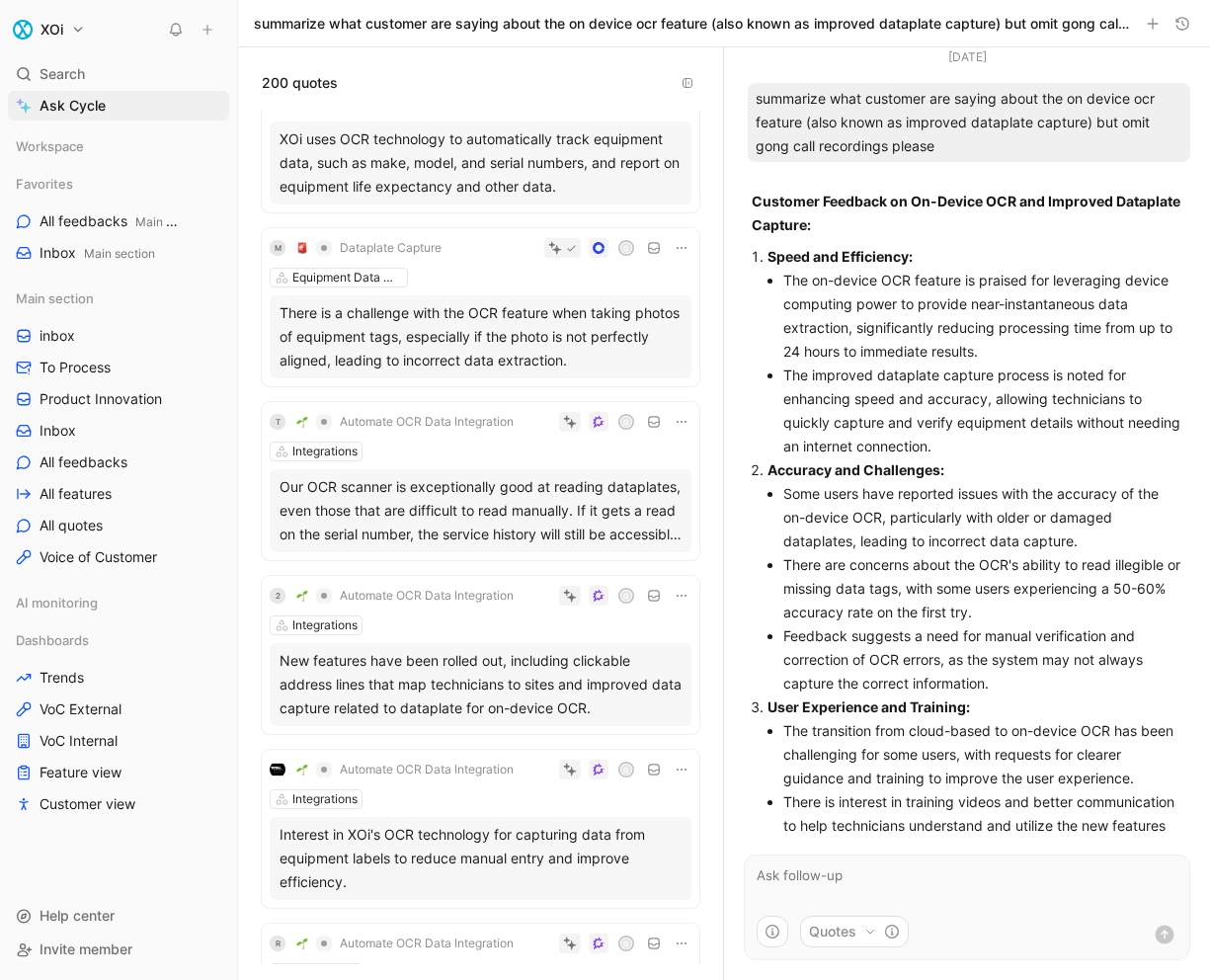 scroll, scrollTop: 3933, scrollLeft: 0, axis: vertical 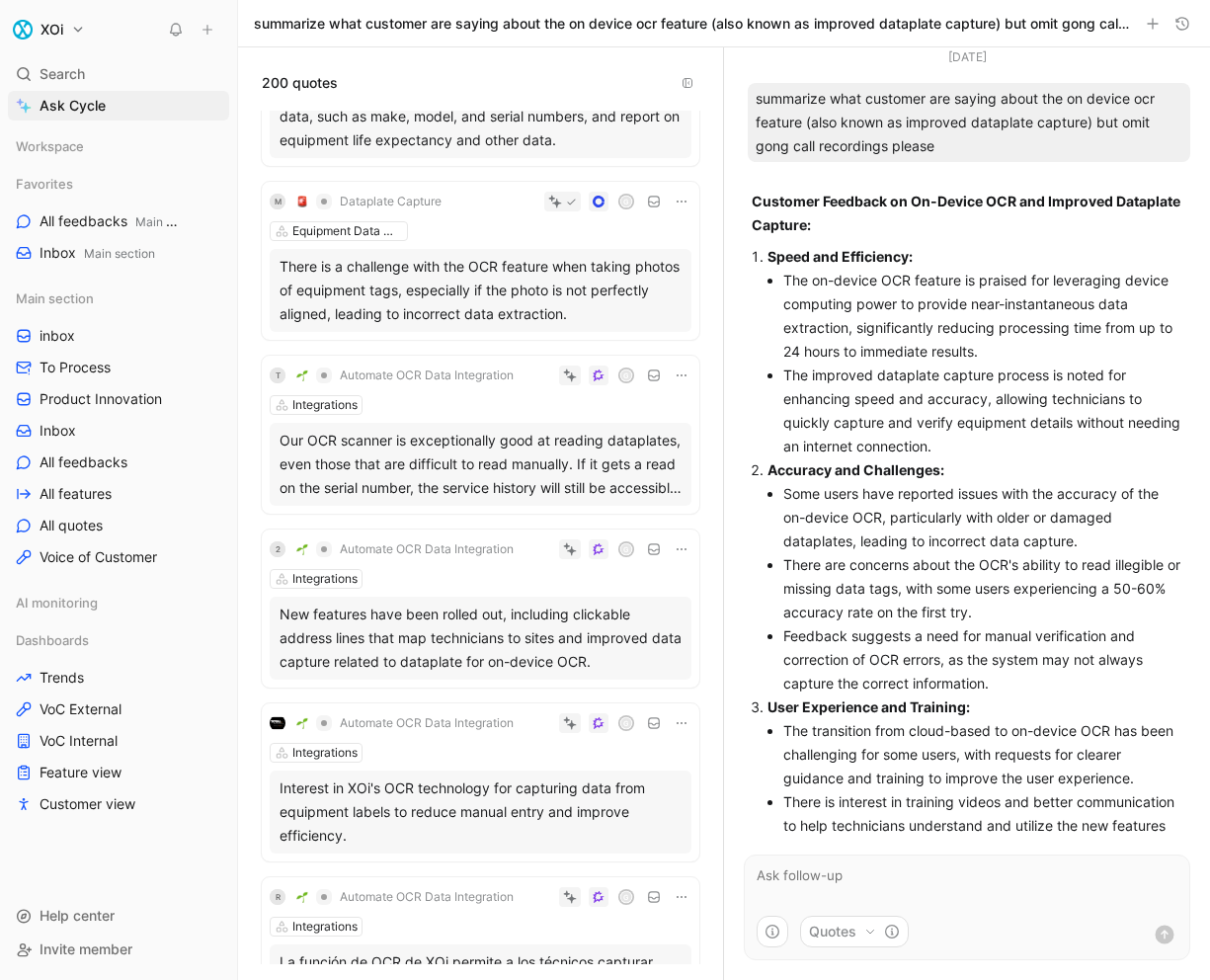 click on "T Automate OCR Data Integration G Integrations Our OCR scanner is exceptionally good at reading dataplates, even those that are difficult to read manually. If it gets a read on the serial number, the service history will still be accessible, and technicians can manually add the model number if needed." at bounding box center (480, 435) 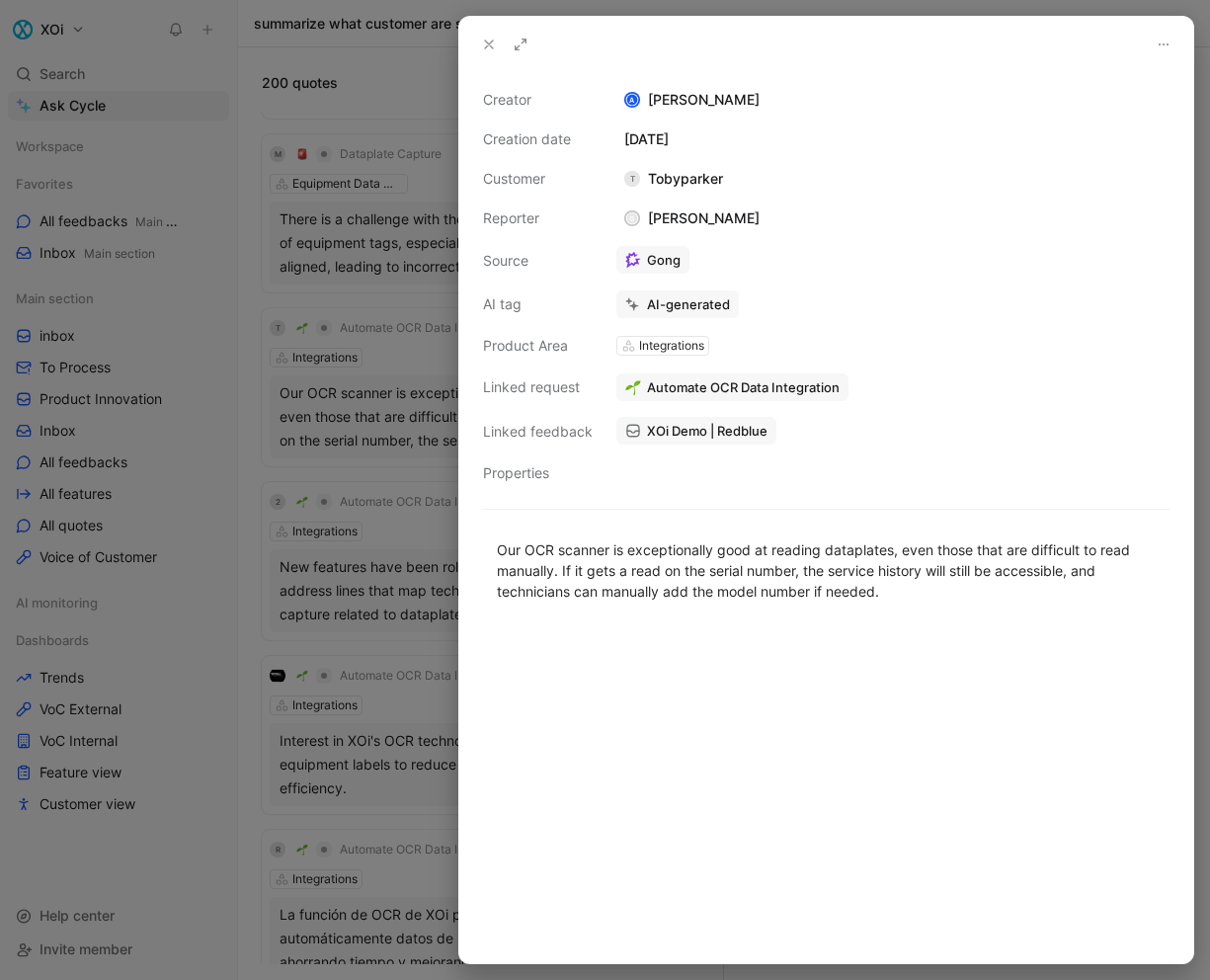 click at bounding box center [489, 44] 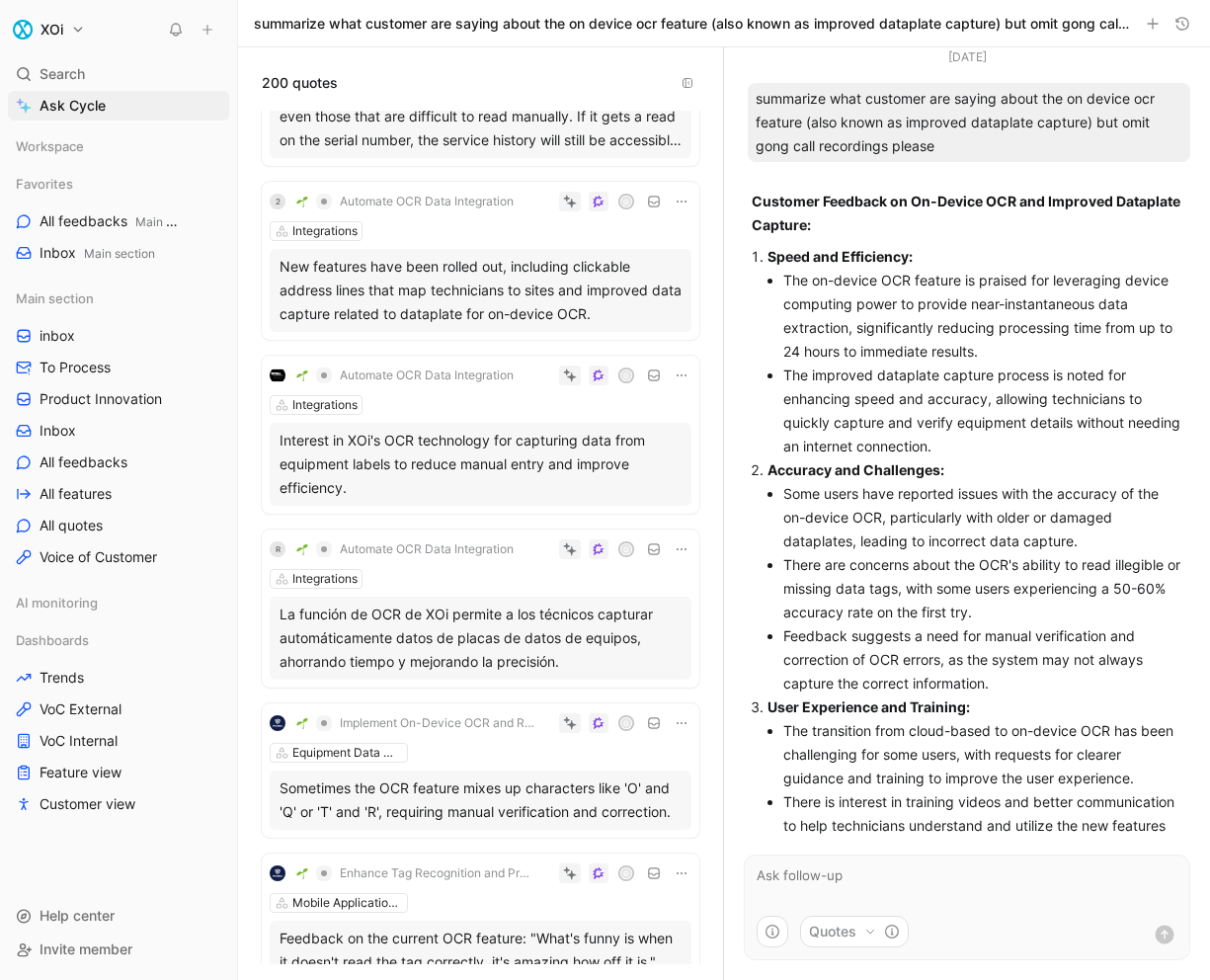 scroll, scrollTop: 4131, scrollLeft: 0, axis: vertical 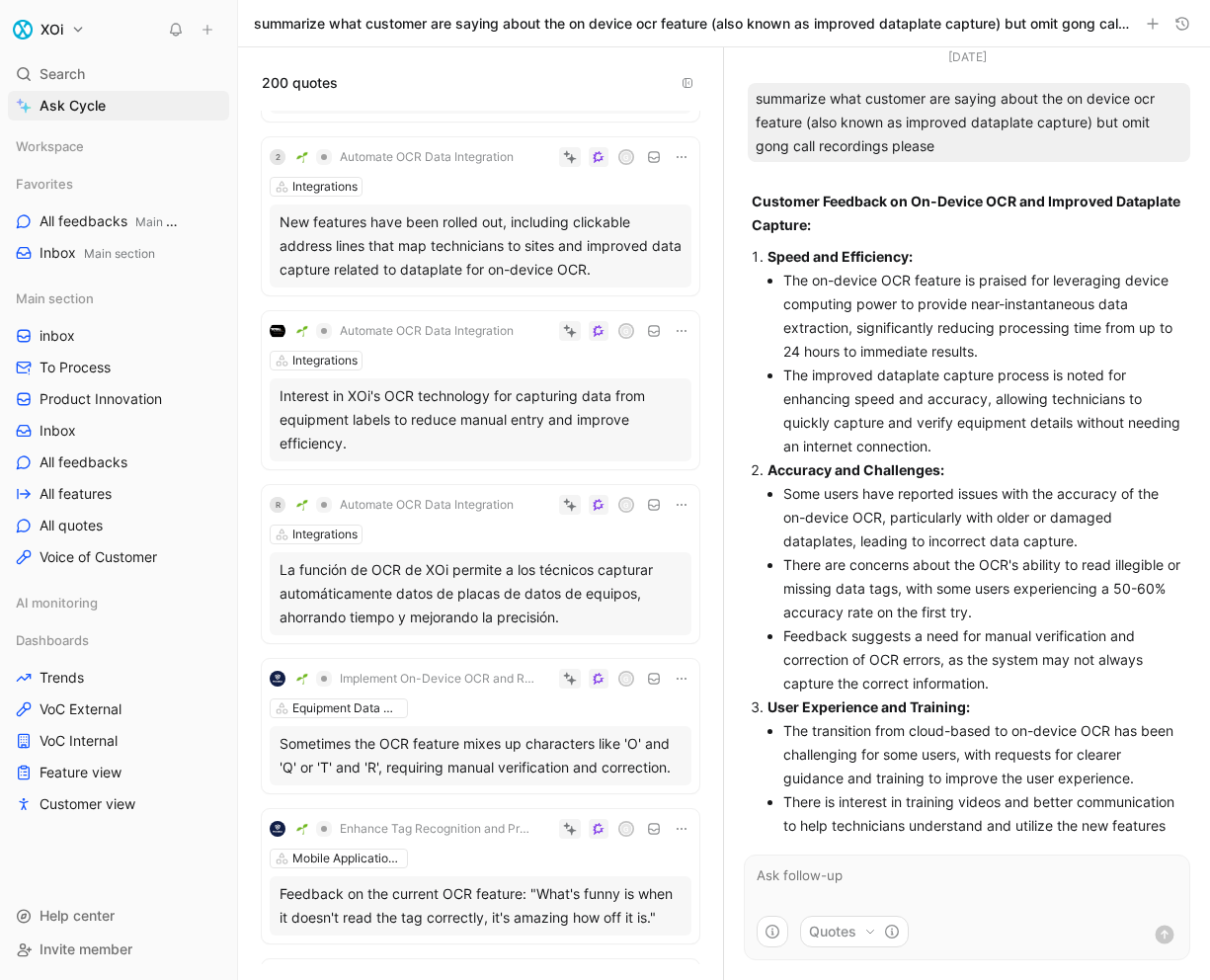 click on "Integrations" at bounding box center (480, 361) 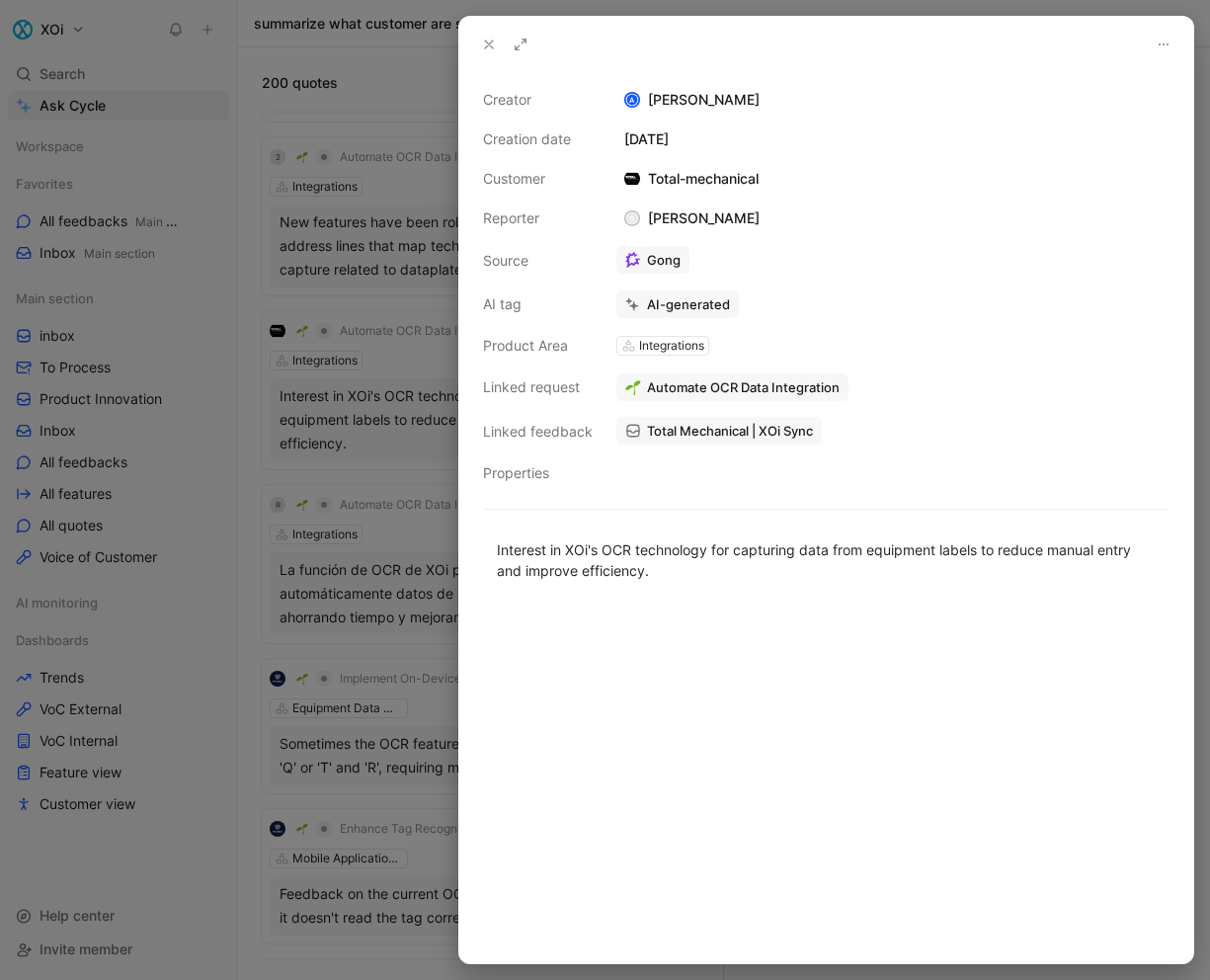 click at bounding box center (605, 490) 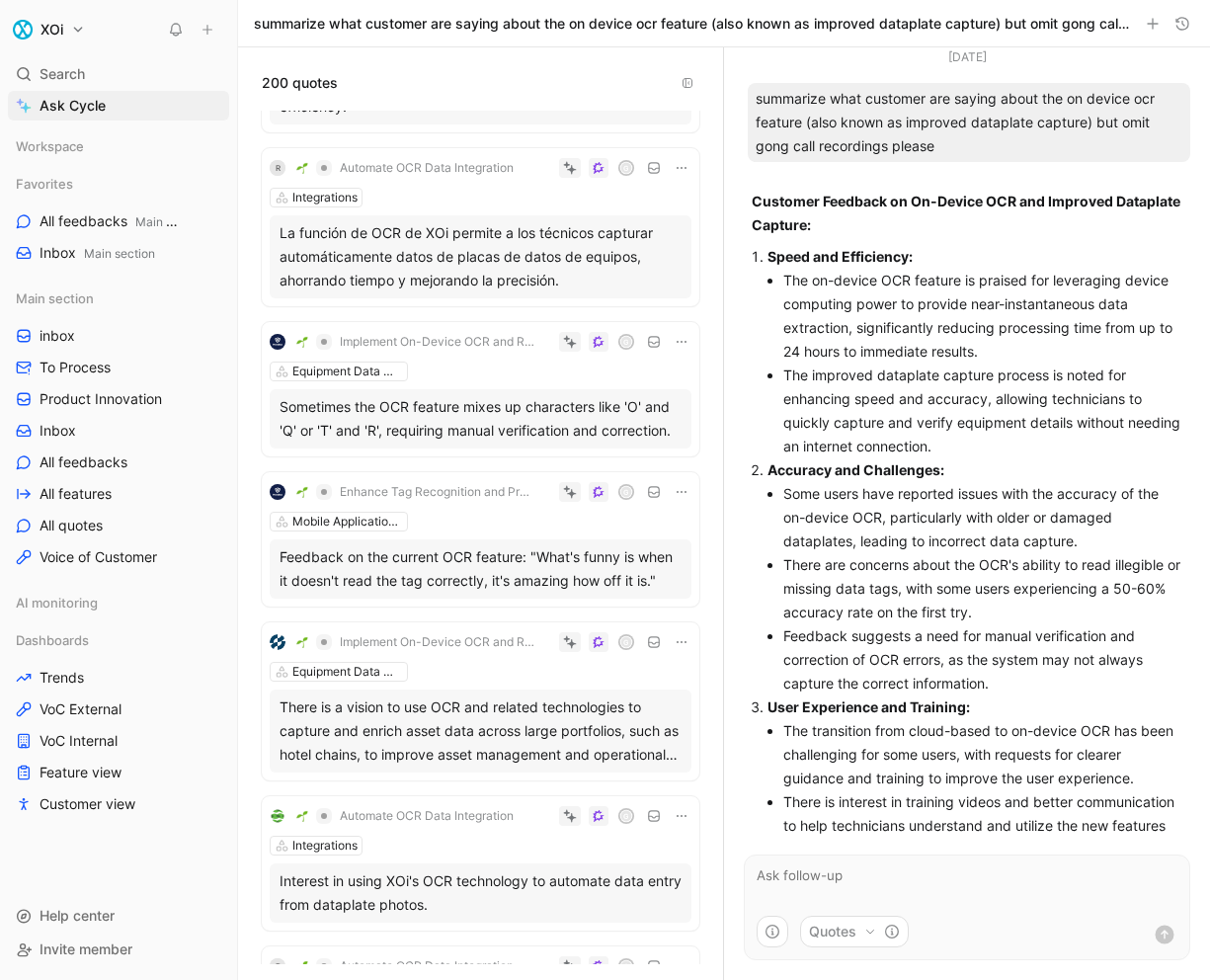scroll, scrollTop: 4439, scrollLeft: 0, axis: vertical 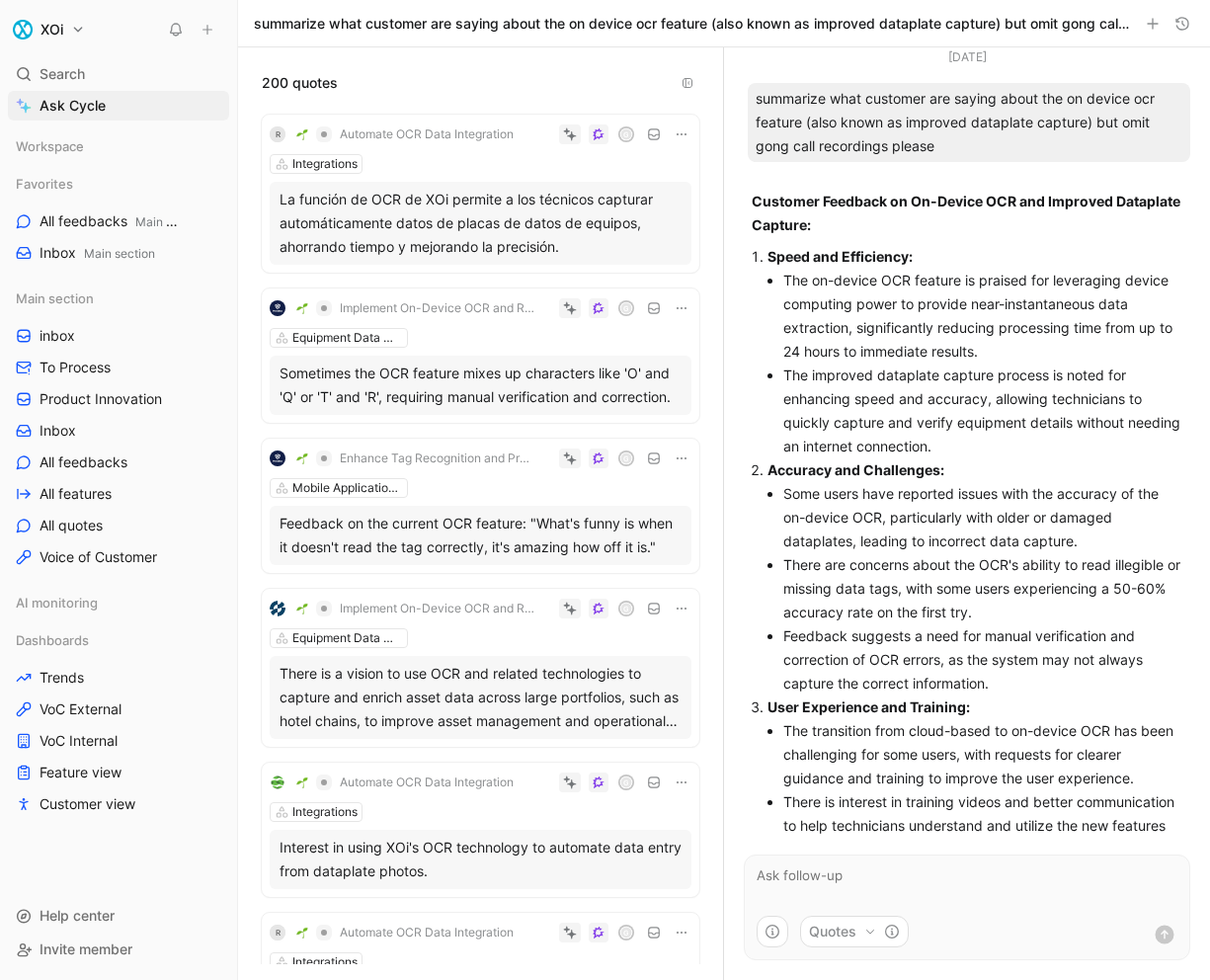 click on "Equipment Data Management" at bounding box center (480, 338) 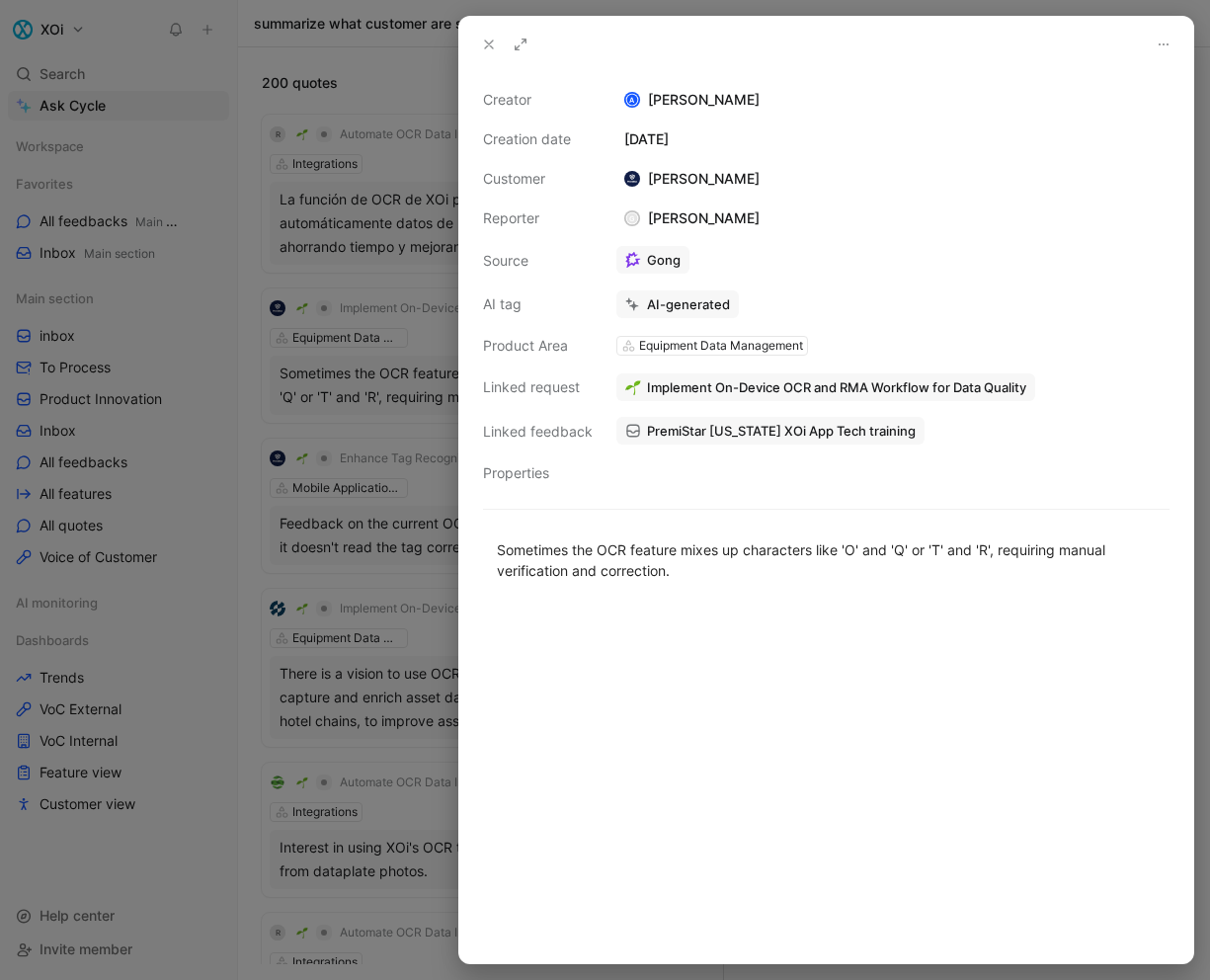 click at bounding box center (605, 490) 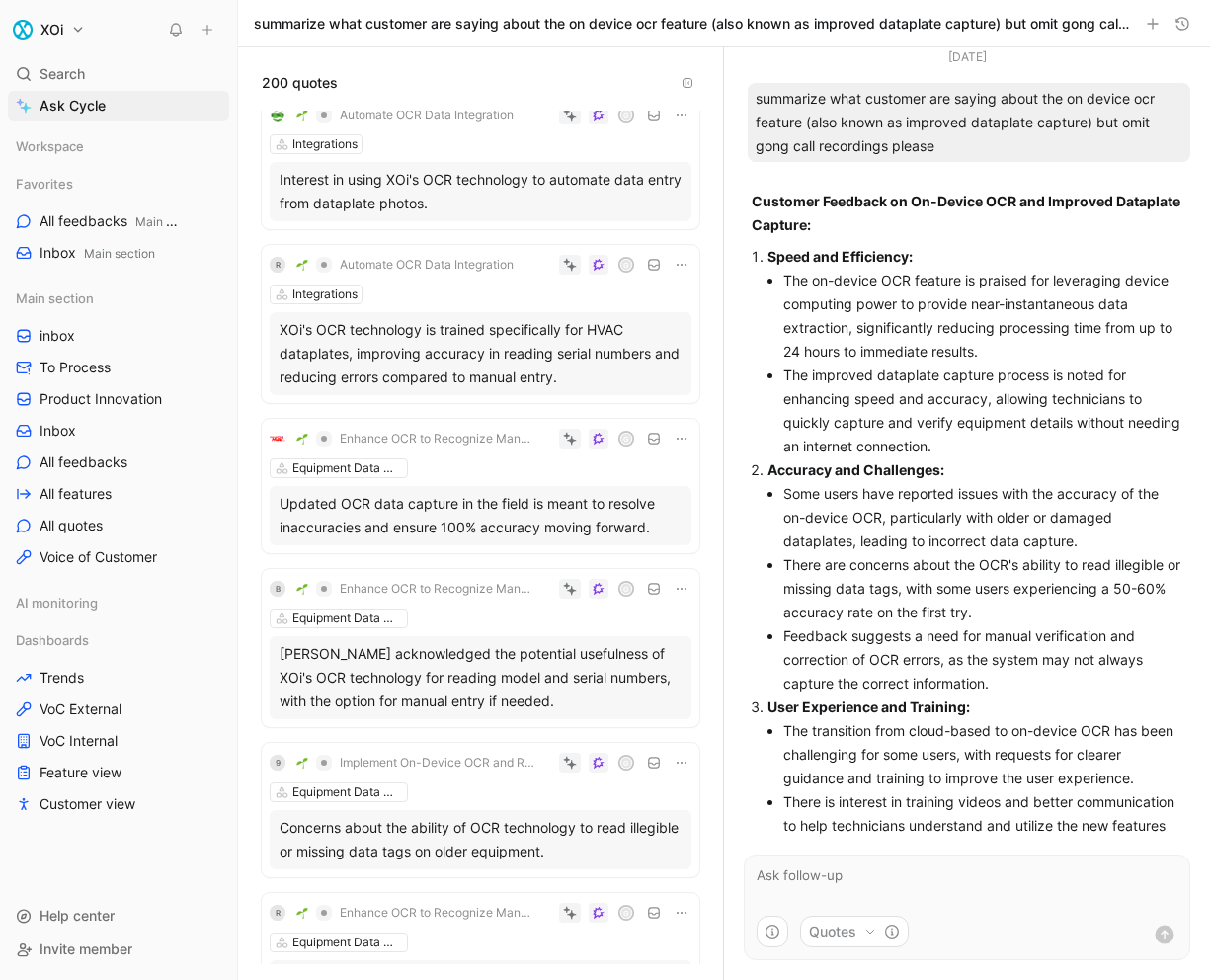 scroll, scrollTop: 5079, scrollLeft: 0, axis: vertical 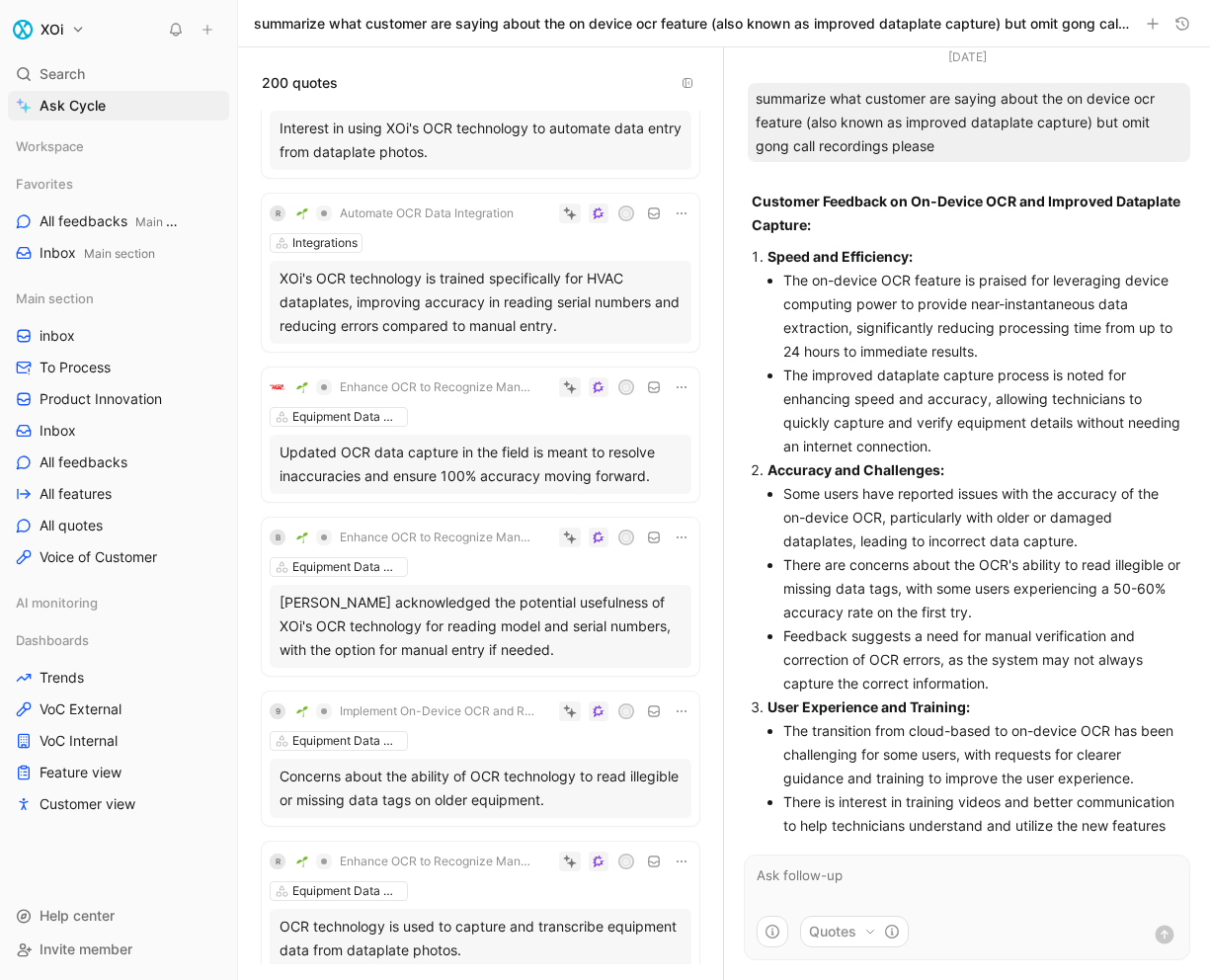 click on "Enhance OCR to Recognize Manufacturer Names G Equipment Data Management Updated OCR data capture in the field is meant to resolve inaccuracies and ensure 100% accuracy moving forward." at bounding box center (480, 435) 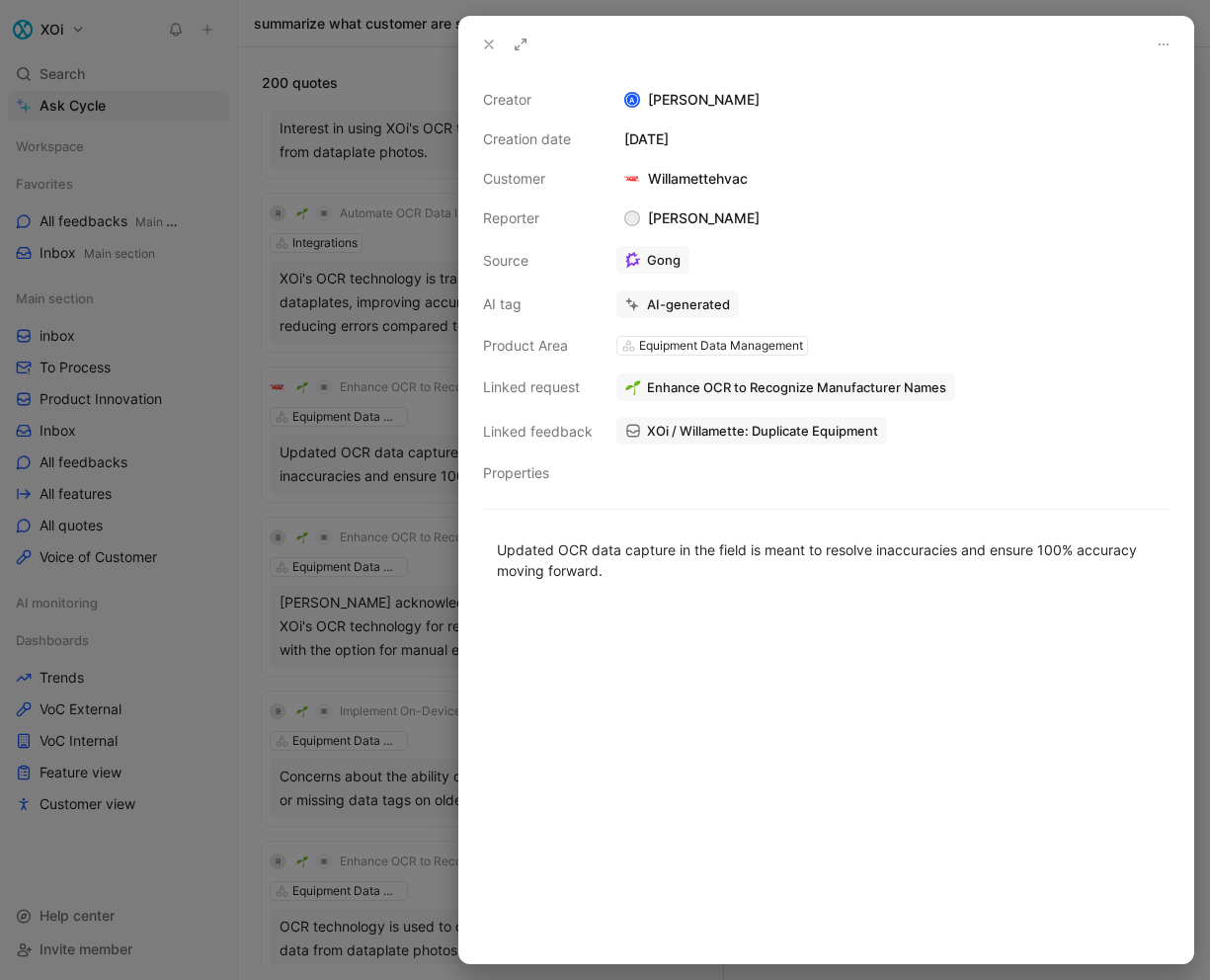 click 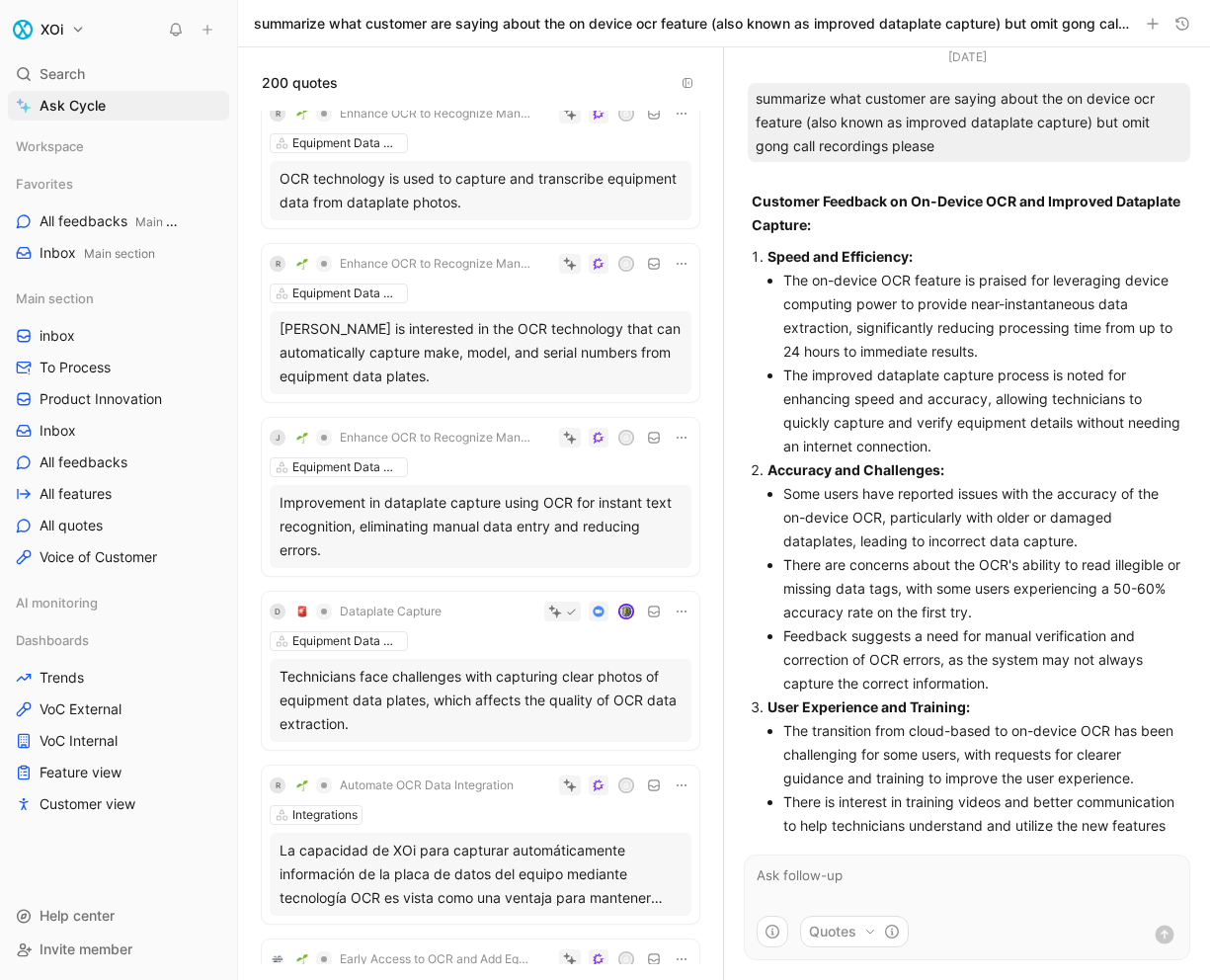 scroll, scrollTop: 5777, scrollLeft: 0, axis: vertical 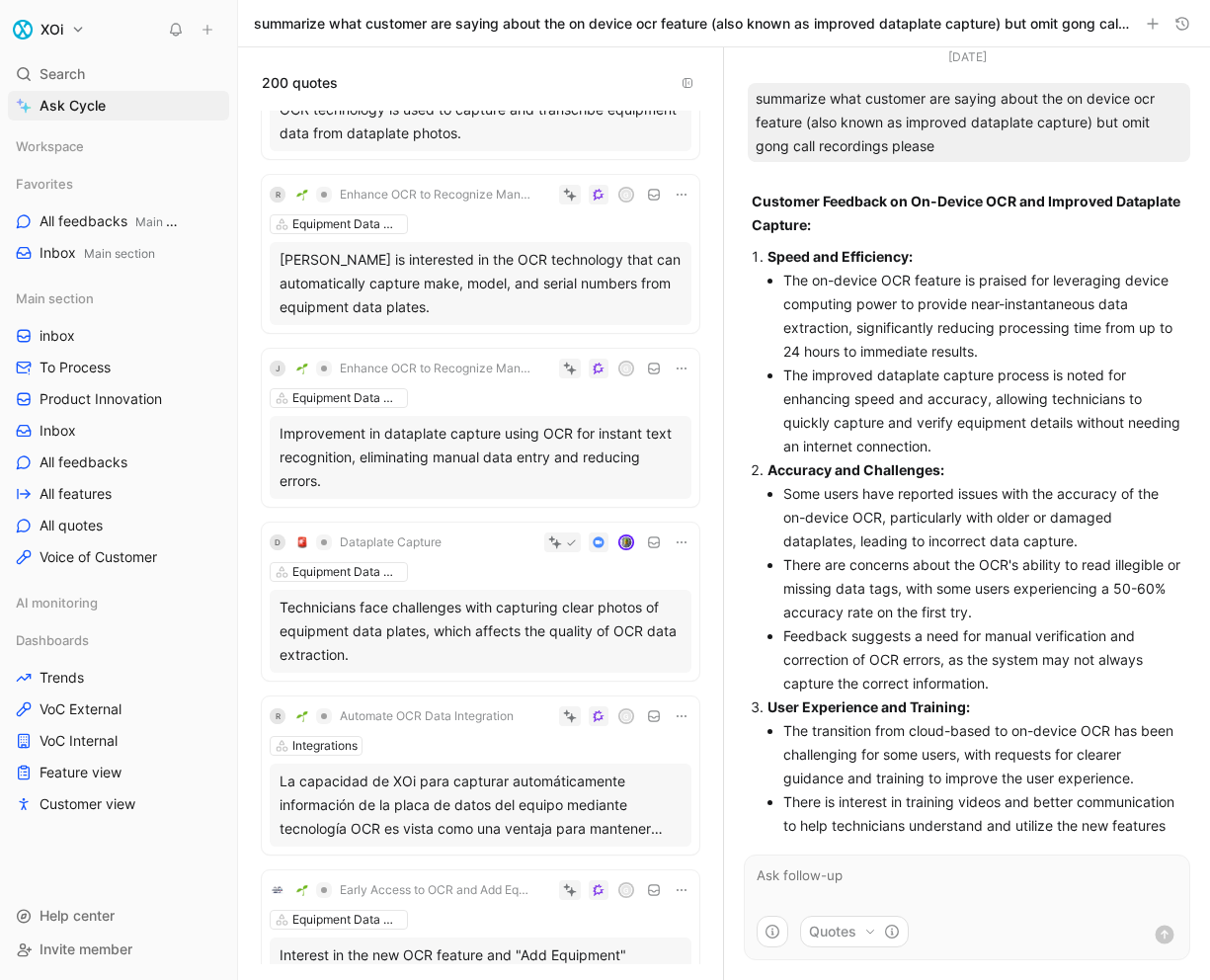 click on "Improvement in dataplate capture using OCR for instant text recognition, eliminating manual data entry and reducing errors." at bounding box center (480, 457) 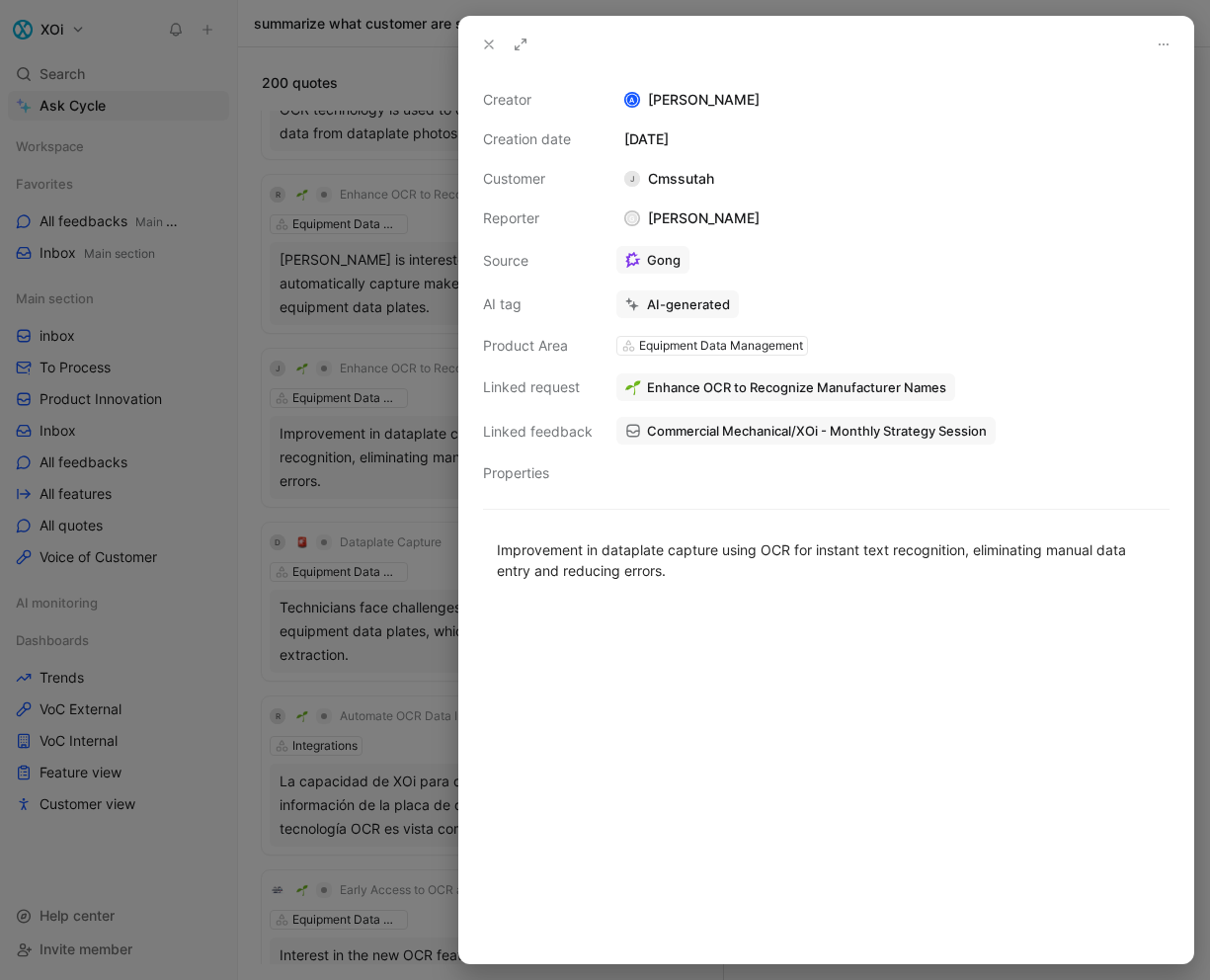click 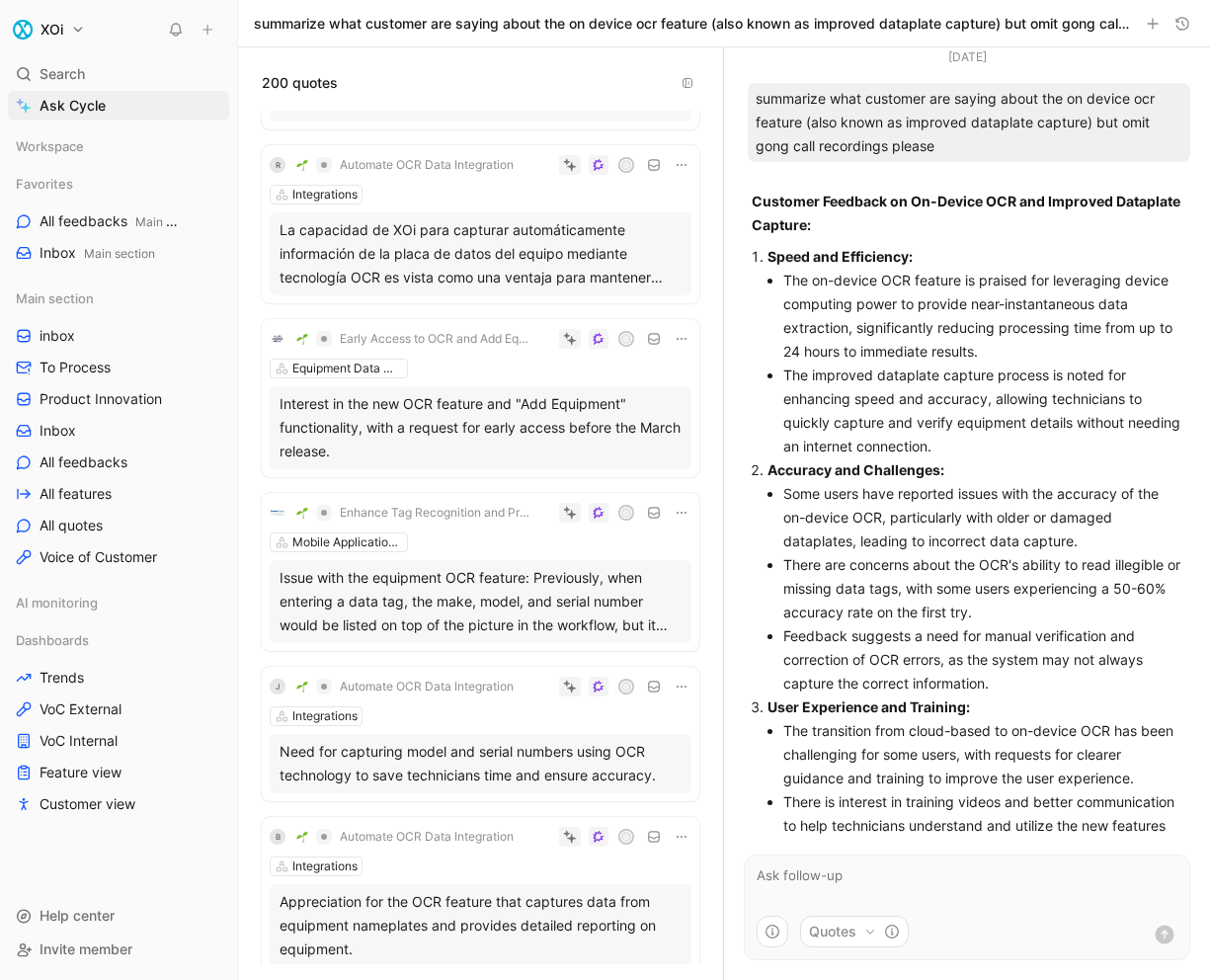 scroll, scrollTop: 6281, scrollLeft: 0, axis: vertical 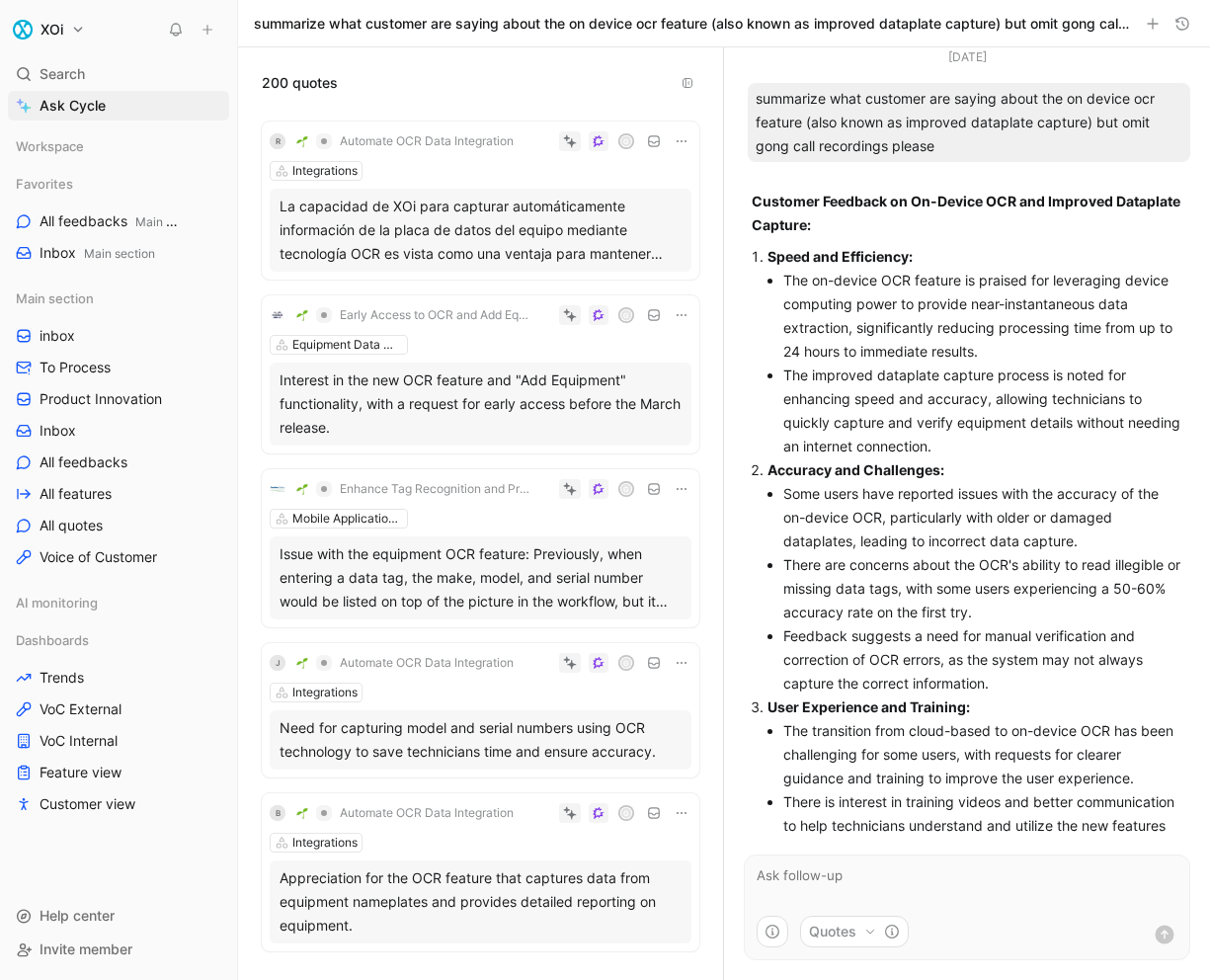 click on "Early Access to OCR and Add Equipment Features G Equipment Data Management Interest in the new OCR feature and "Add Equipment" functionality, with a request for early access before the March release." at bounding box center [480, 374] 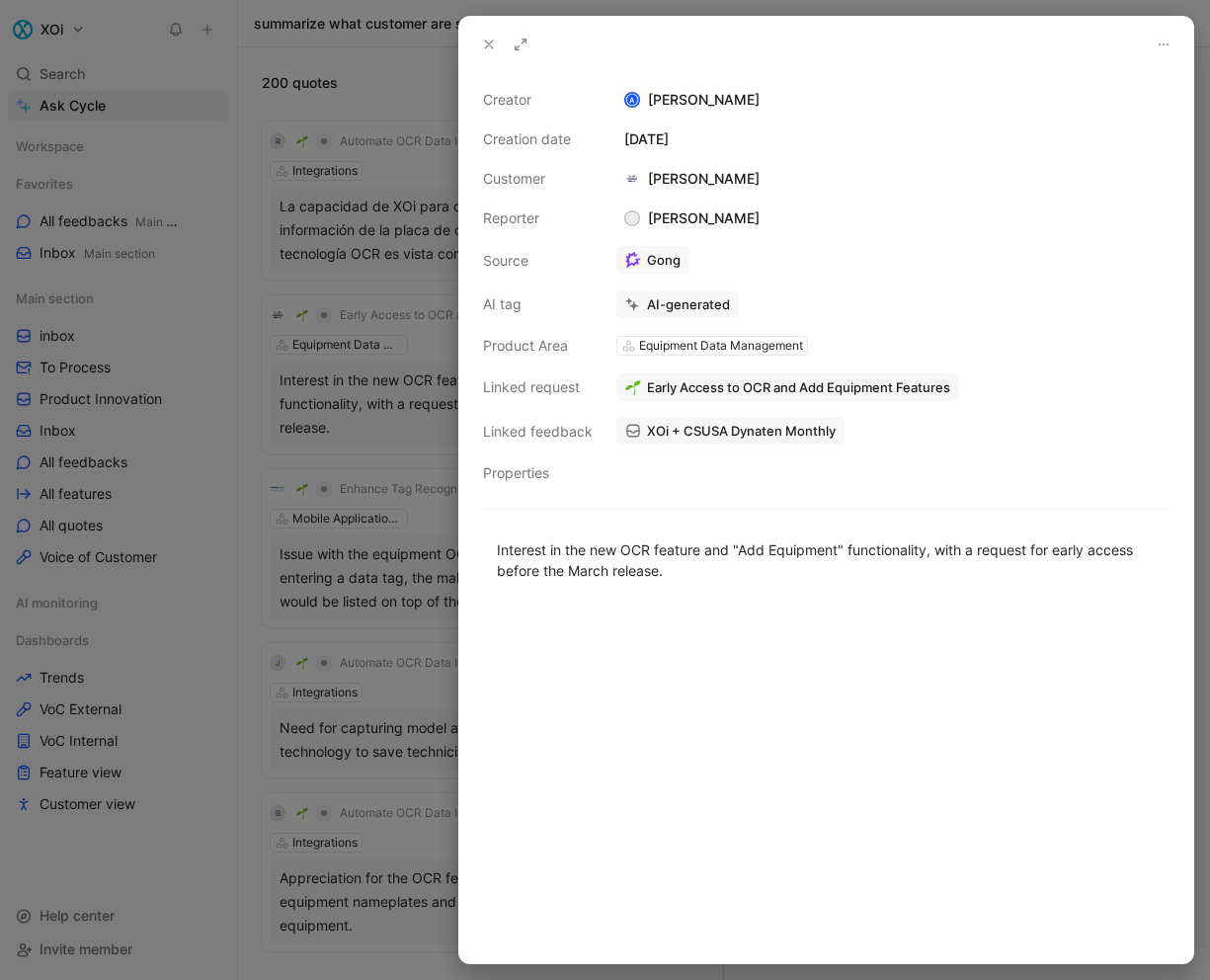 click 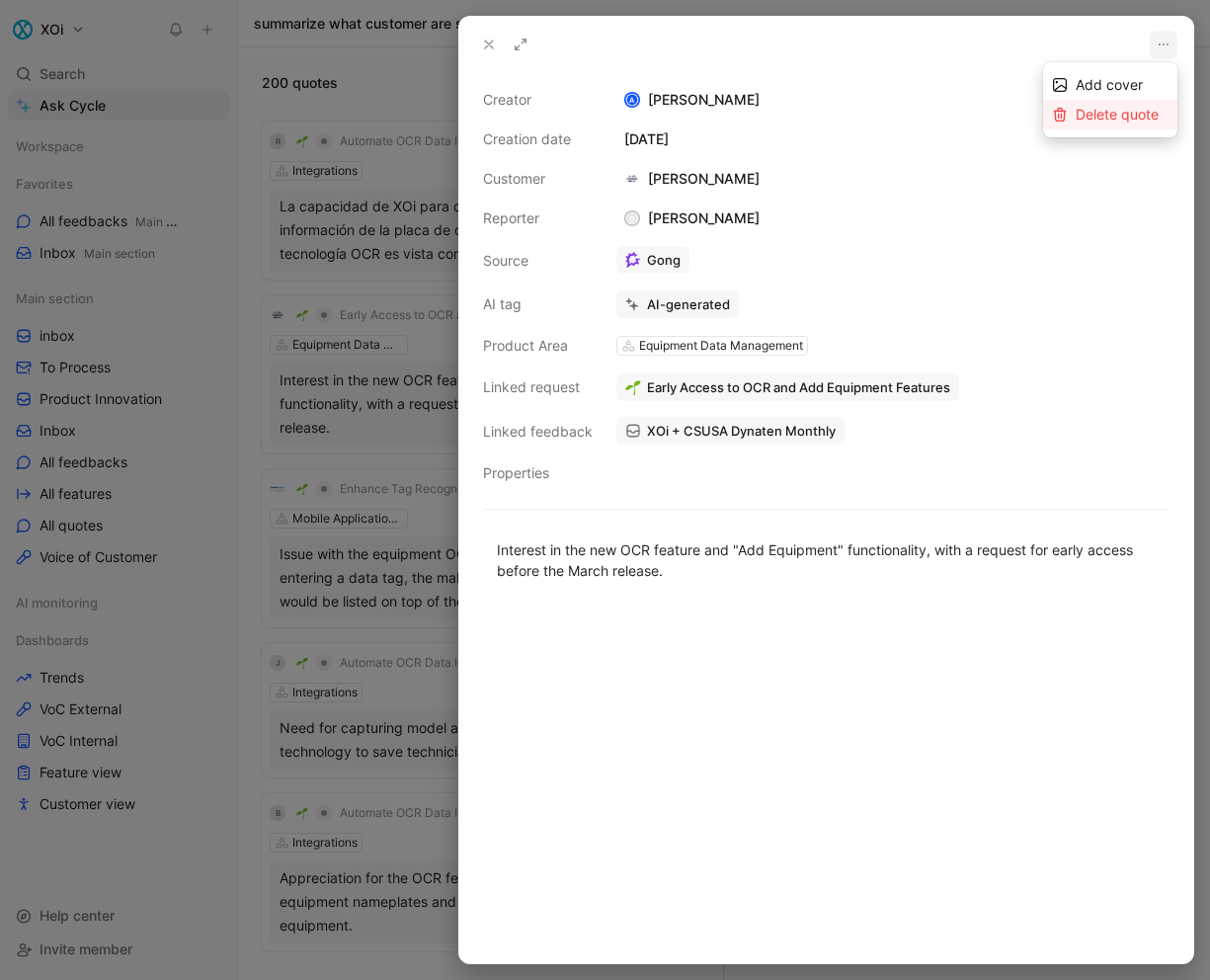 click on "Delete quote" at bounding box center [1117, 114] 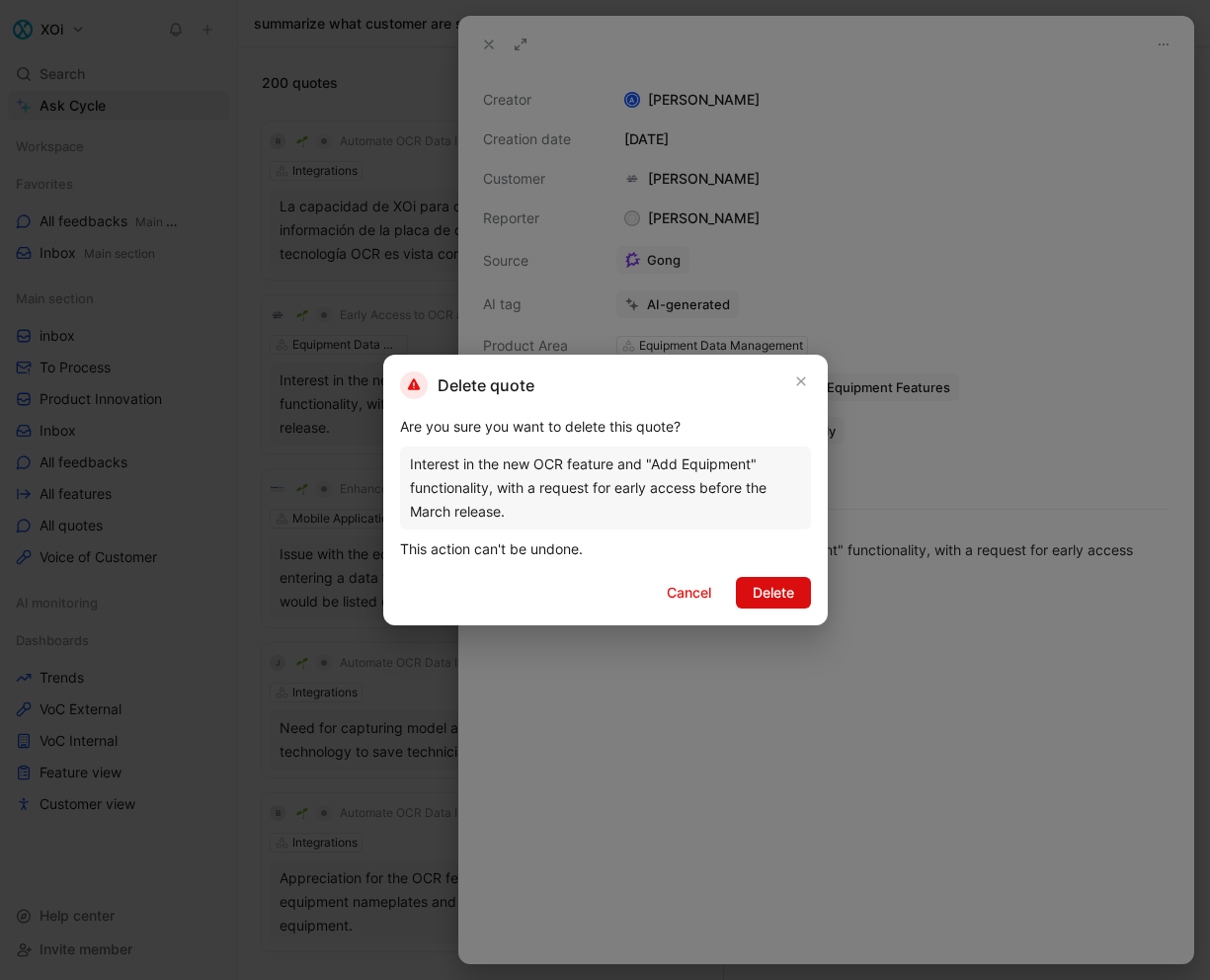 click on "Delete" at bounding box center [773, 593] 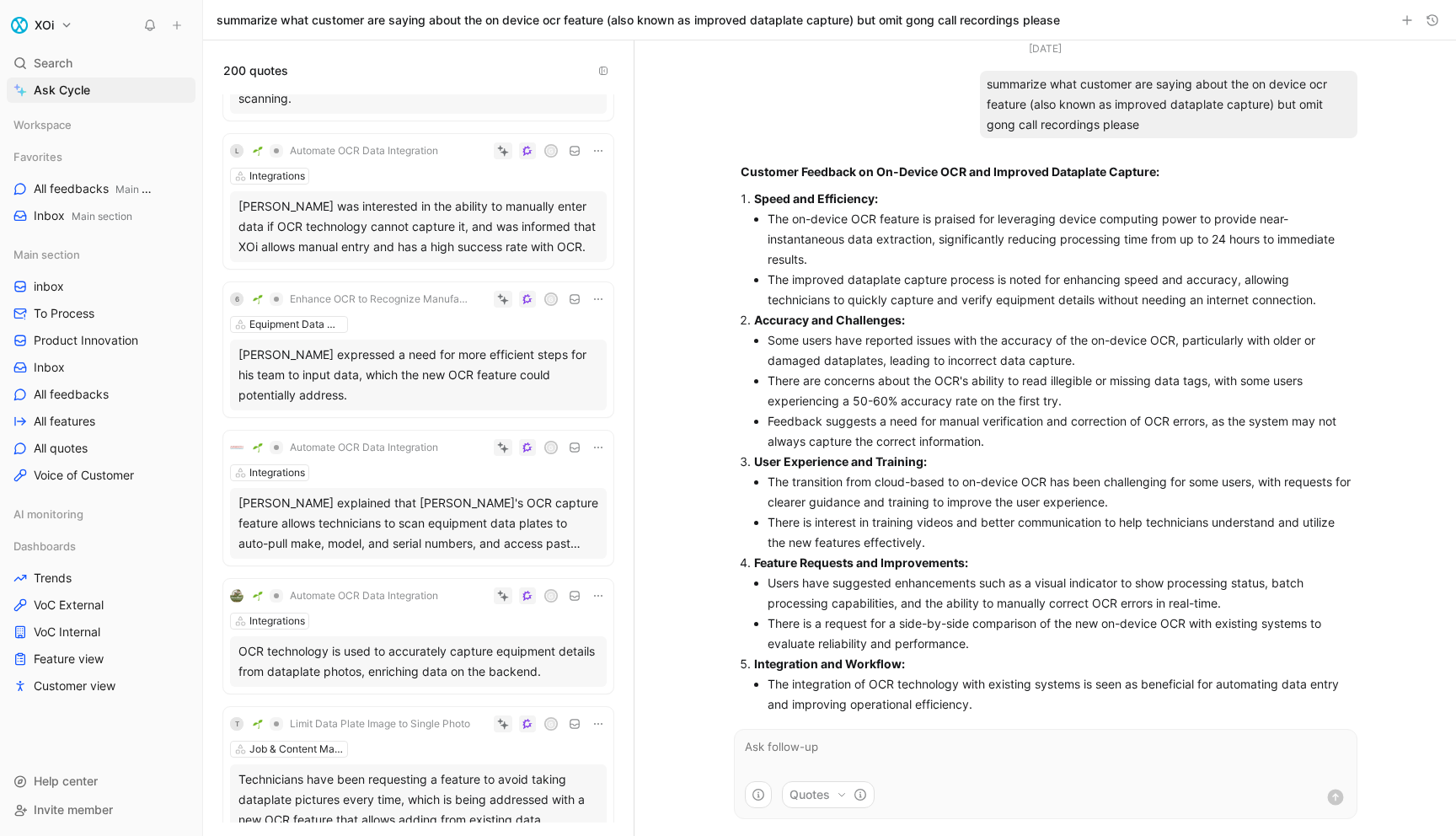 scroll, scrollTop: 6171, scrollLeft: 0, axis: vertical 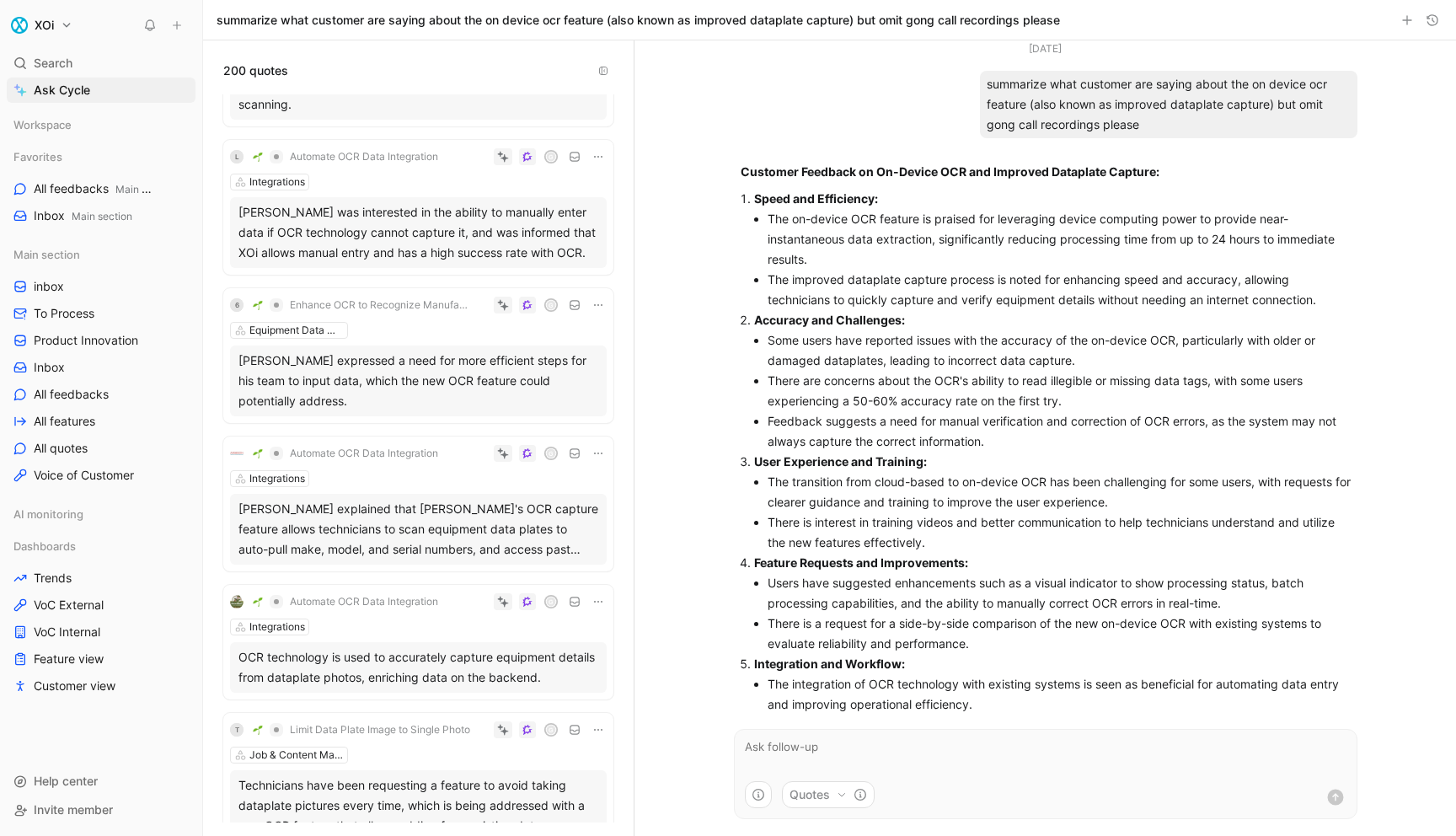 click on "Automate OCR Data Integration G Integrations [PERSON_NAME] explained that [PERSON_NAME]'s OCR capture feature allows technicians to scan equipment data plates to auto-pull make, model, and serial numbers, and access past service history." at bounding box center (418, 504) 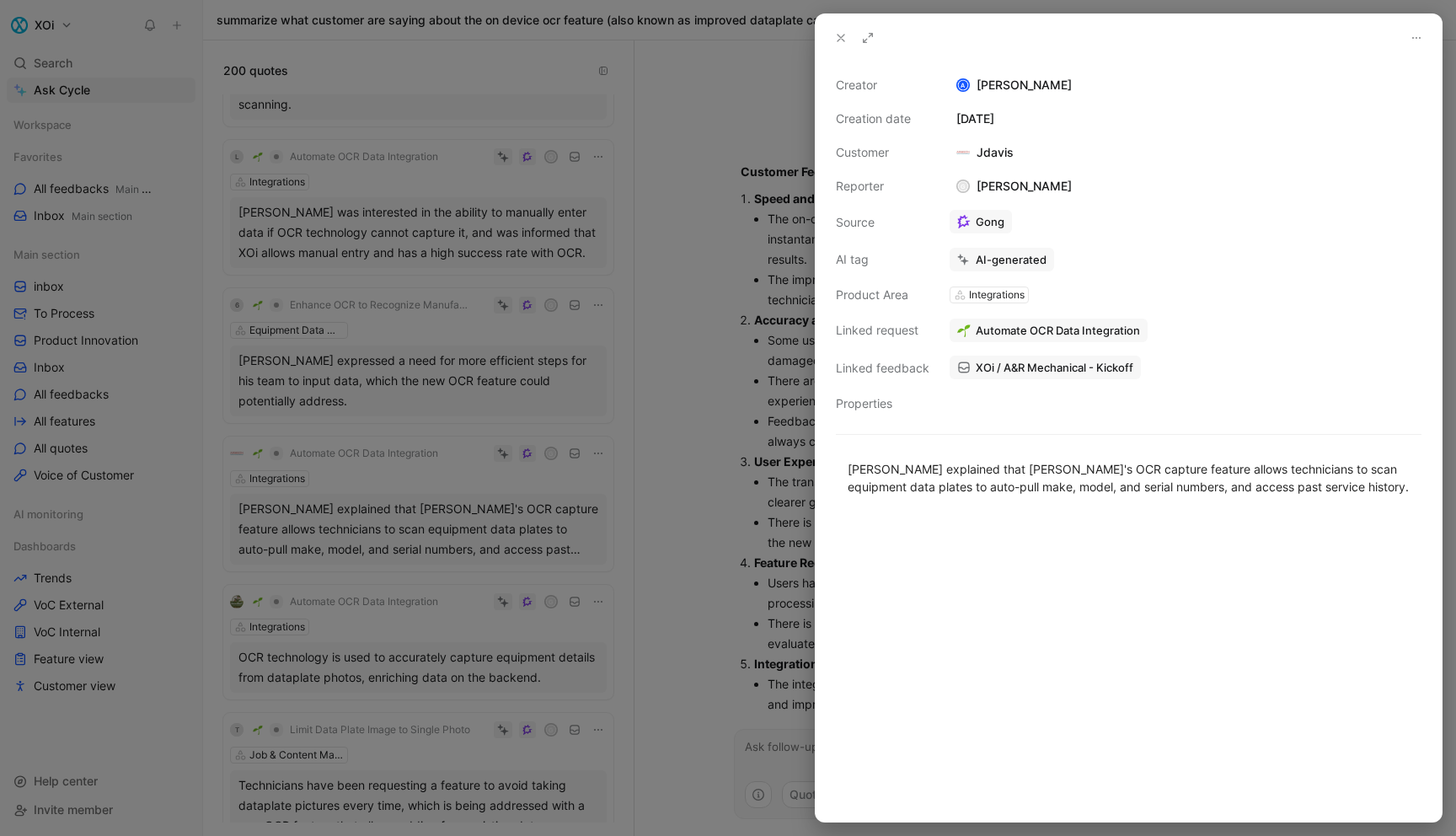 click 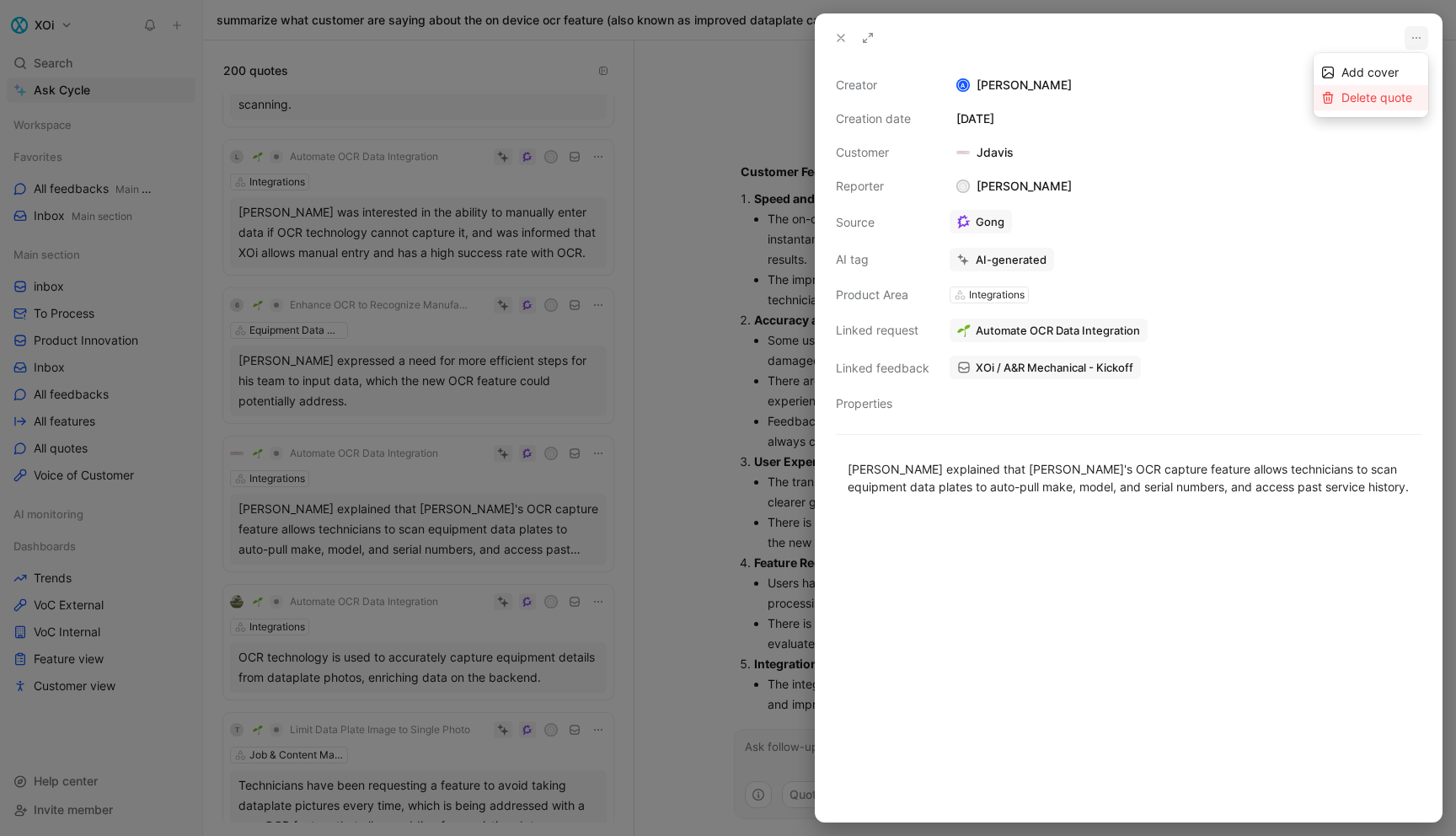 click on "Delete quote" at bounding box center (1377, 97) 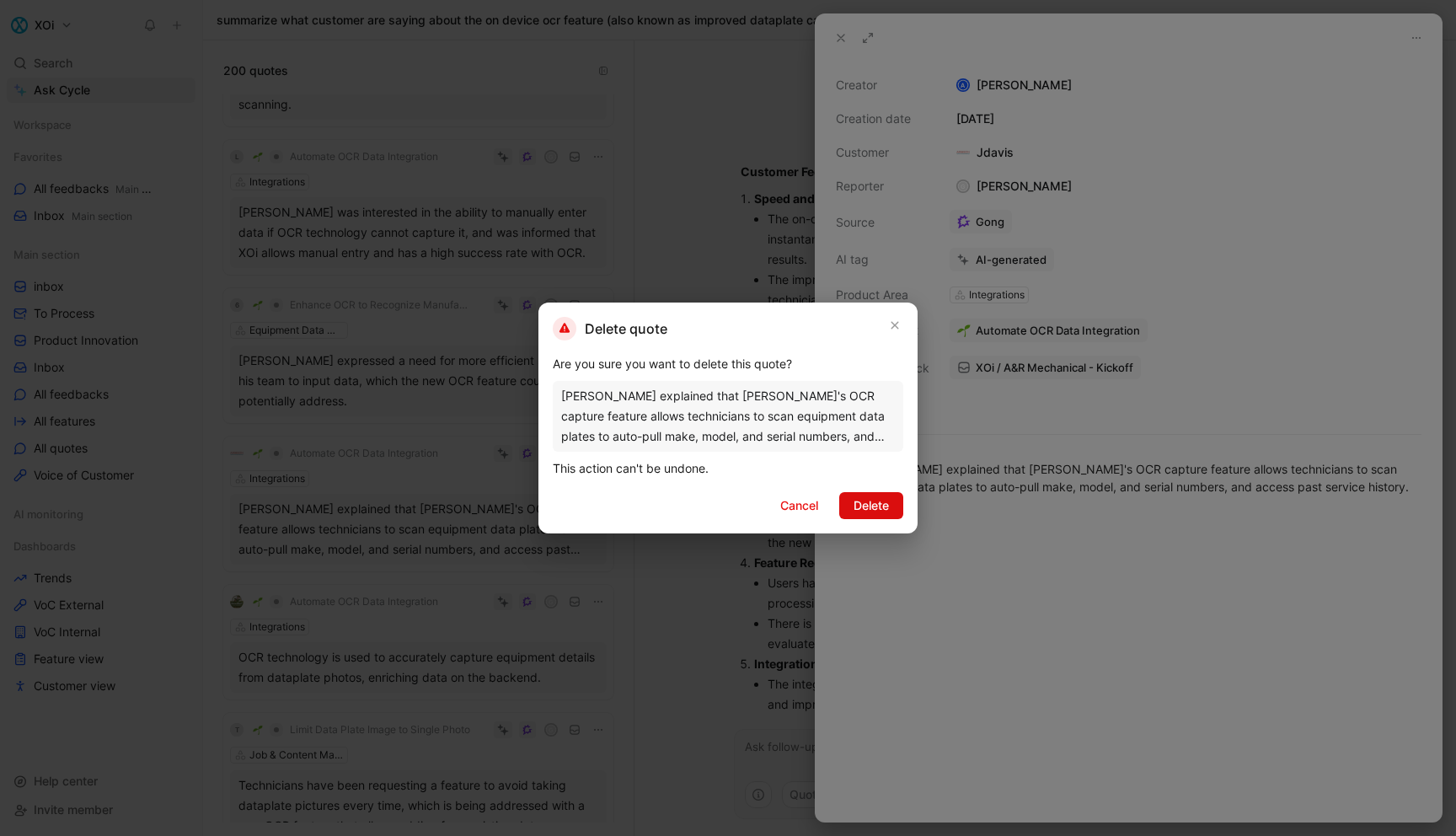 click on "Delete" at bounding box center [871, 506] 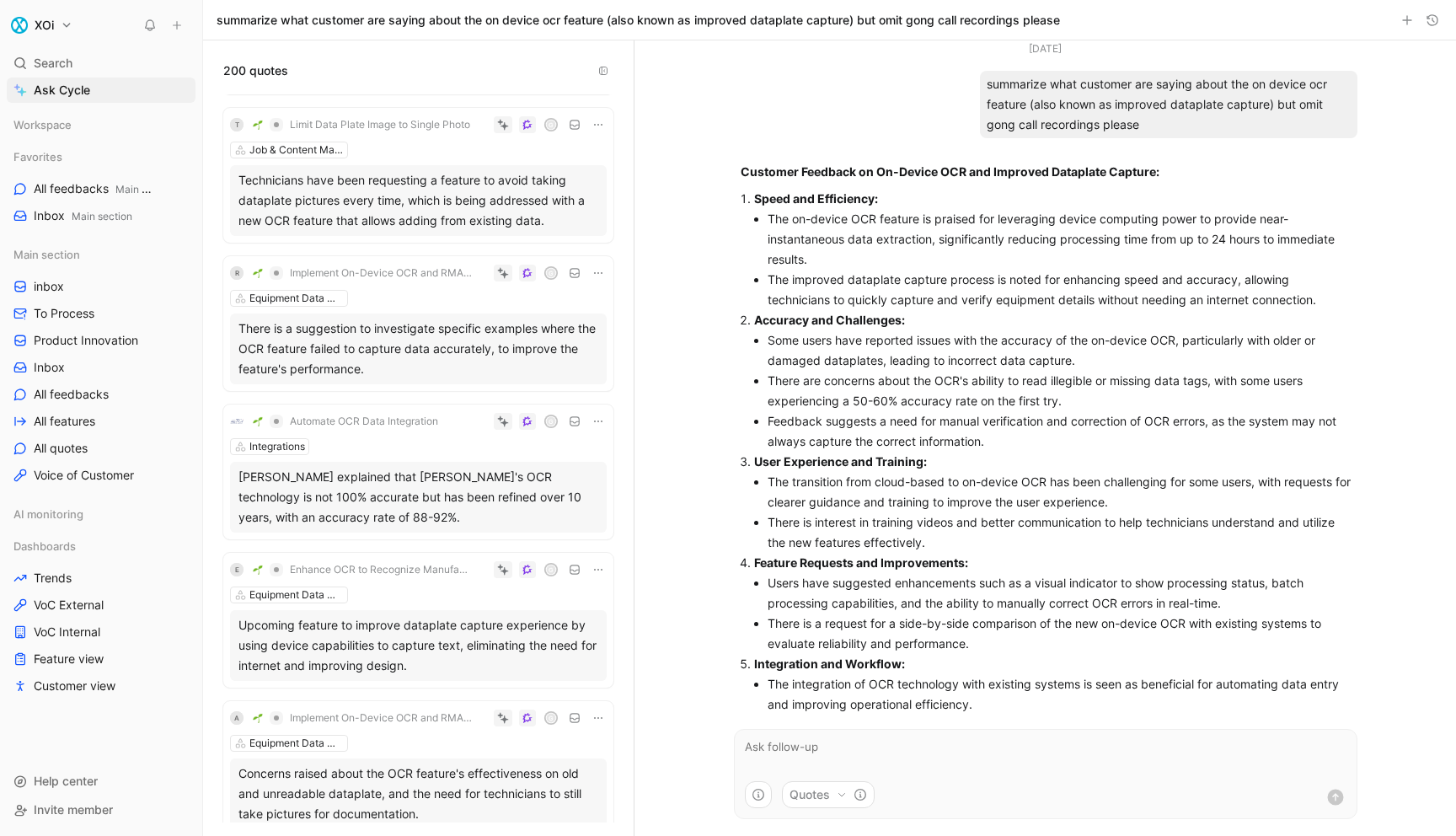 scroll, scrollTop: 6669, scrollLeft: 0, axis: vertical 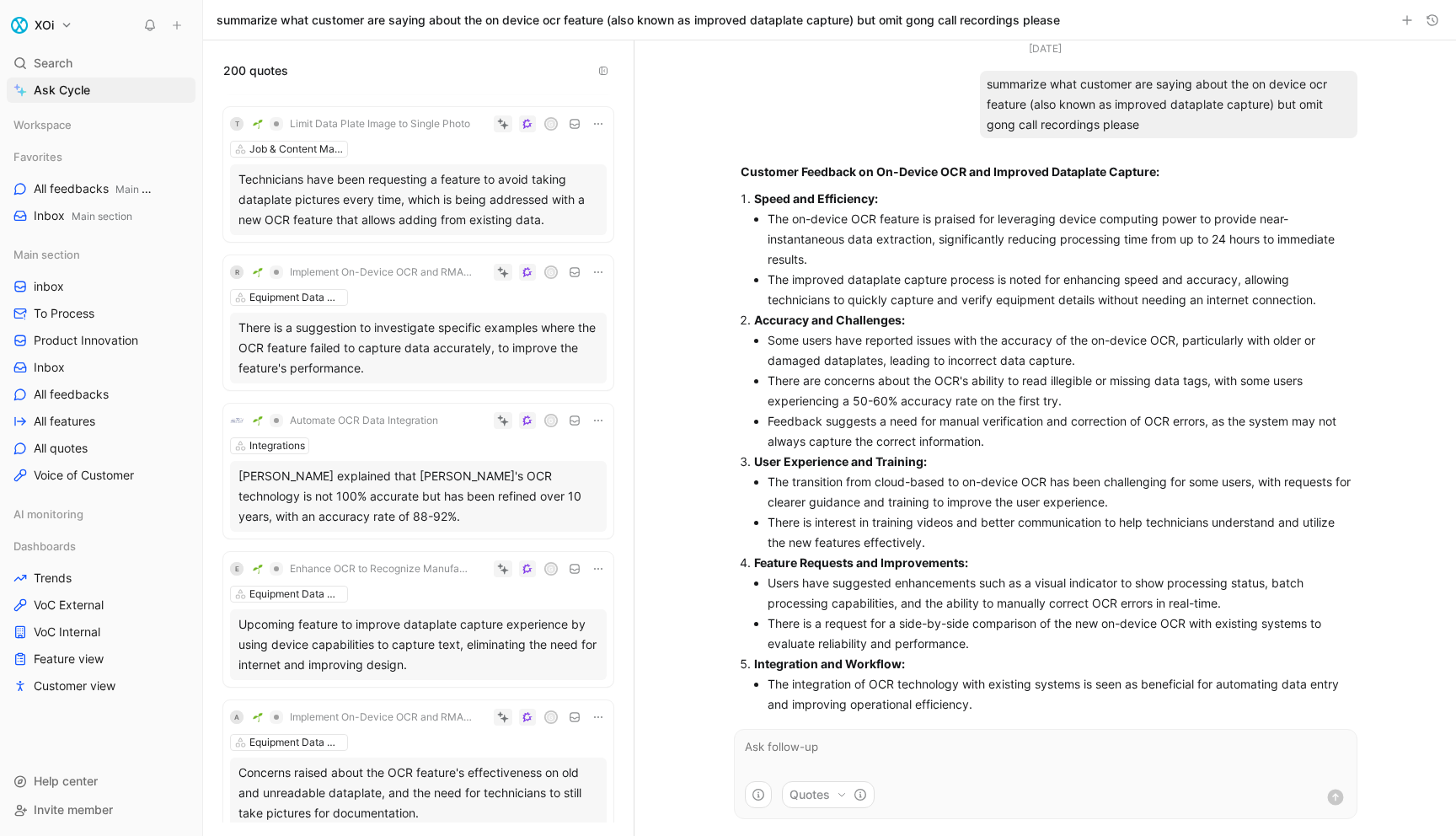 click on "Integrations" at bounding box center (418, 446) 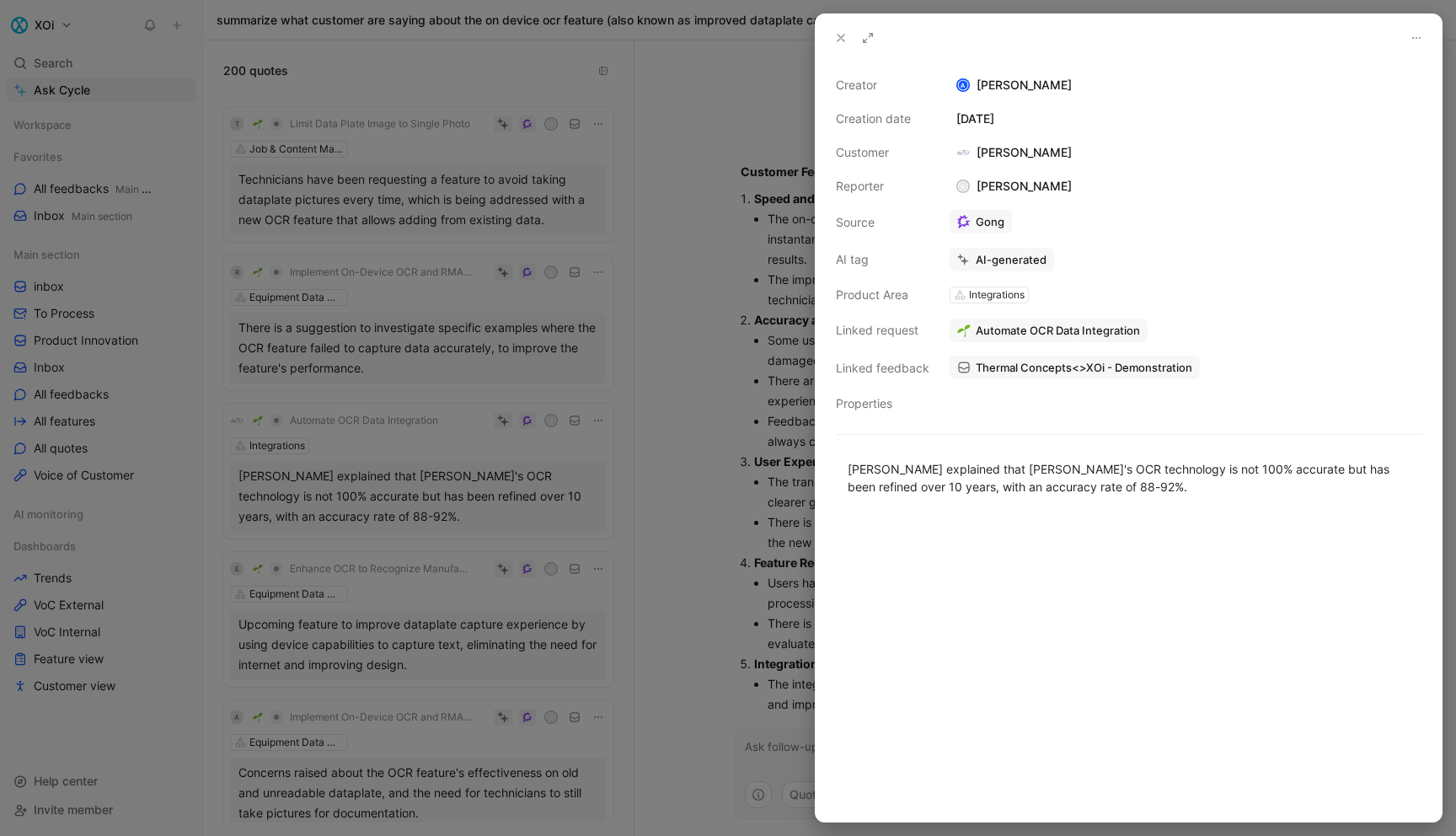 click 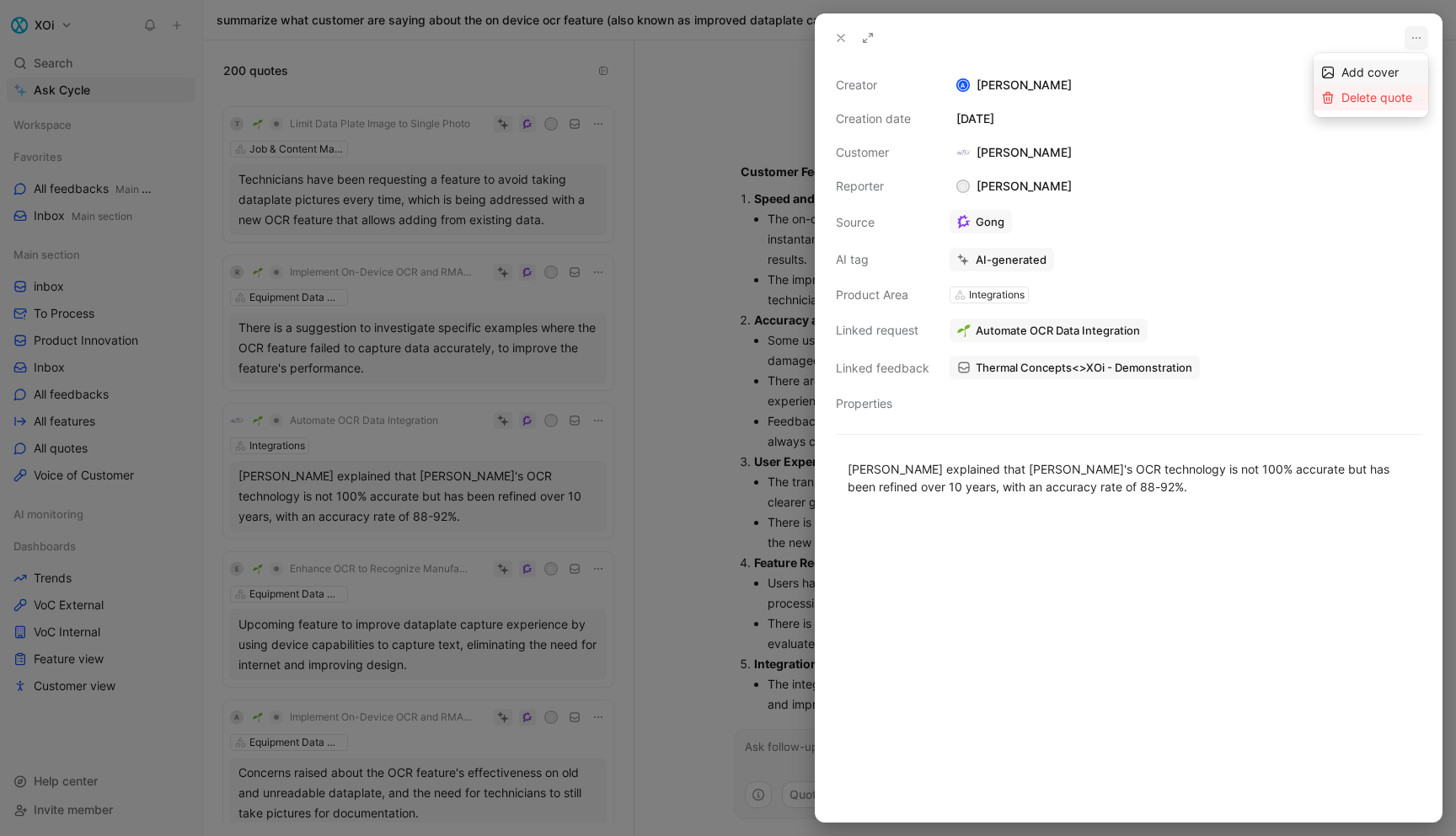 scroll, scrollTop: 6427, scrollLeft: 0, axis: vertical 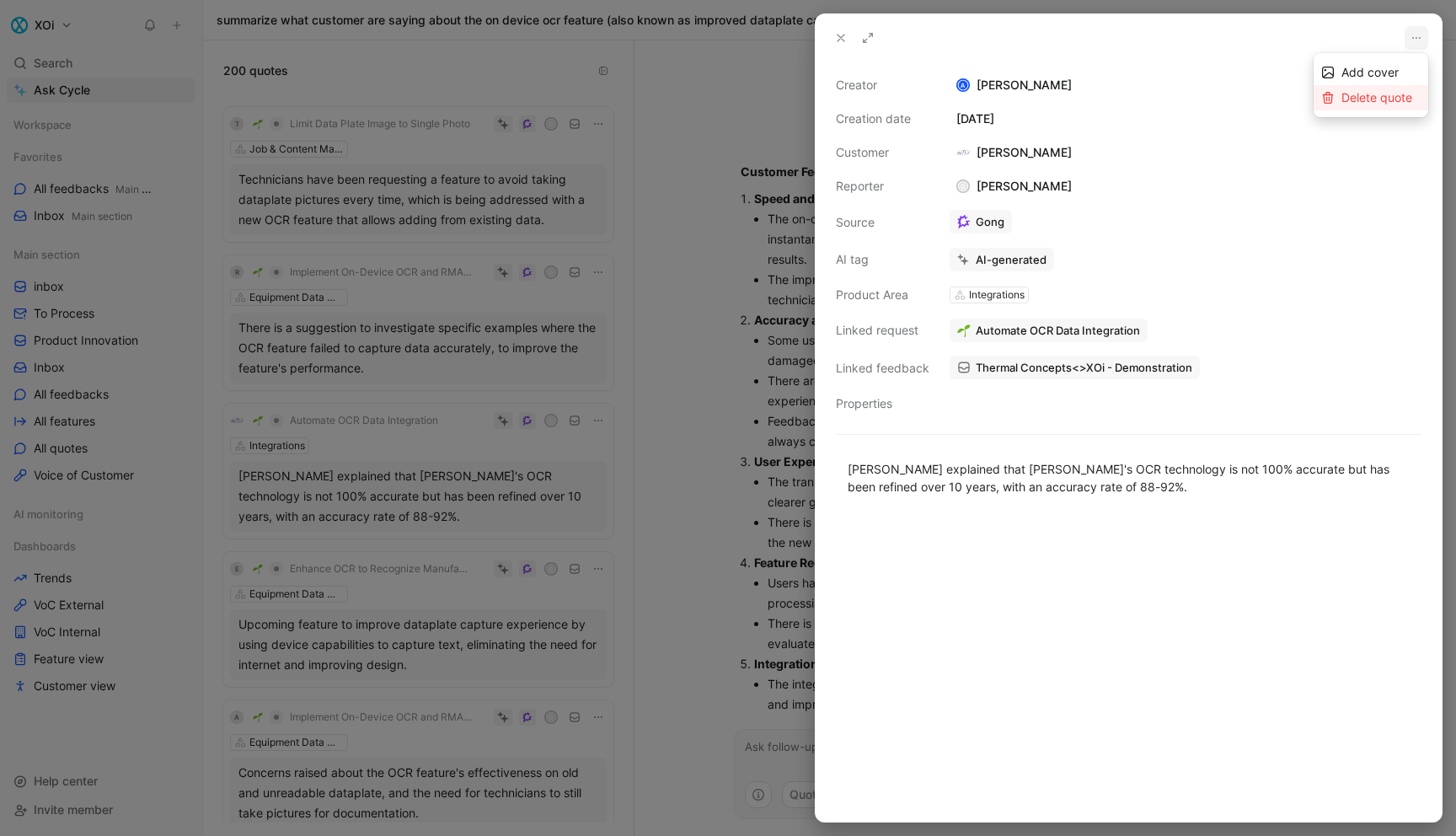 click on "Delete quote" at bounding box center (1377, 97) 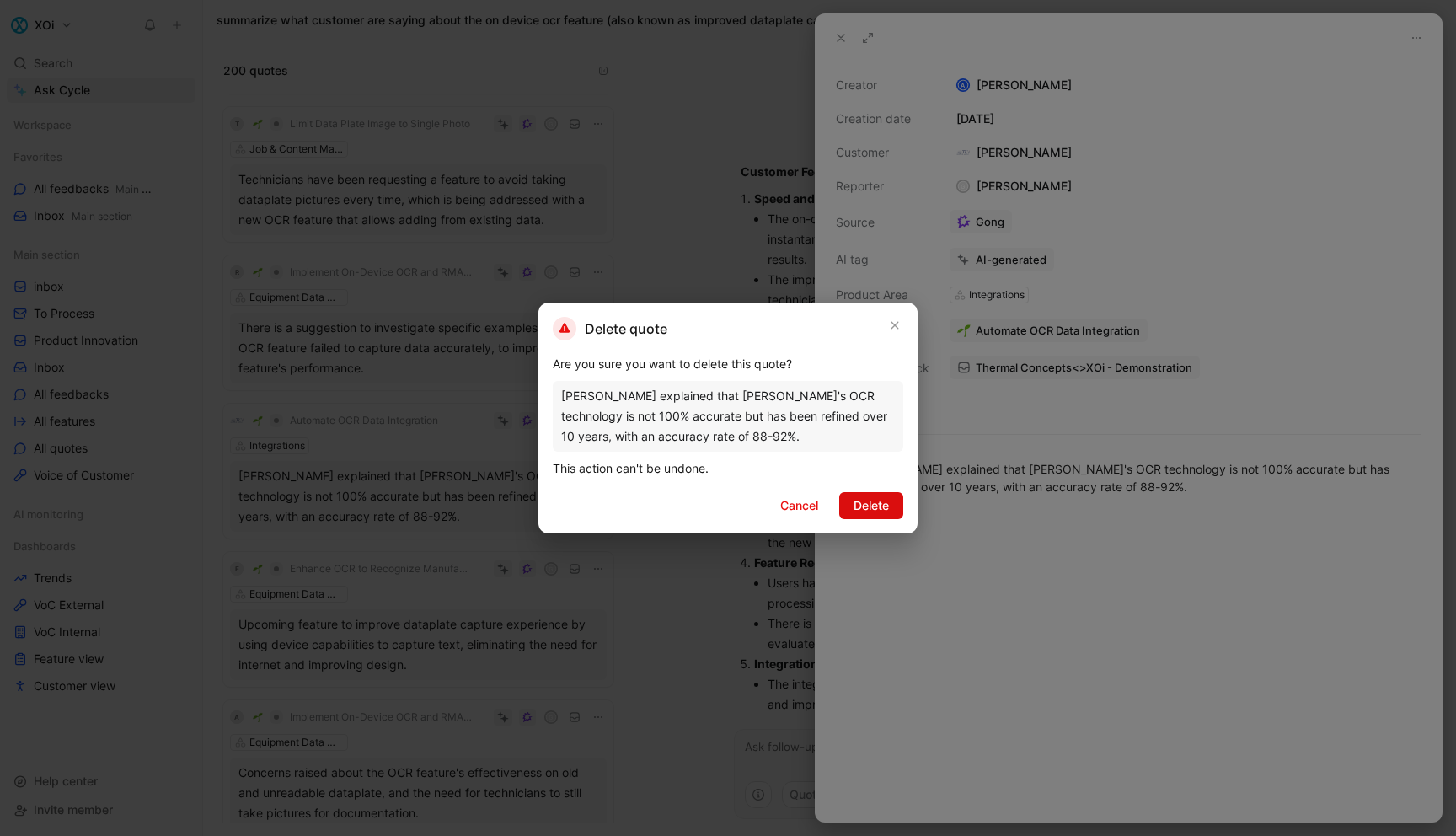 click on "Delete" at bounding box center [871, 506] 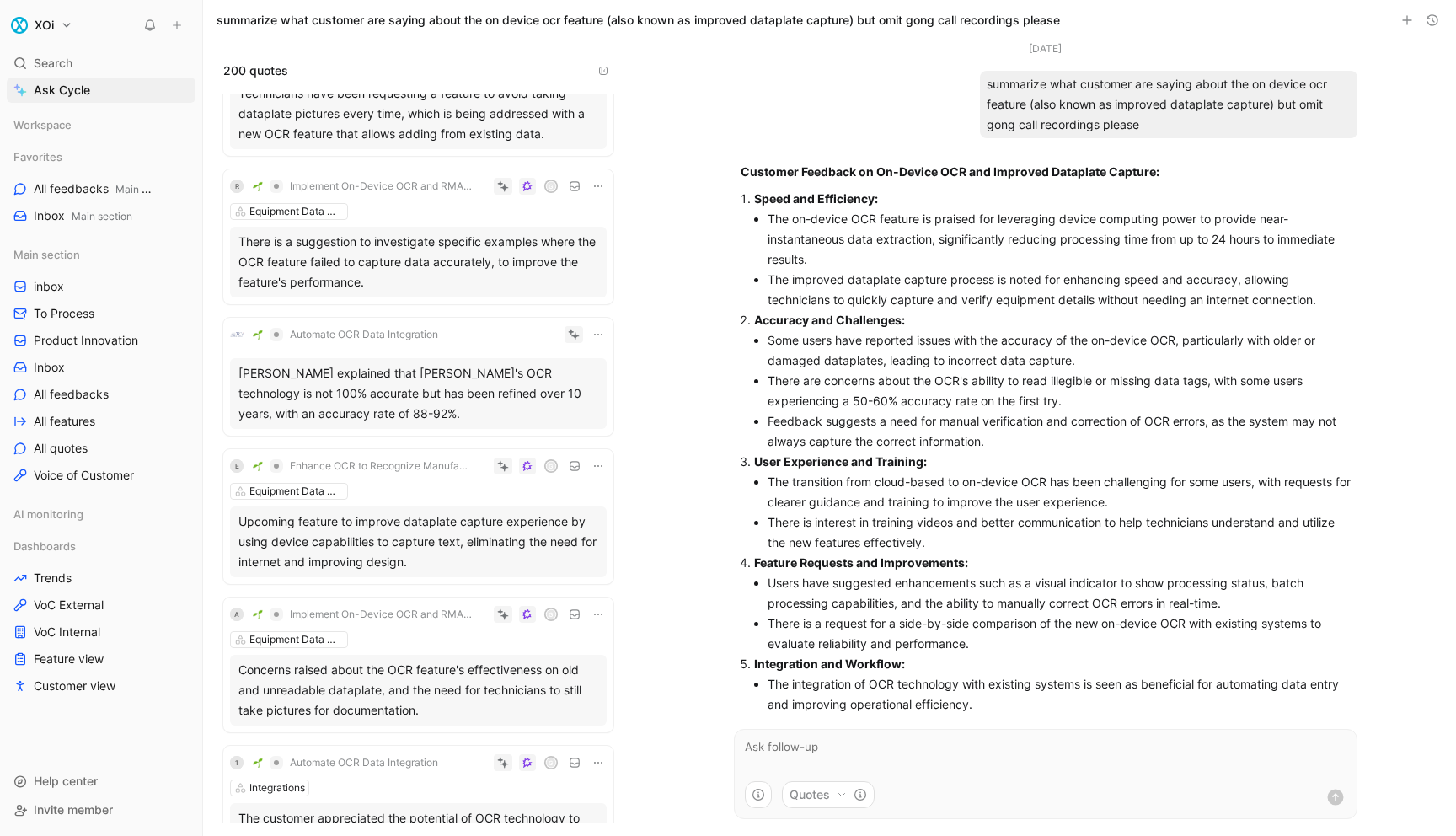 scroll, scrollTop: 6542, scrollLeft: 0, axis: vertical 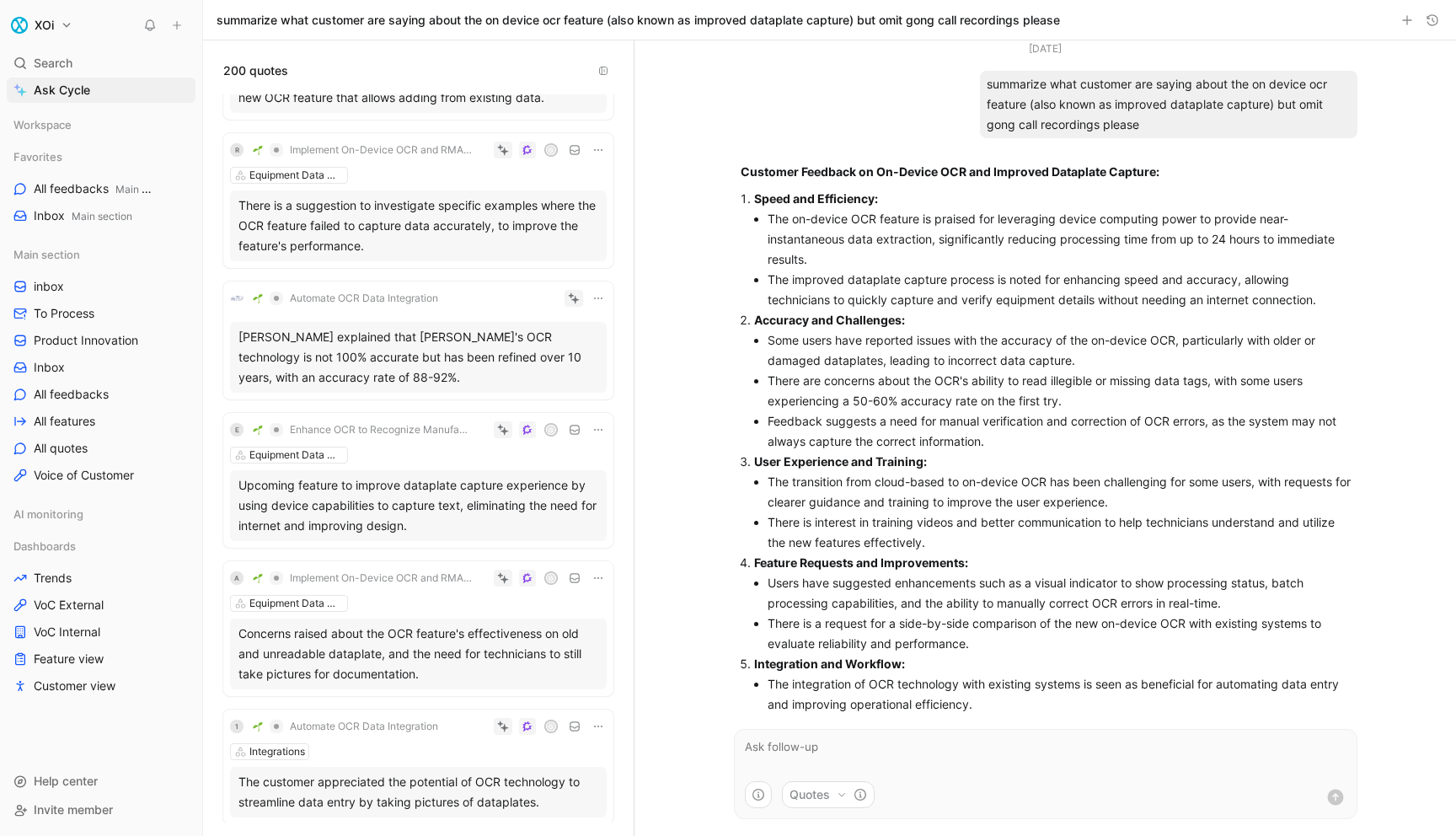 click 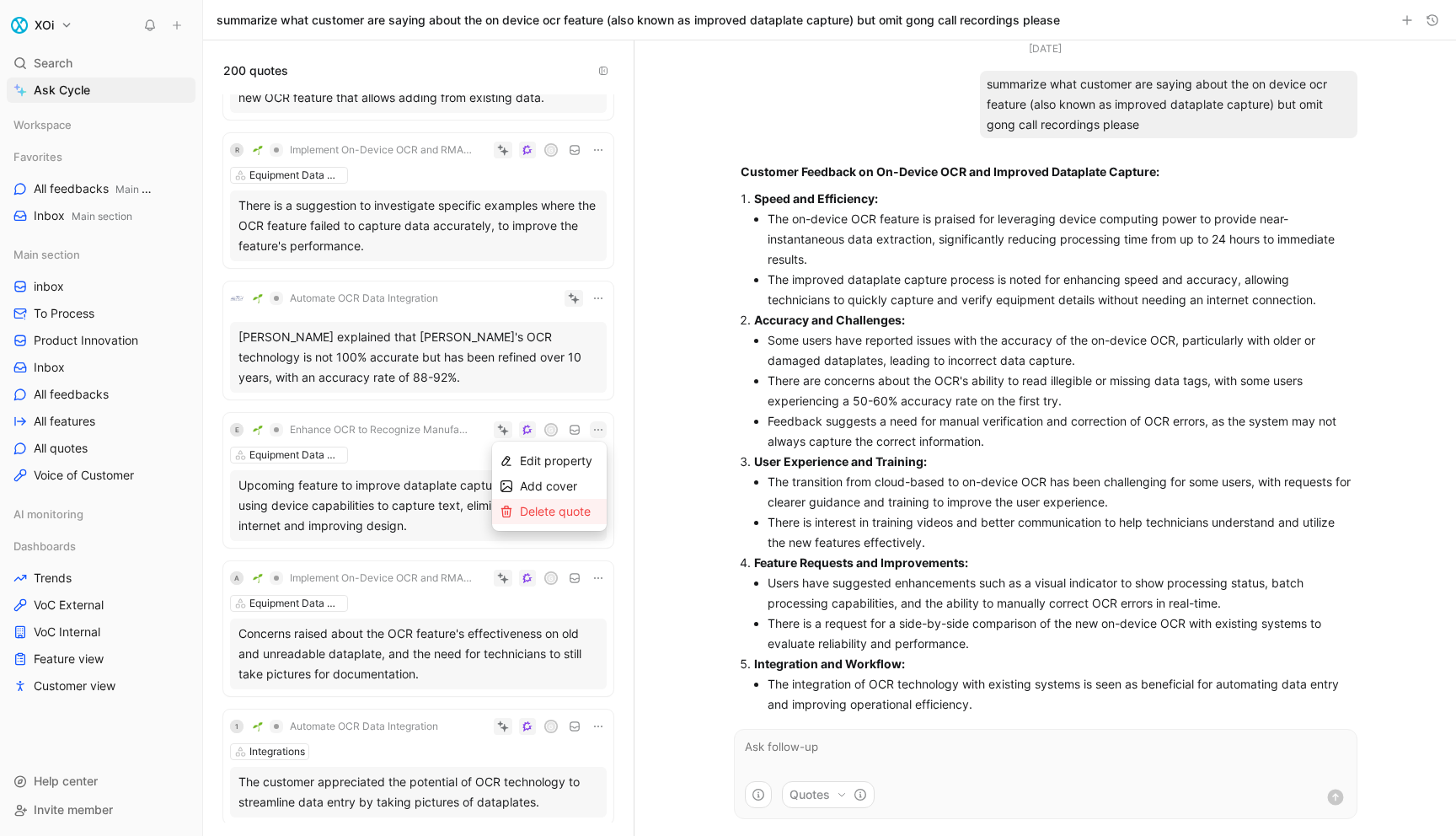 click on "Delete quote" at bounding box center [555, 511] 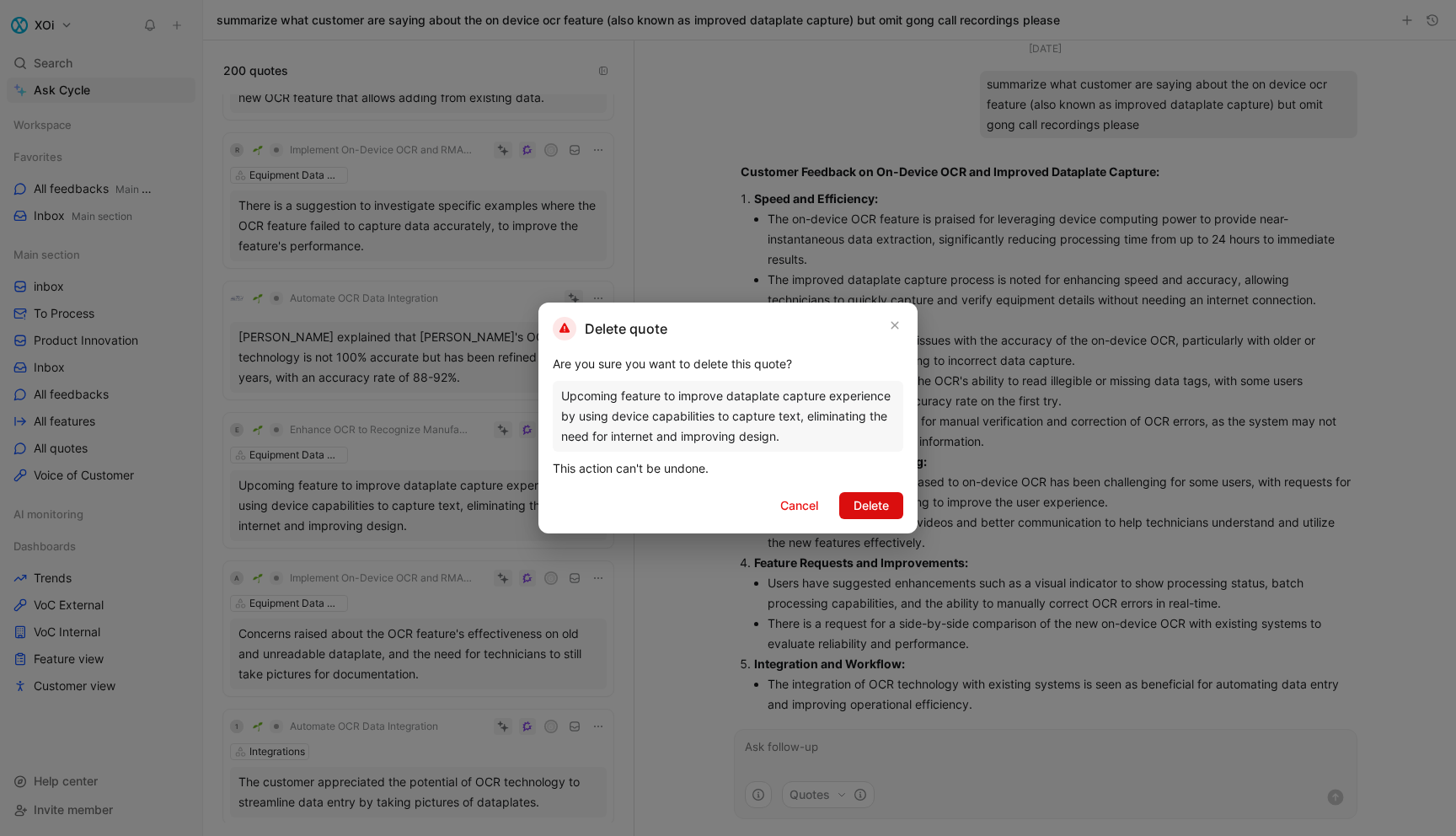 click on "Delete" at bounding box center [871, 506] 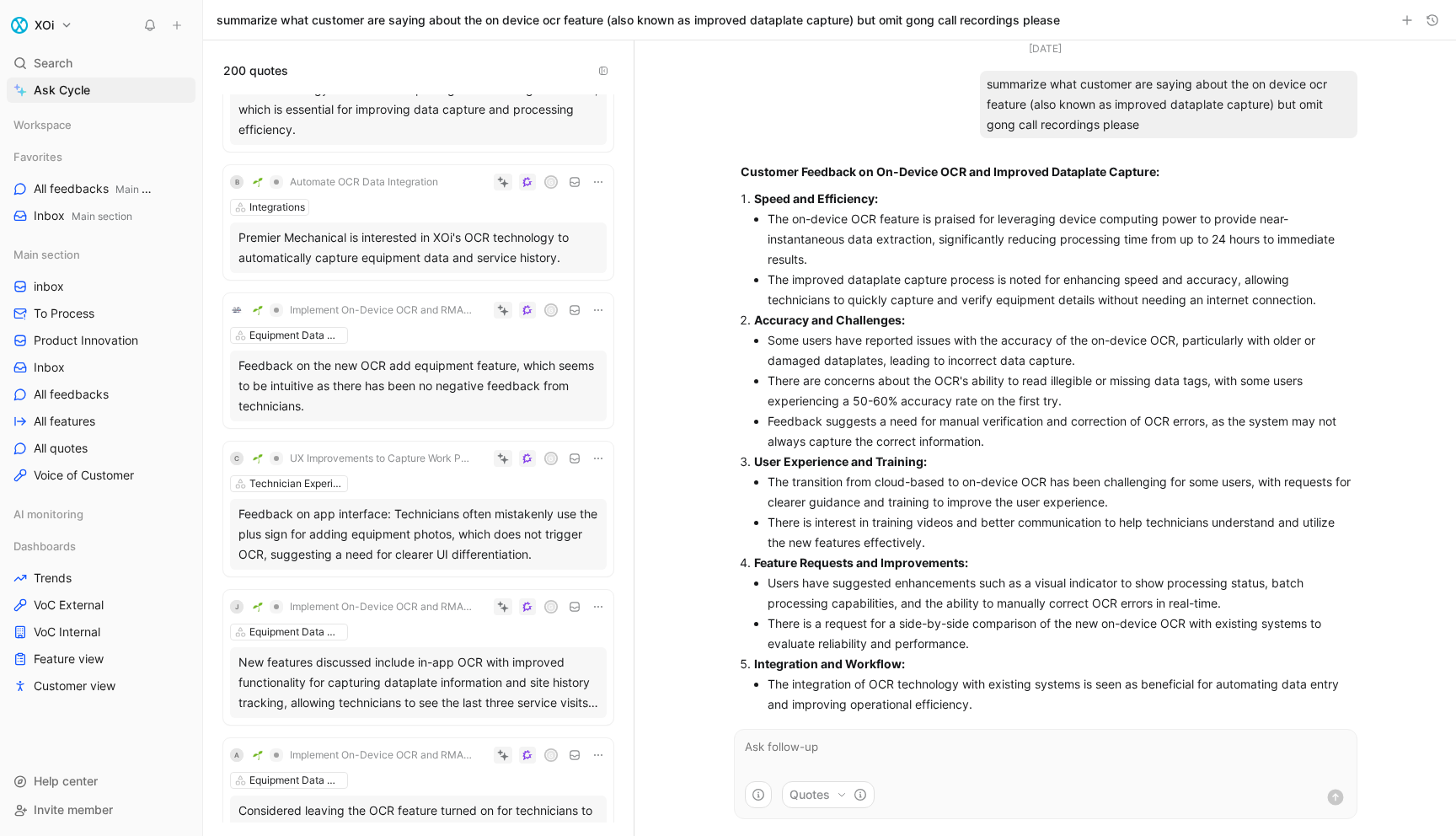 scroll, scrollTop: 8082, scrollLeft: 0, axis: vertical 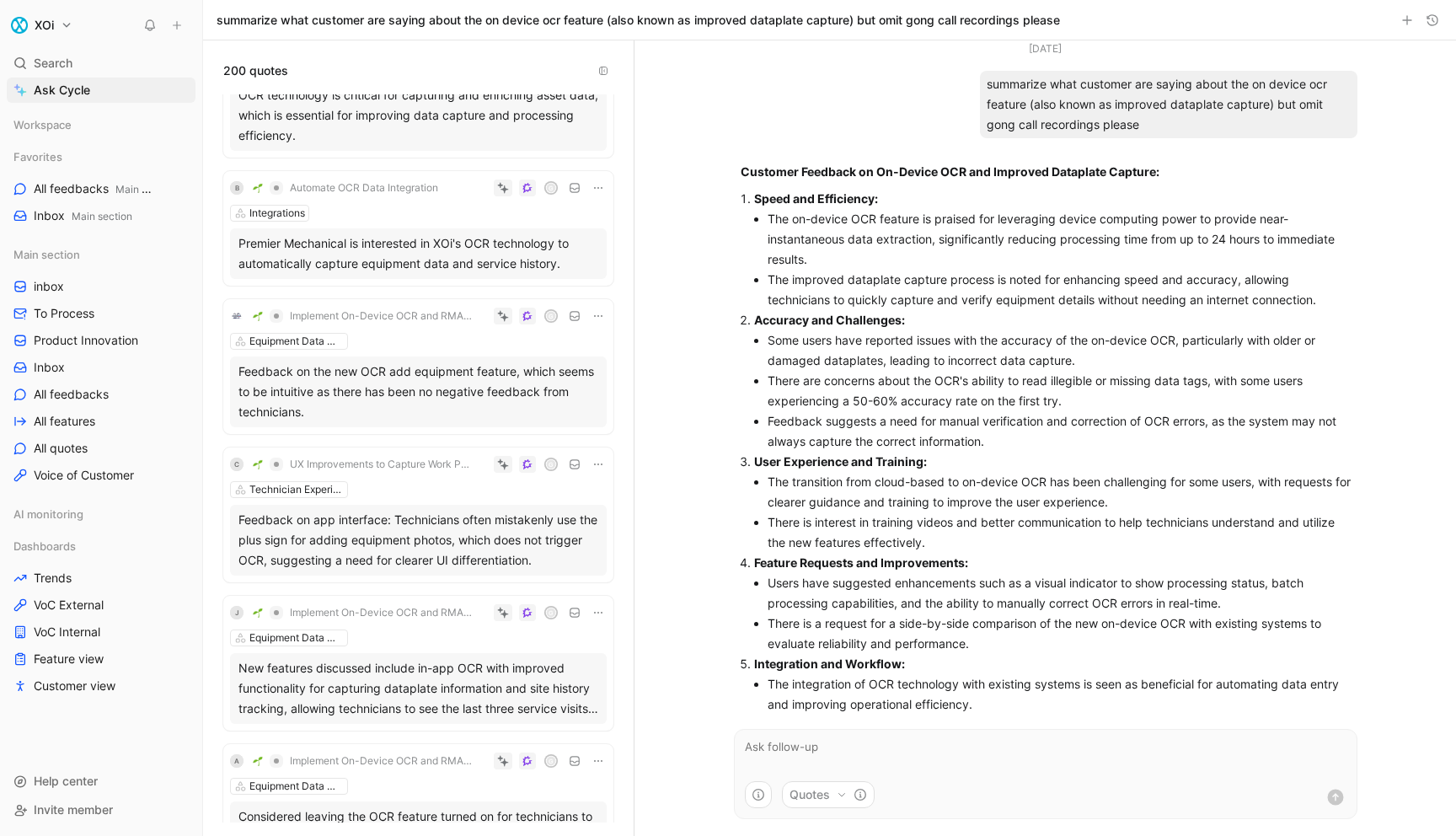 click on "Technician Experience & Interface" at bounding box center [418, 490] 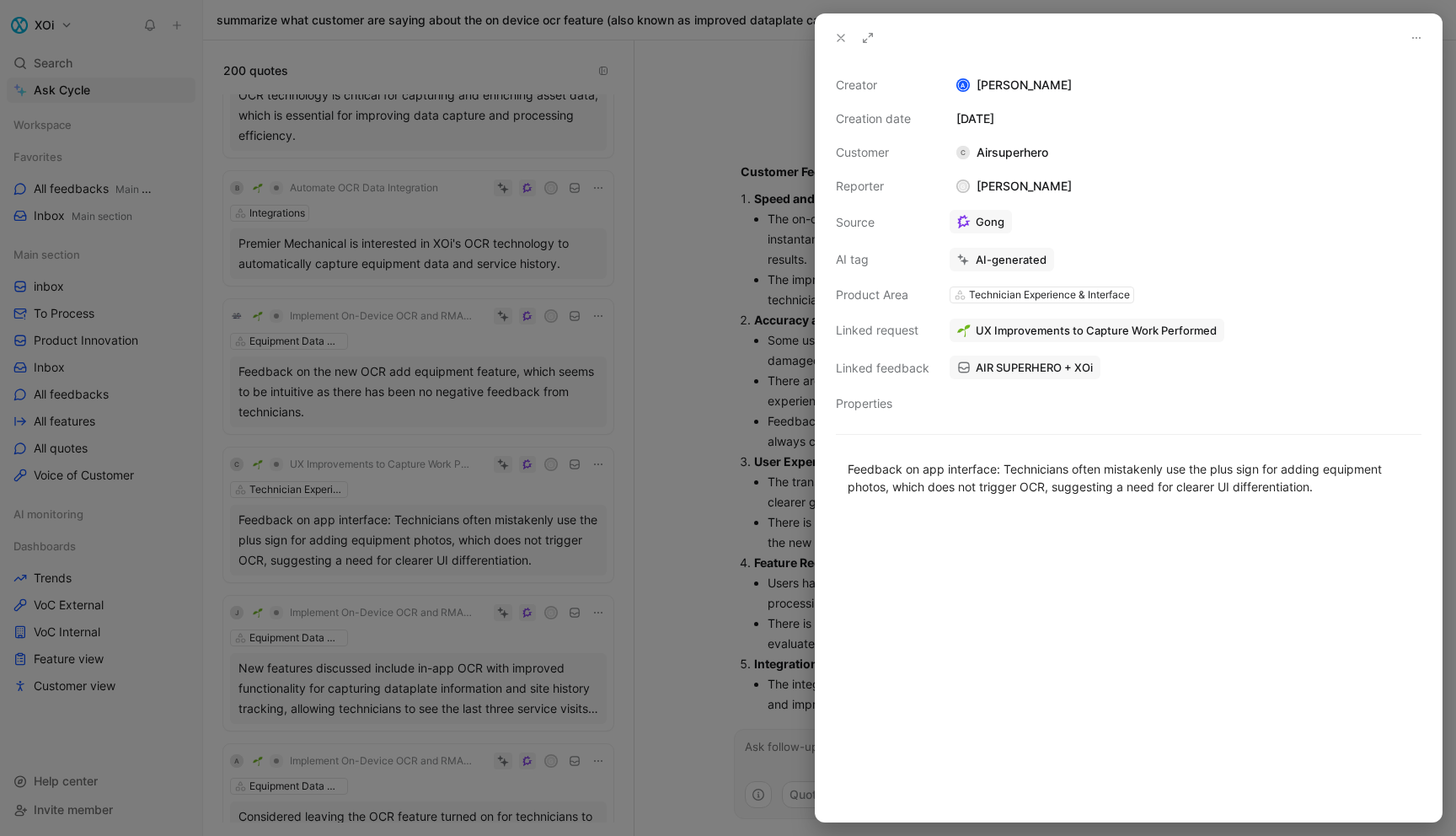 click at bounding box center [841, 38] 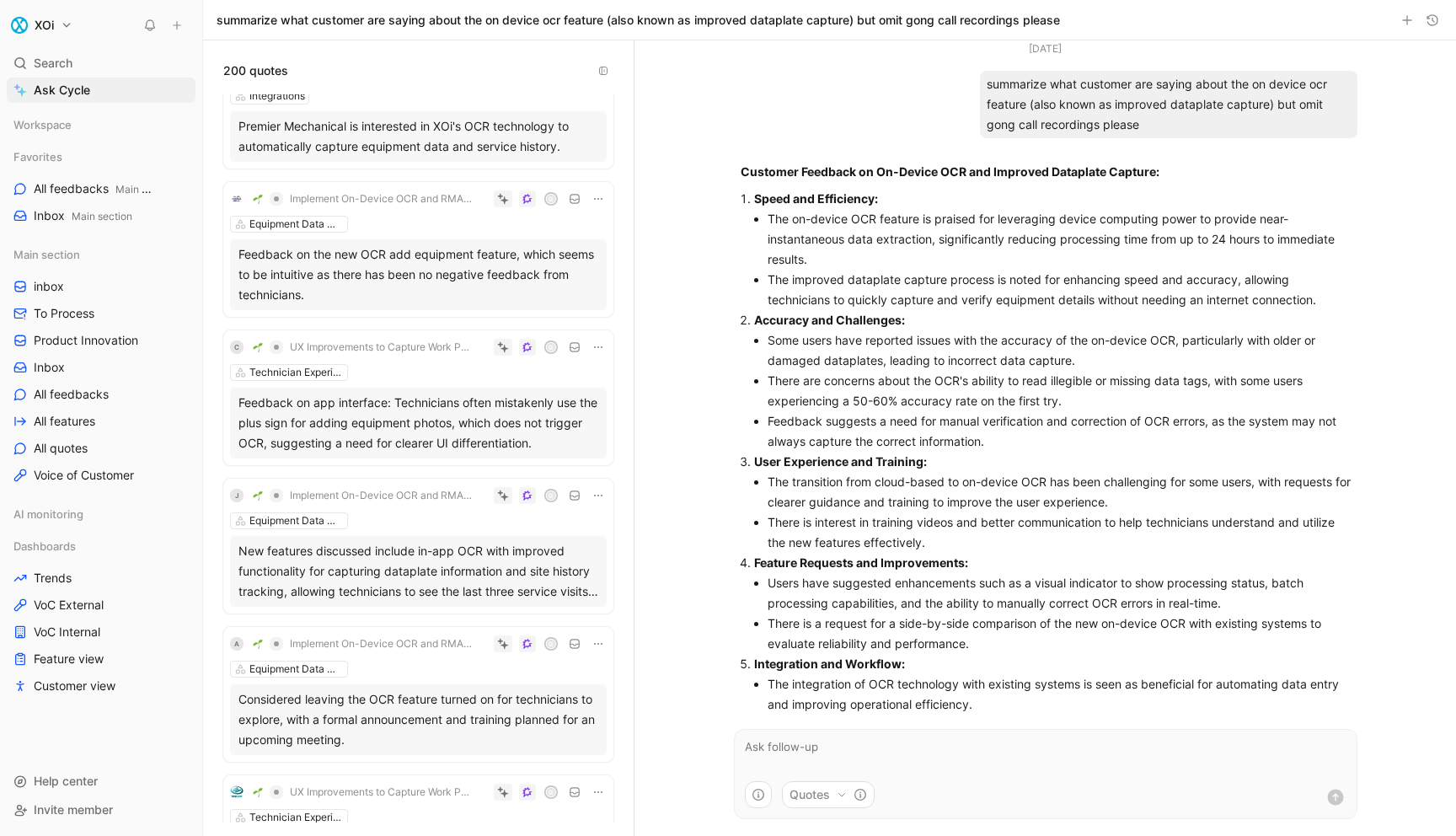 scroll, scrollTop: 8239, scrollLeft: 0, axis: vertical 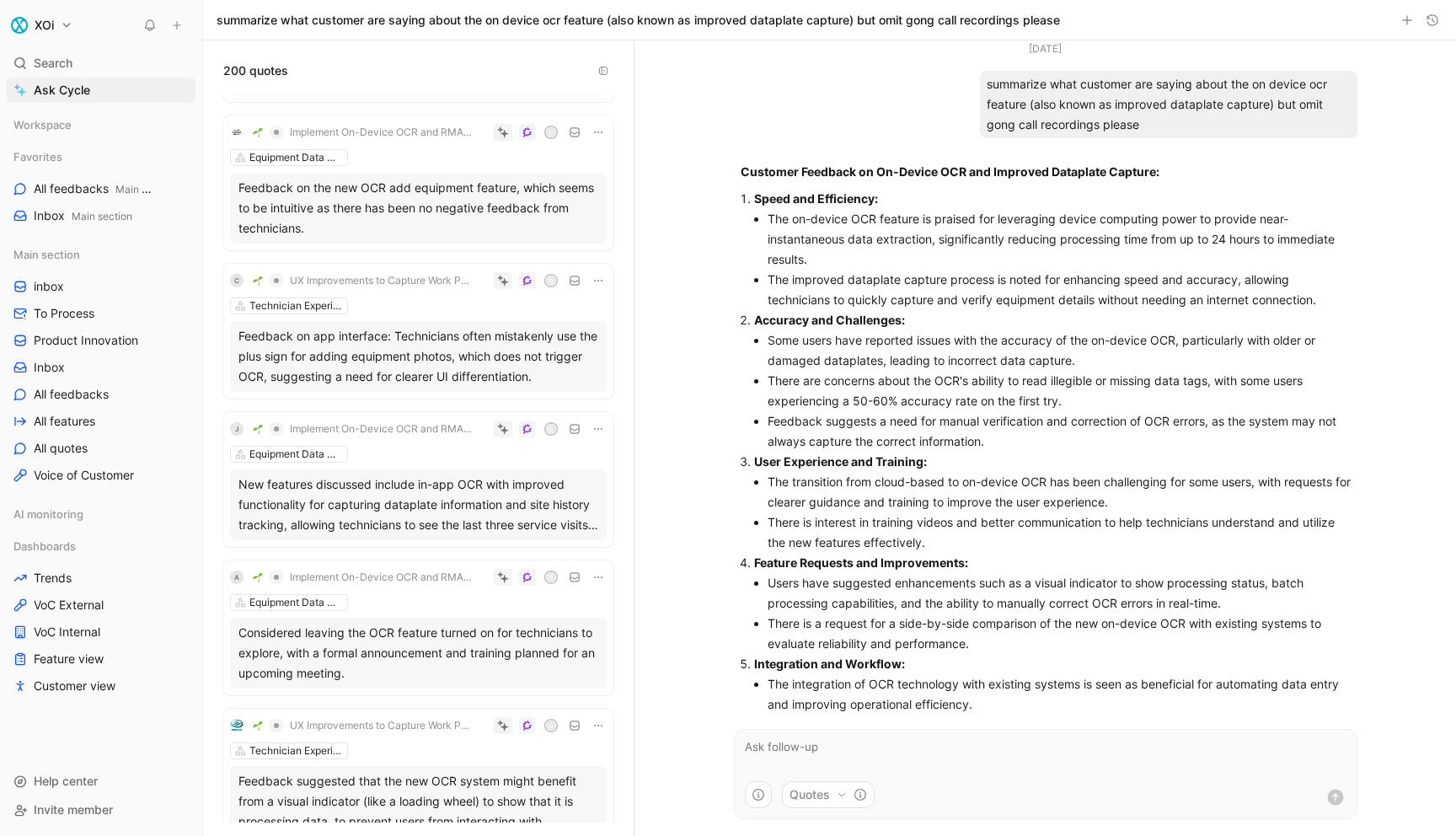 click on "J Implement On-Device OCR and RMA Workflow for Data Quality G Equipment Data Management New features discussed include in-app OCR with improved functionality for capturing dataplate information and site history tracking, allowing technicians to see the last three service visits and reasons for those visits." at bounding box center [418, 480] 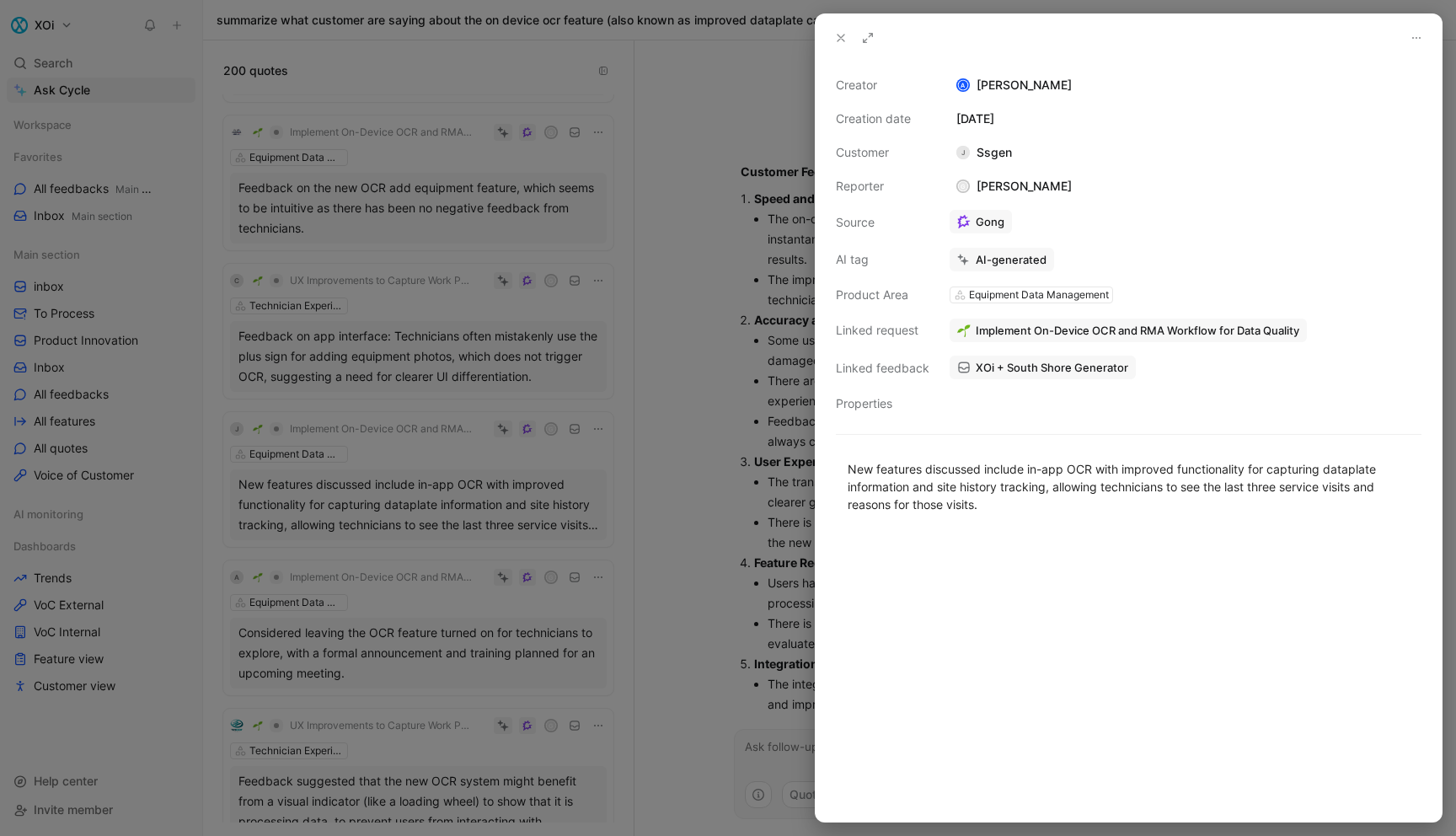 click 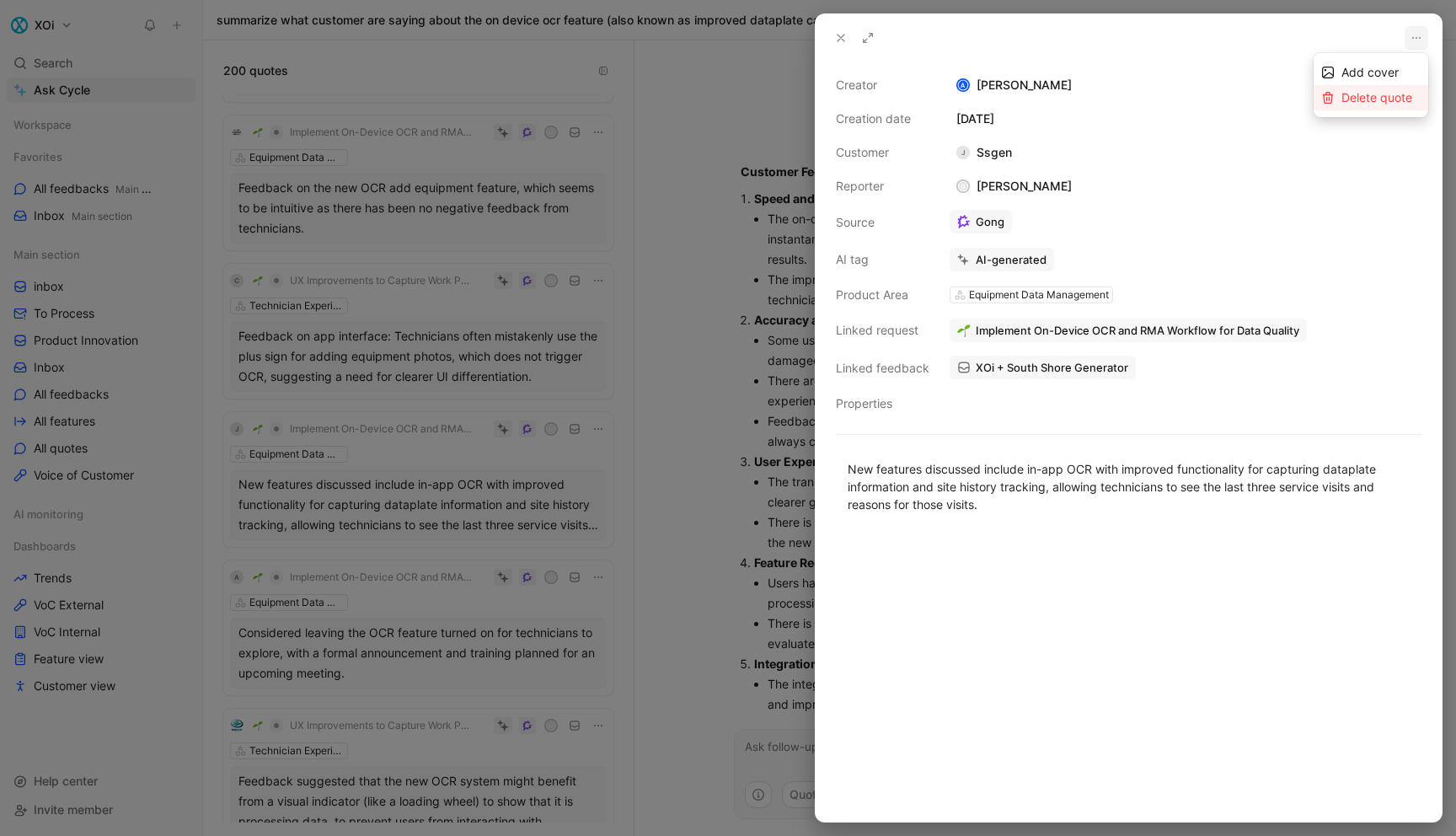 click on "Delete quote" at bounding box center [1377, 97] 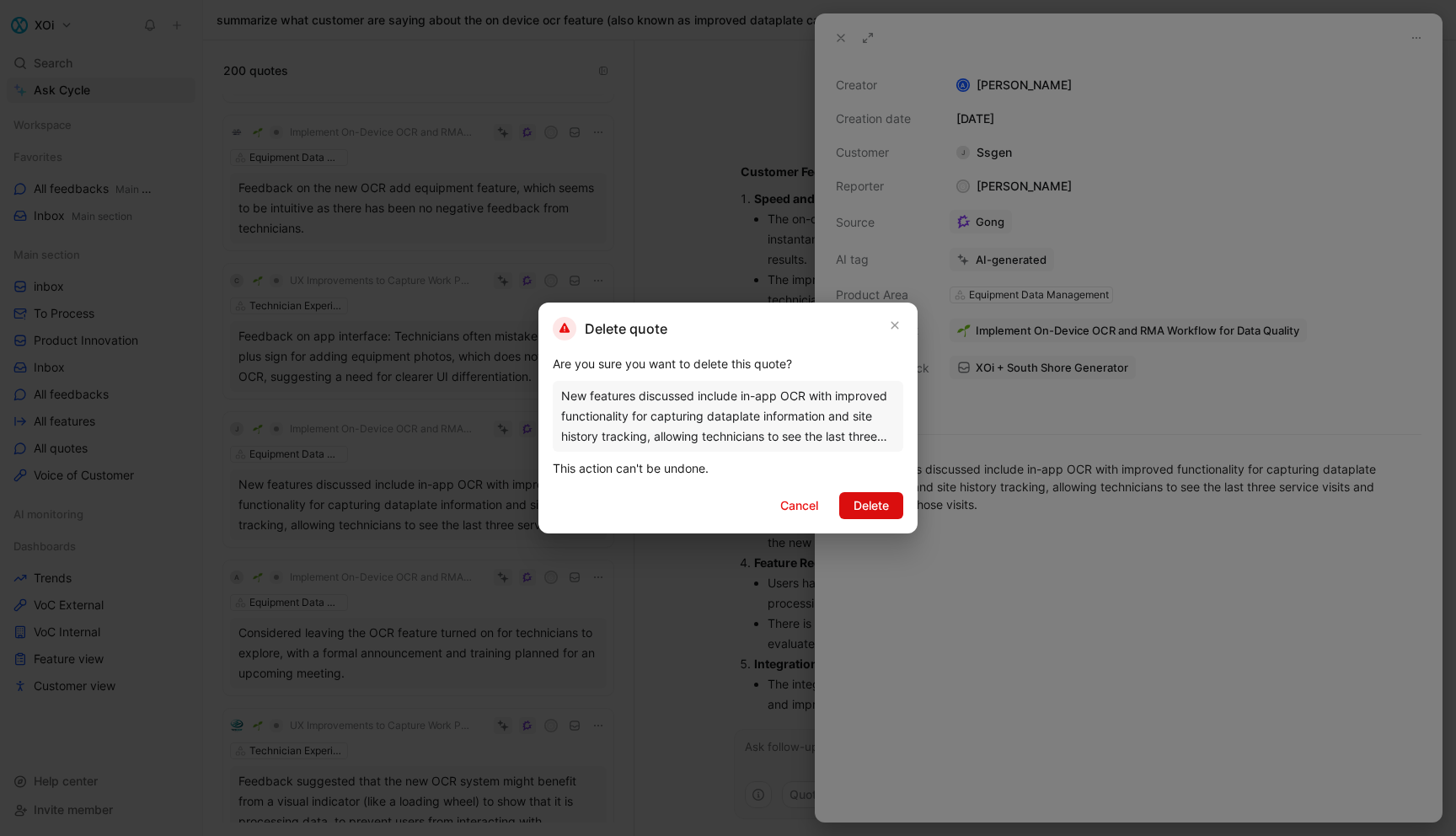 click on "Delete" at bounding box center [871, 506] 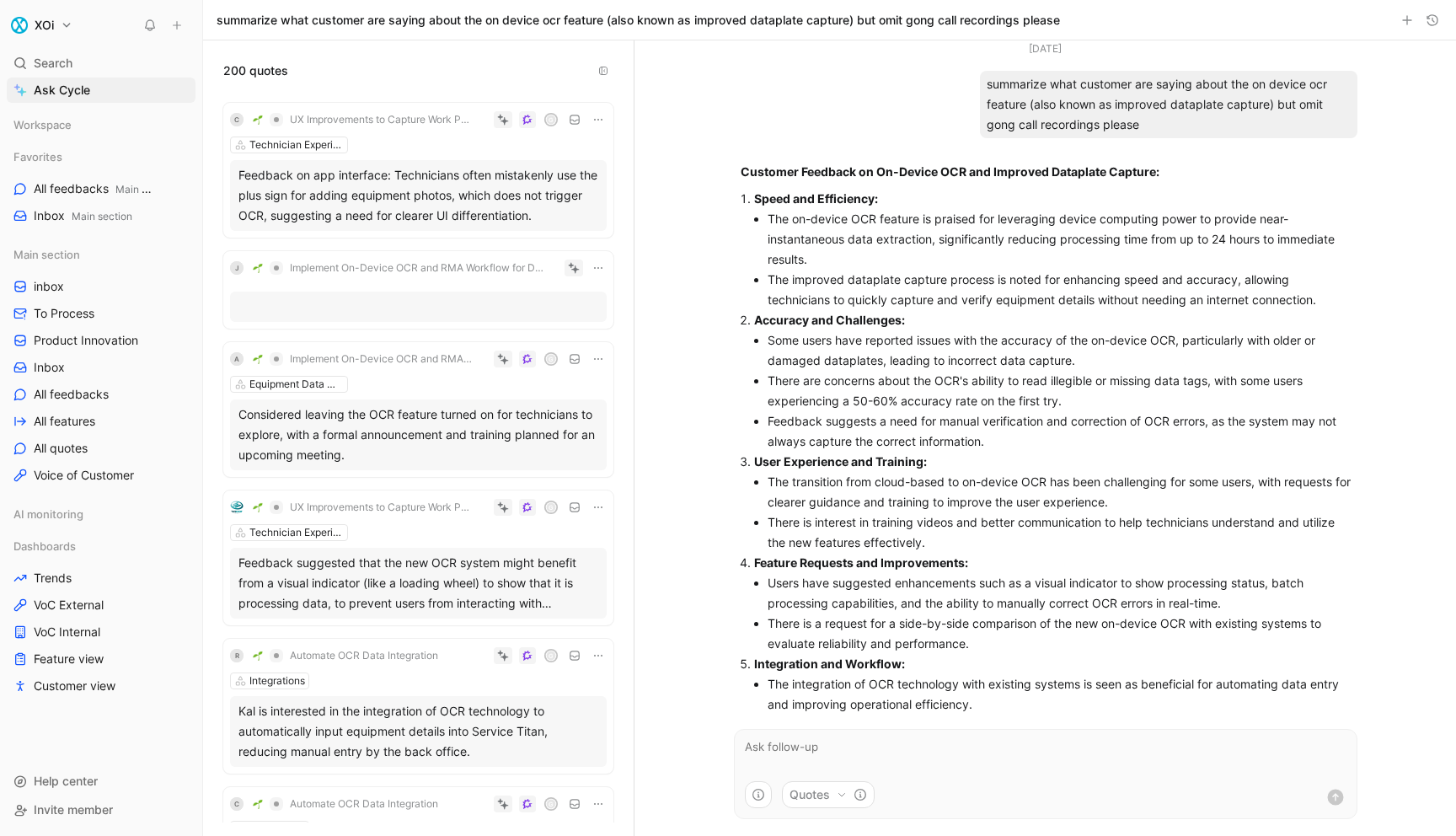 scroll, scrollTop: 8453, scrollLeft: 0, axis: vertical 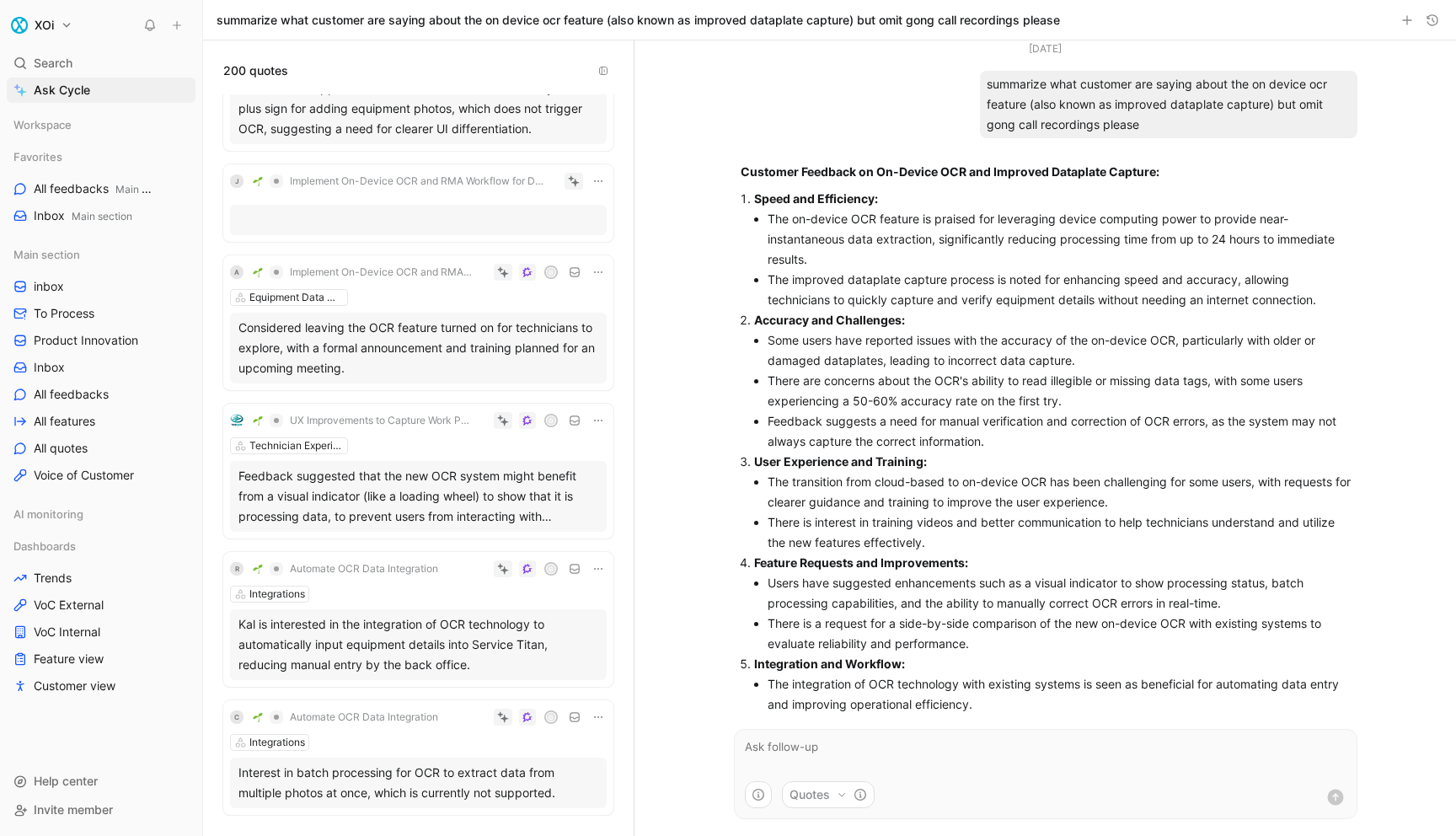 click on "Technician Experience & Interface" at bounding box center (418, 446) 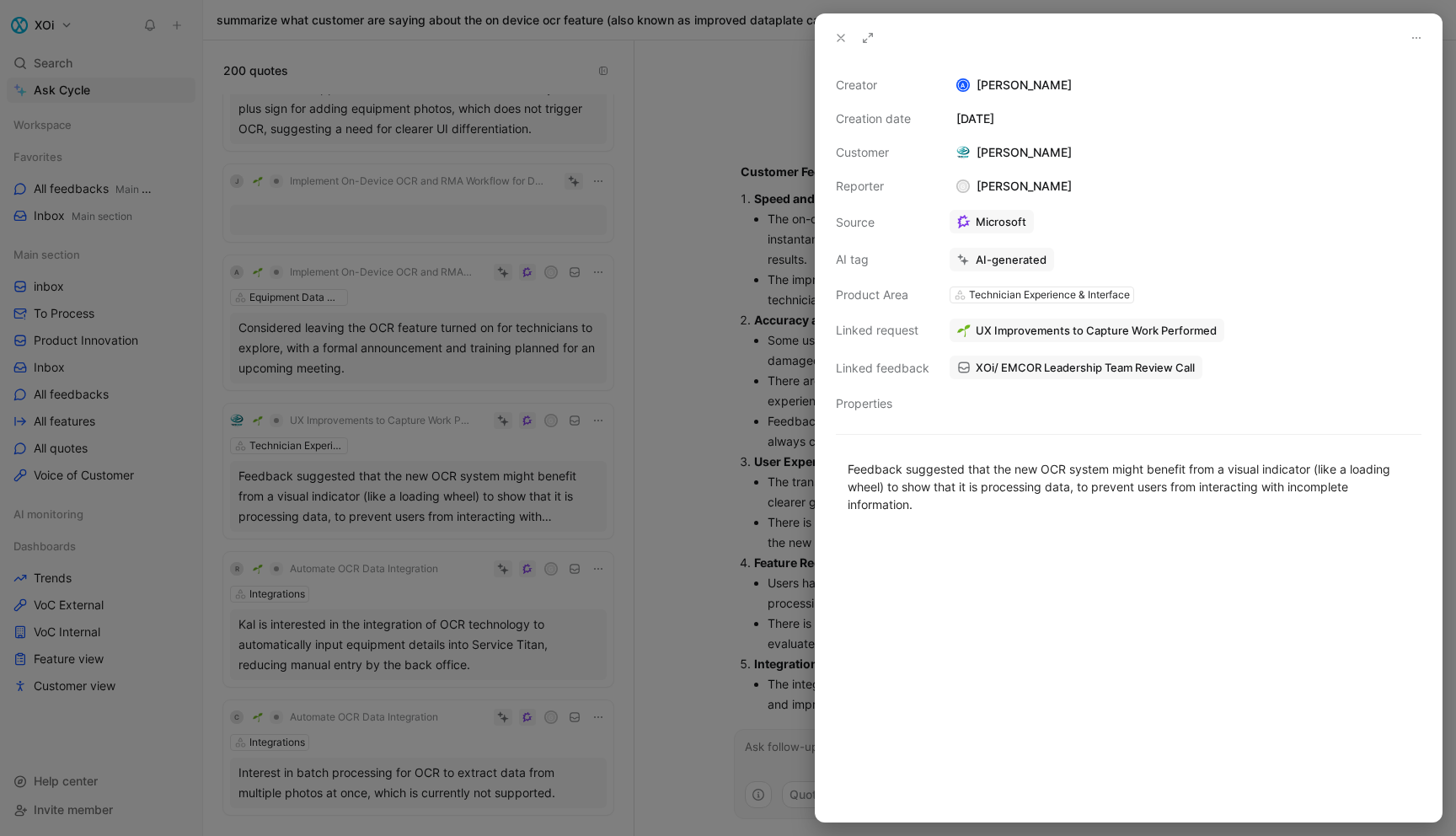 drag, startPoint x: 968, startPoint y: 506, endPoint x: 837, endPoint y: 435, distance: 149.00336 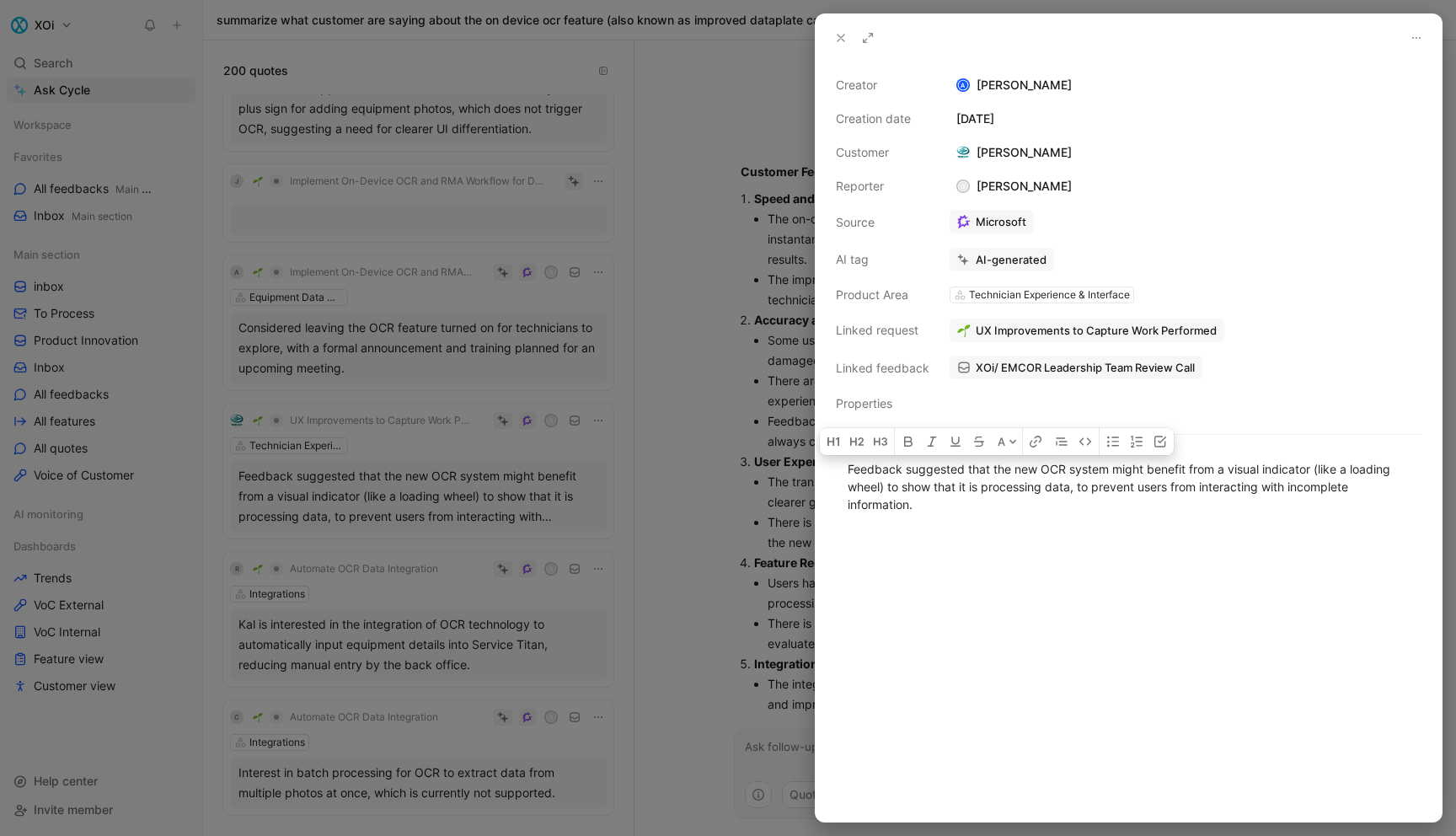 click 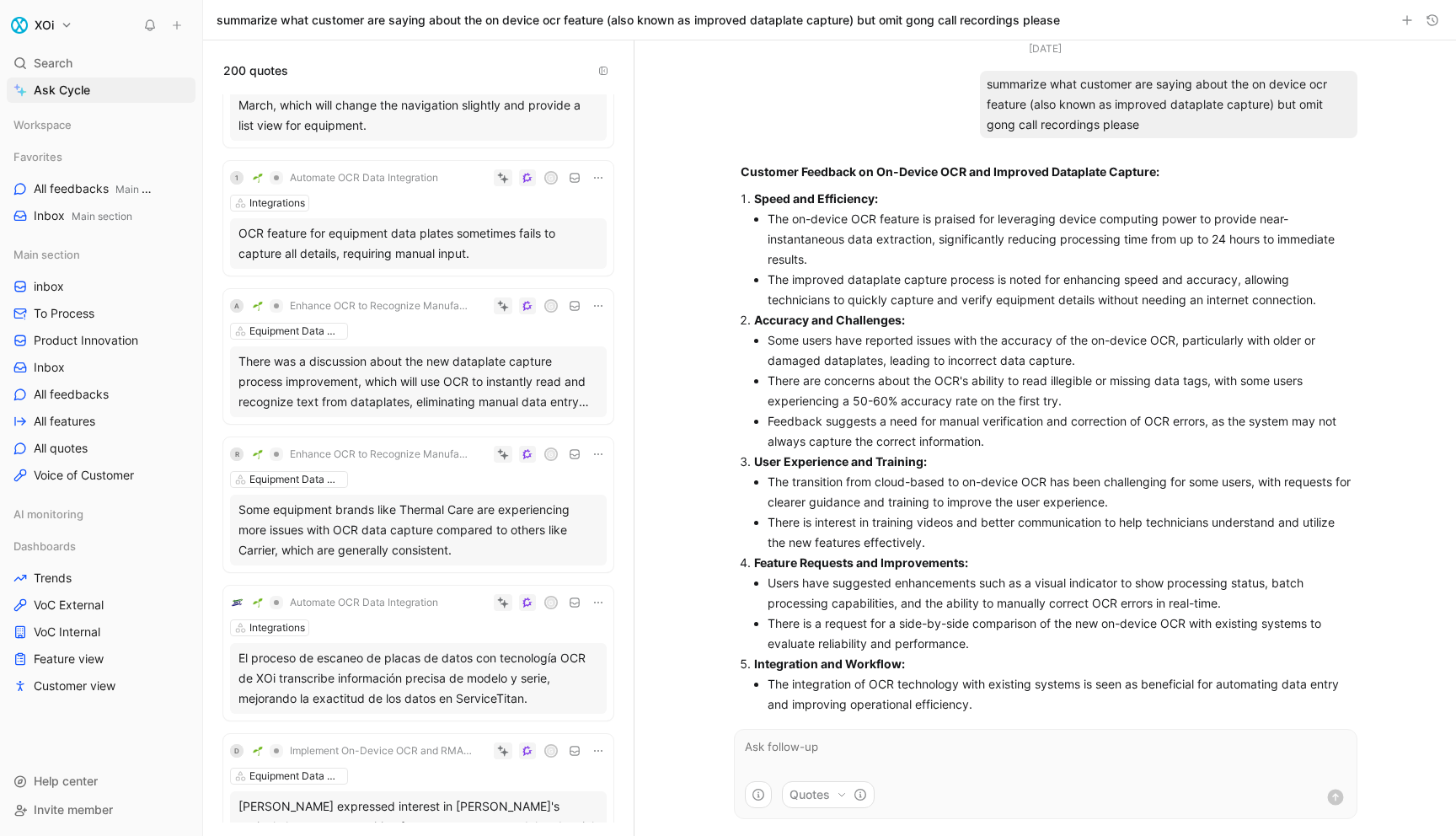 scroll, scrollTop: 10037, scrollLeft: 0, axis: vertical 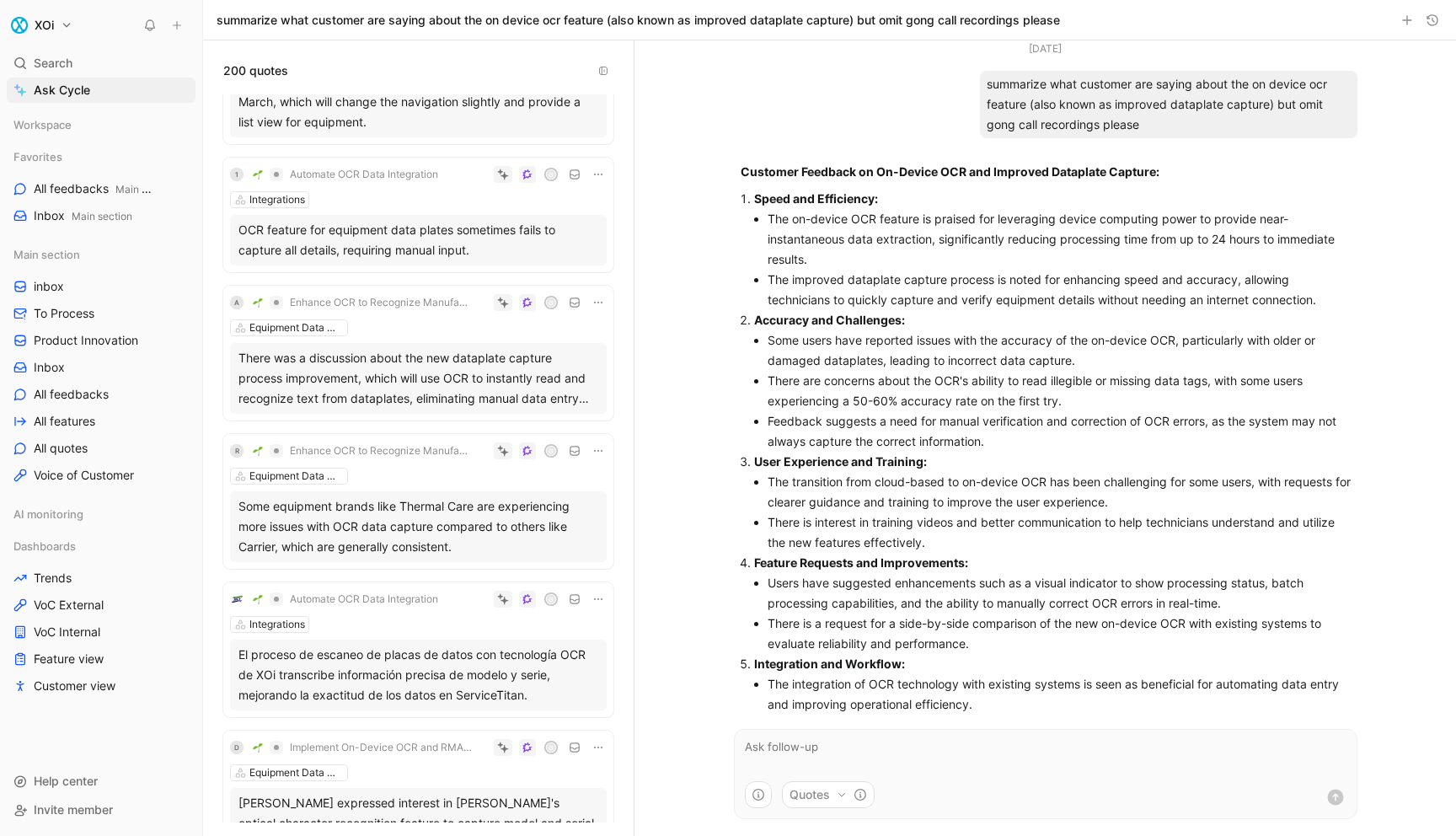click on "Equipment Data Management" at bounding box center (418, 328) 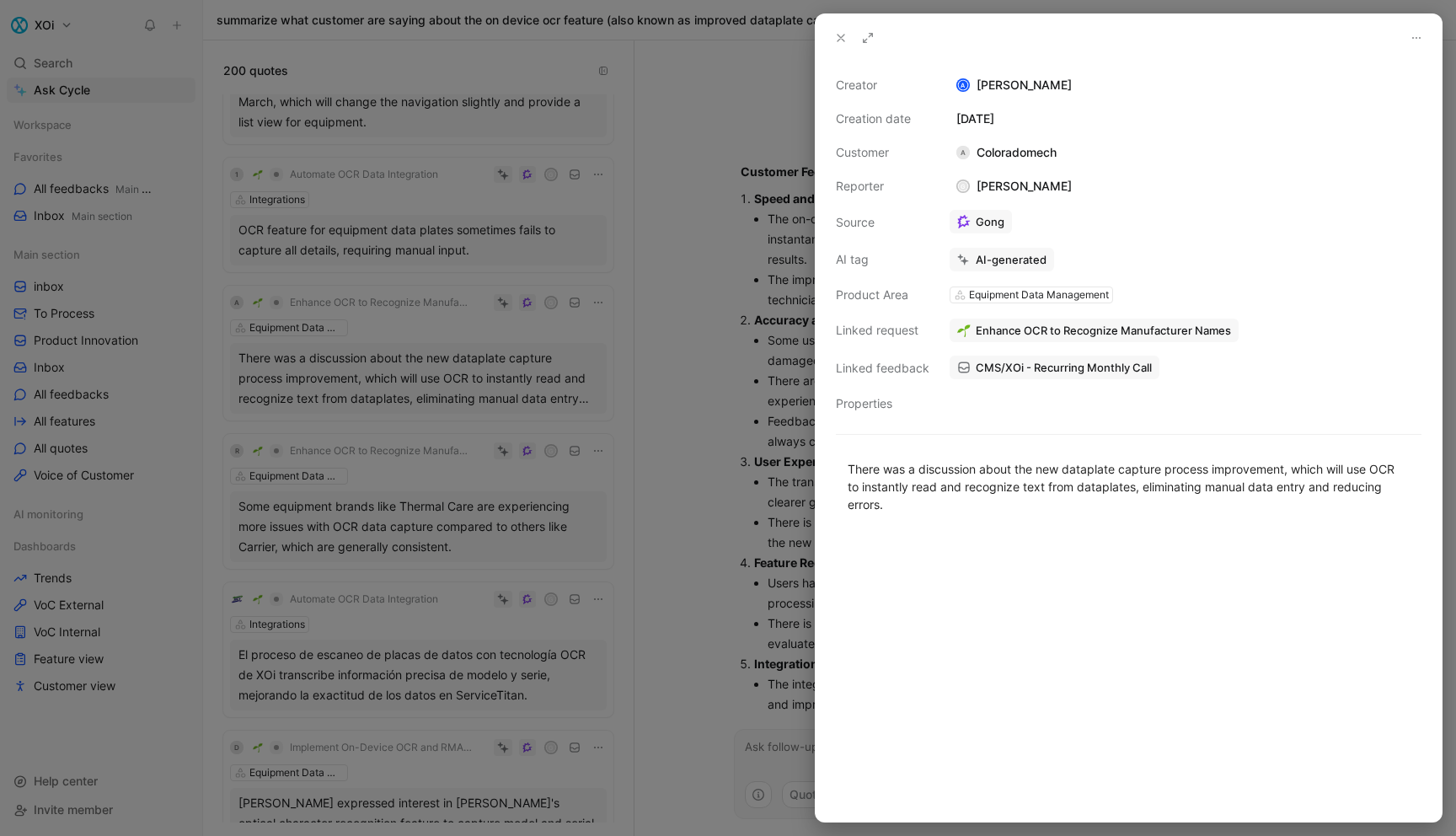 click 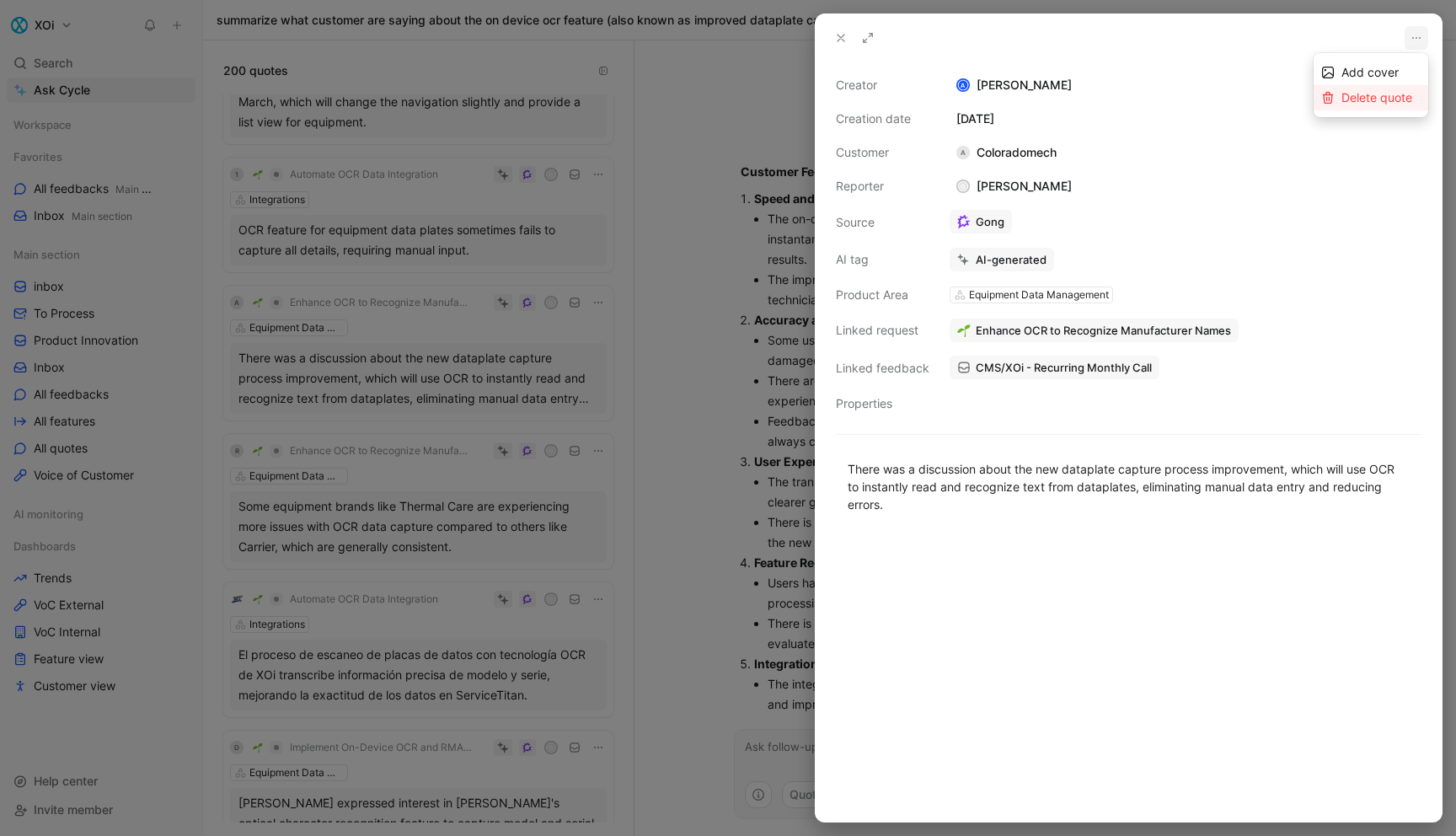 click on "Delete quote" at bounding box center (1377, 97) 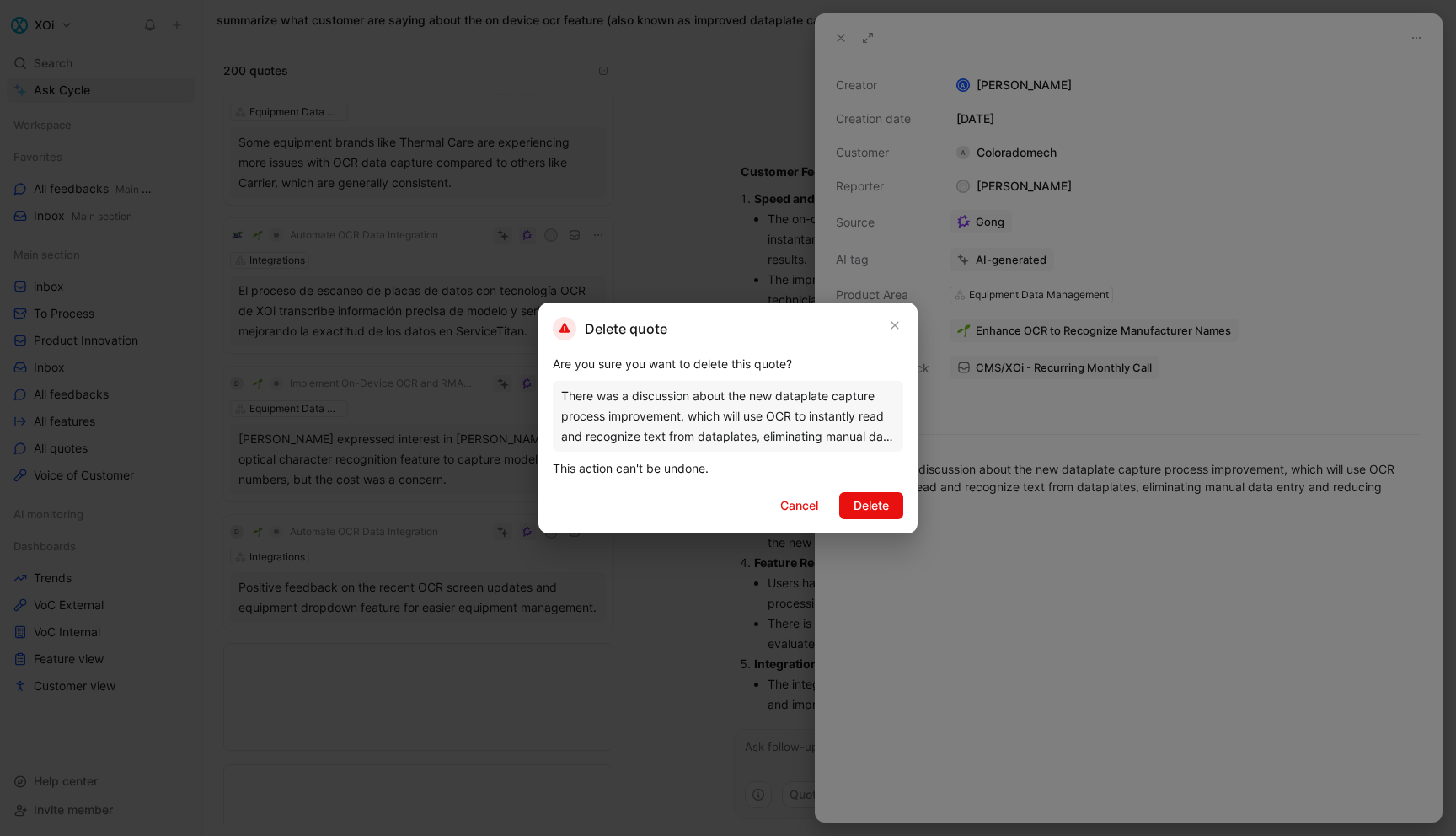 scroll, scrollTop: 9673, scrollLeft: 0, axis: vertical 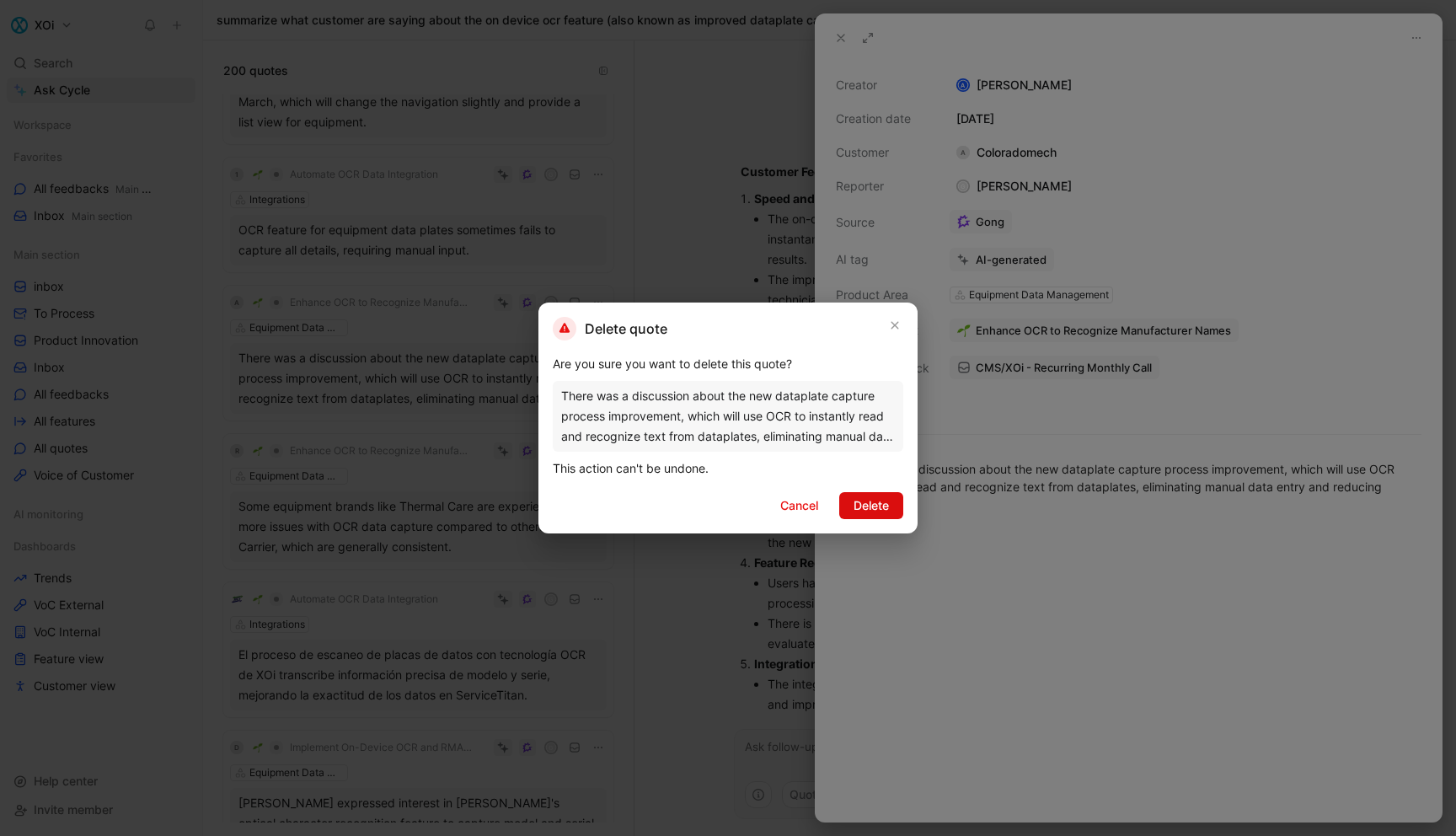 click on "Delete" at bounding box center [871, 506] 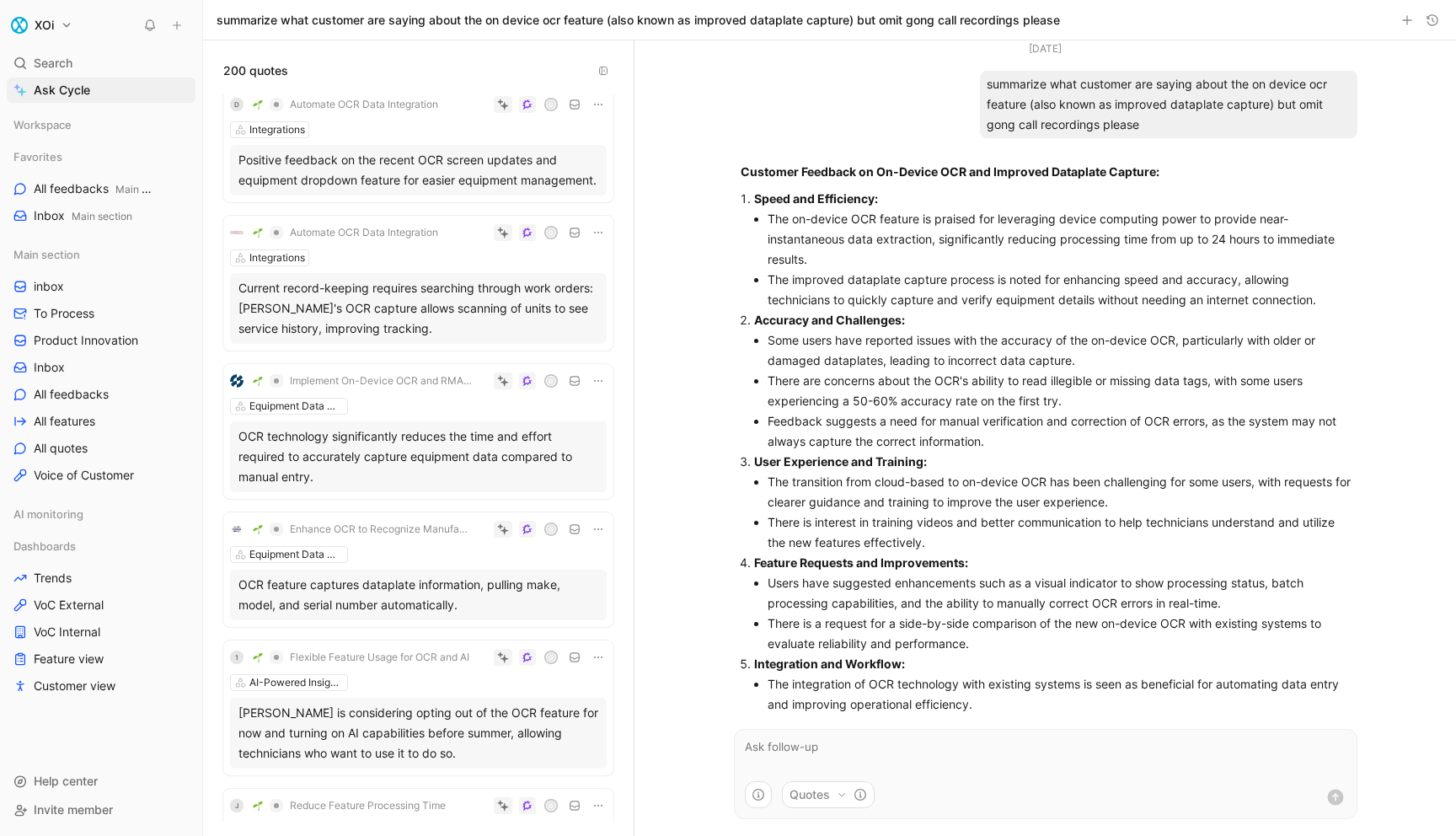 scroll, scrollTop: 10372, scrollLeft: 0, axis: vertical 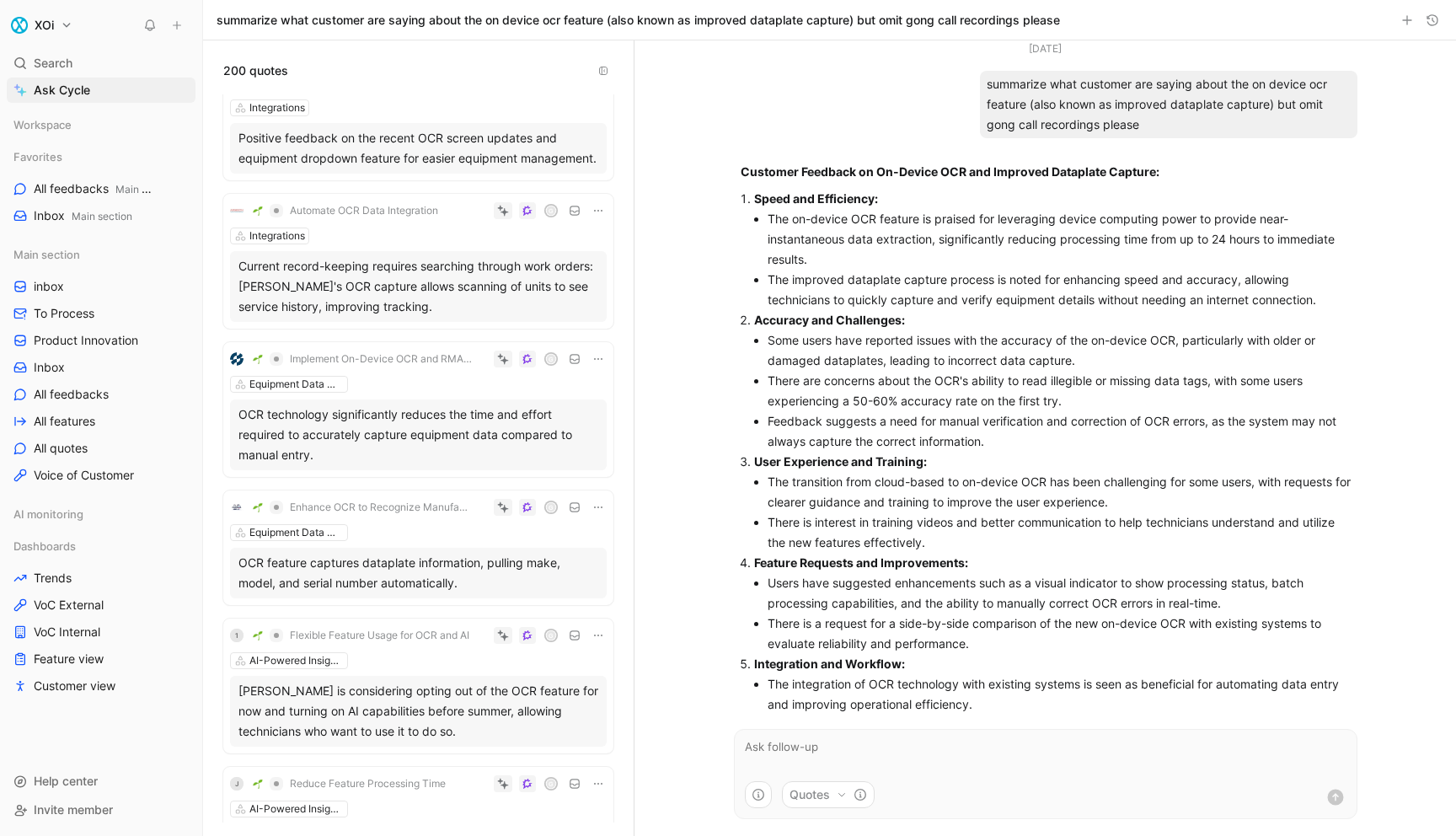 click on "Implement On-Device OCR and RMA Workflow for Data Quality G Equipment Data Management OCR technology significantly reduces the time and effort required to accurately capture equipment data compared to manual entry." at bounding box center (418, 410) 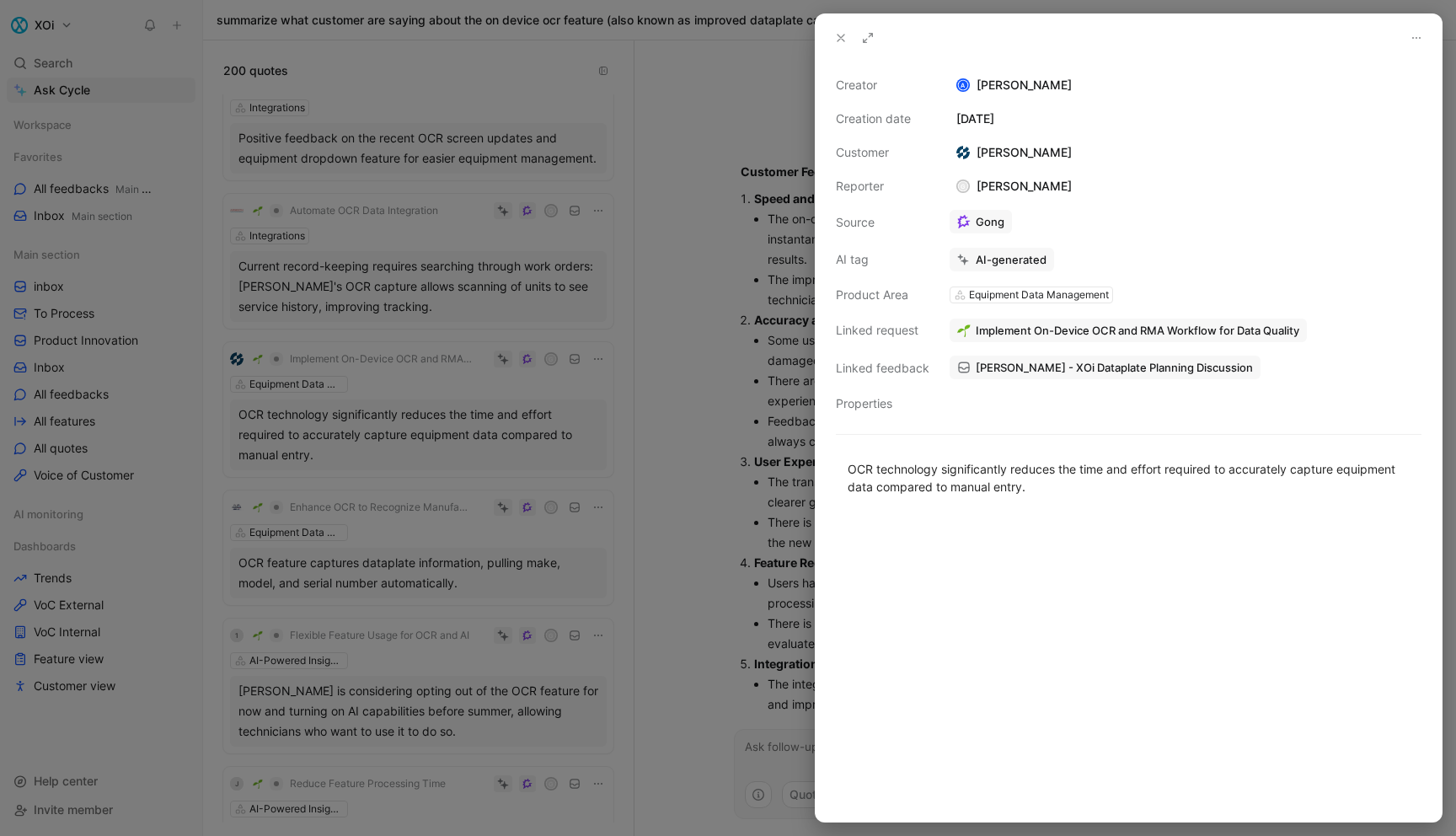 click at bounding box center (728, 418) 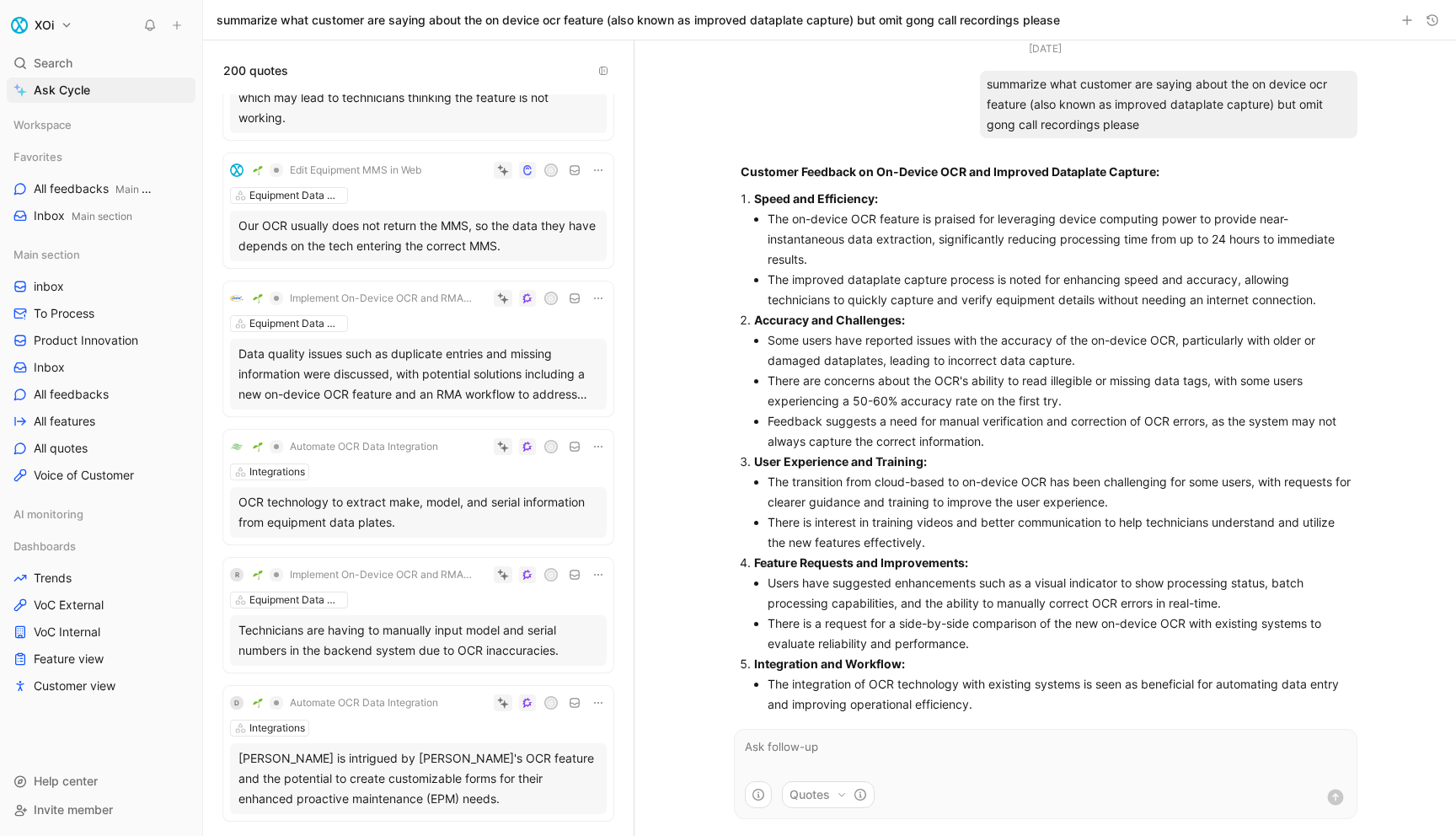 scroll, scrollTop: 10995, scrollLeft: 0, axis: vertical 